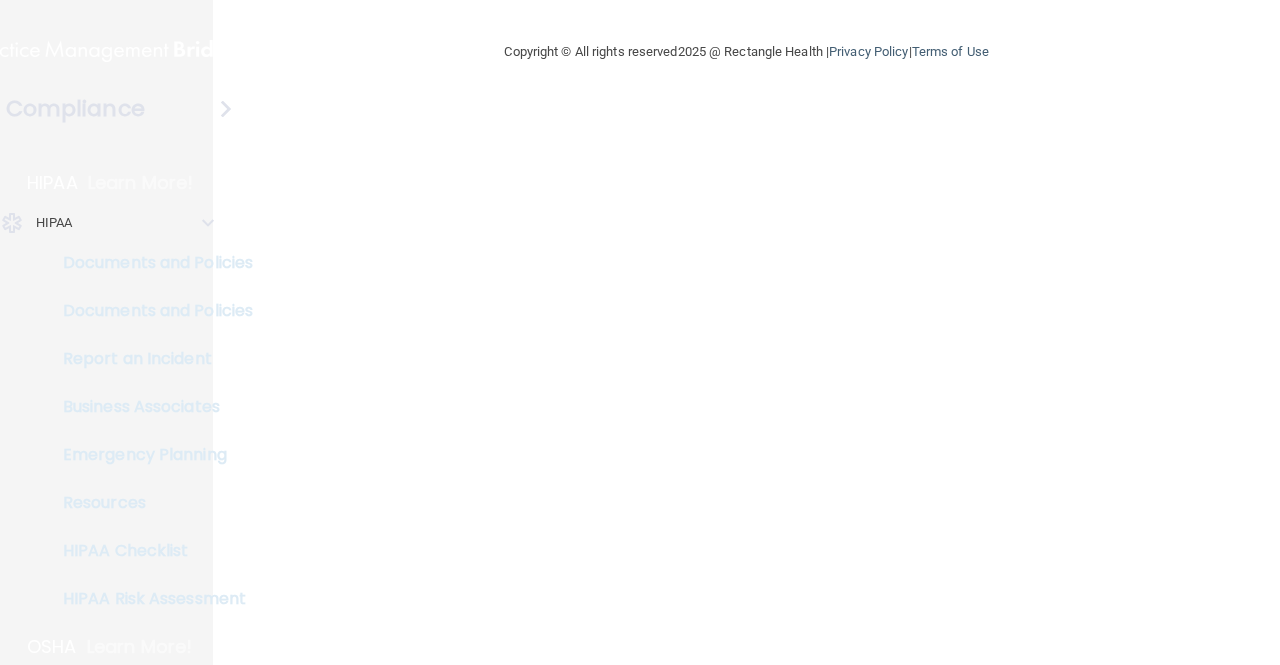 scroll, scrollTop: 0, scrollLeft: 0, axis: both 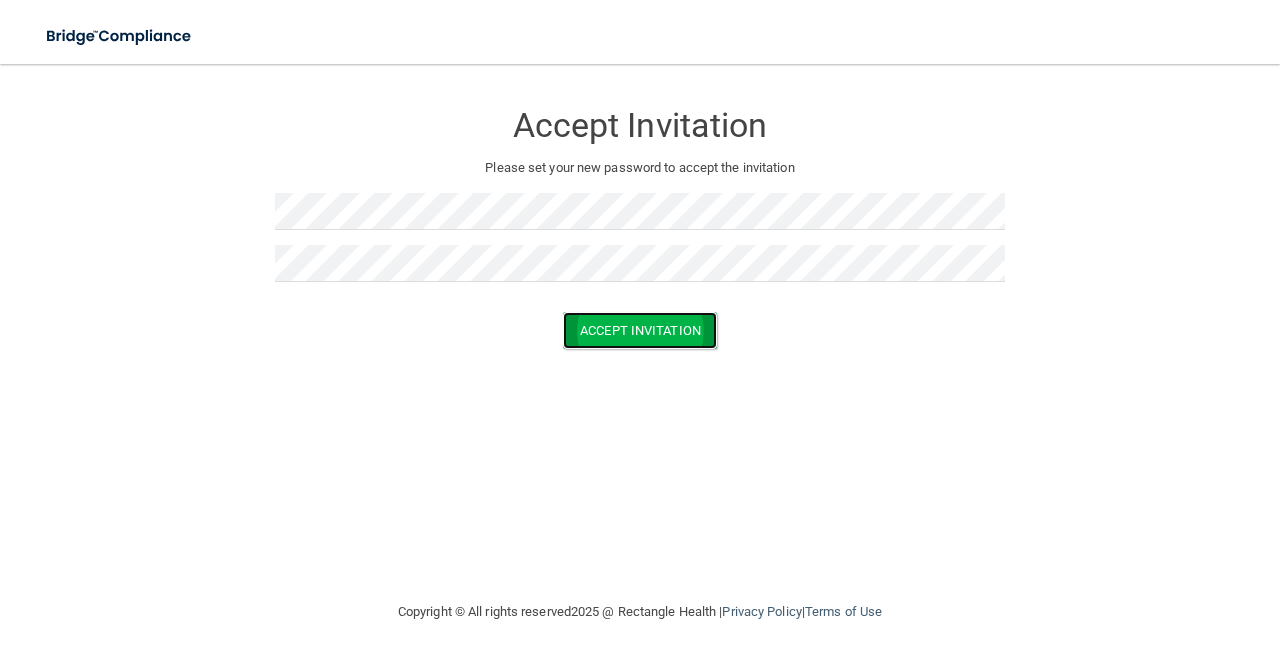 click on "Accept Invitation" at bounding box center [640, 330] 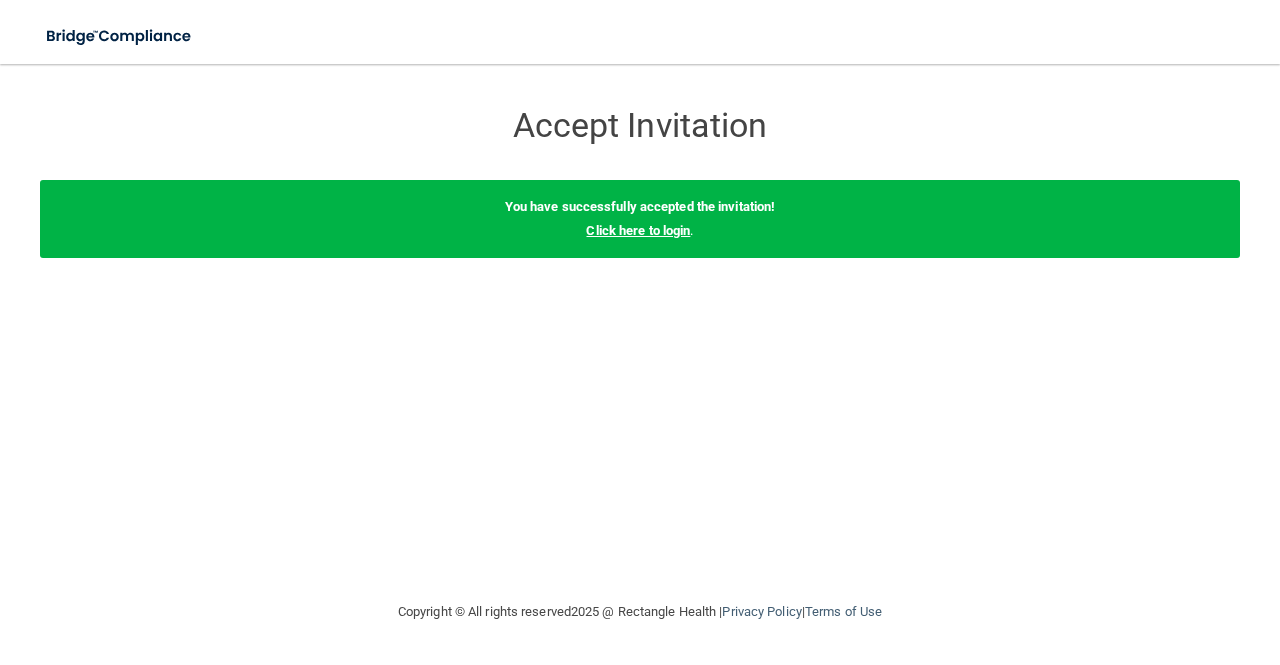 click on "Click here to login" at bounding box center (638, 230) 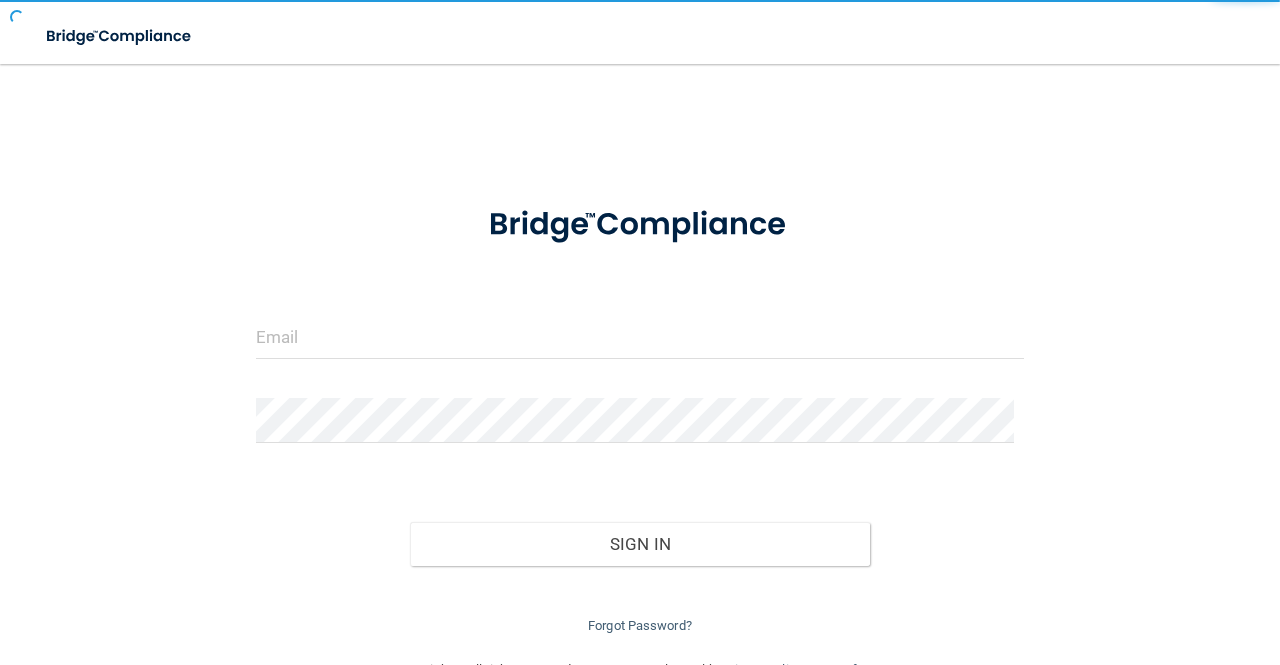 click at bounding box center (640, 225) 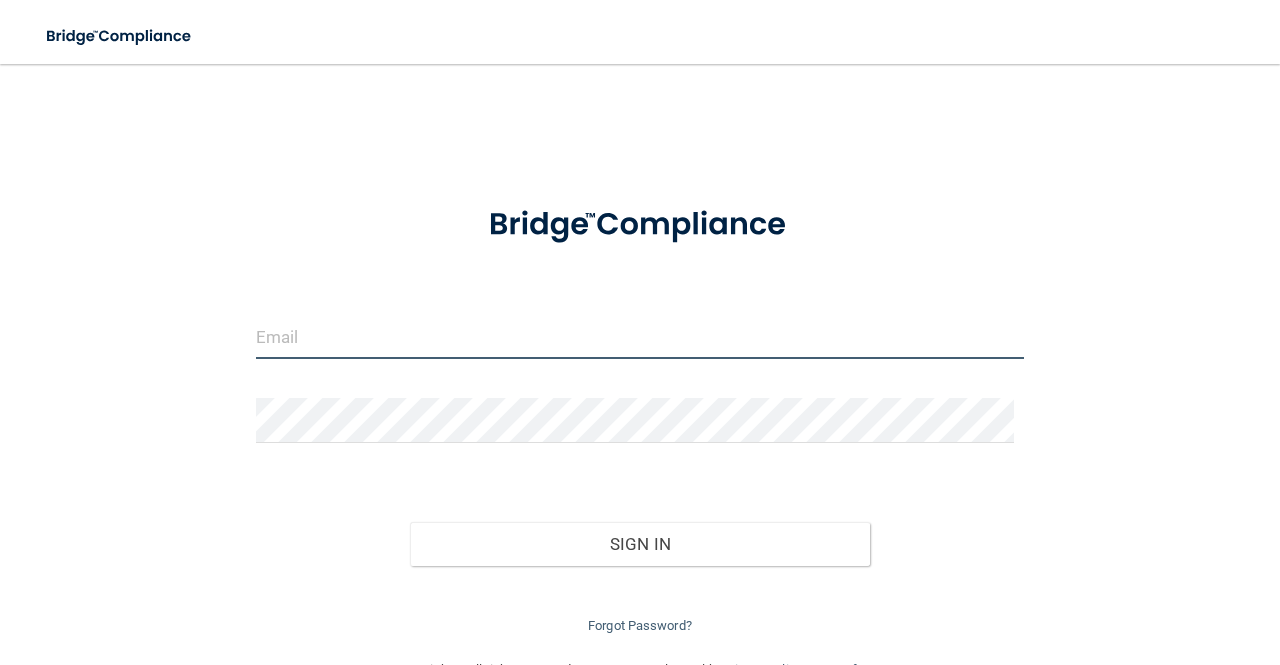 click at bounding box center (640, 336) 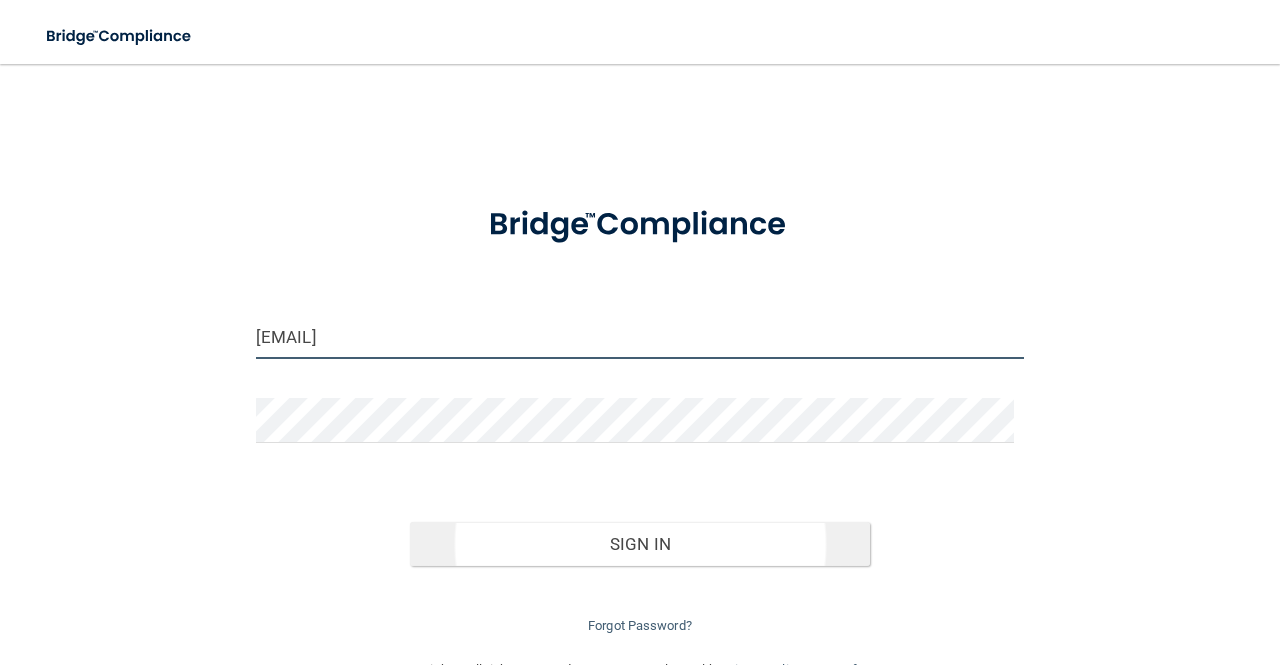 type on "[EMAIL]" 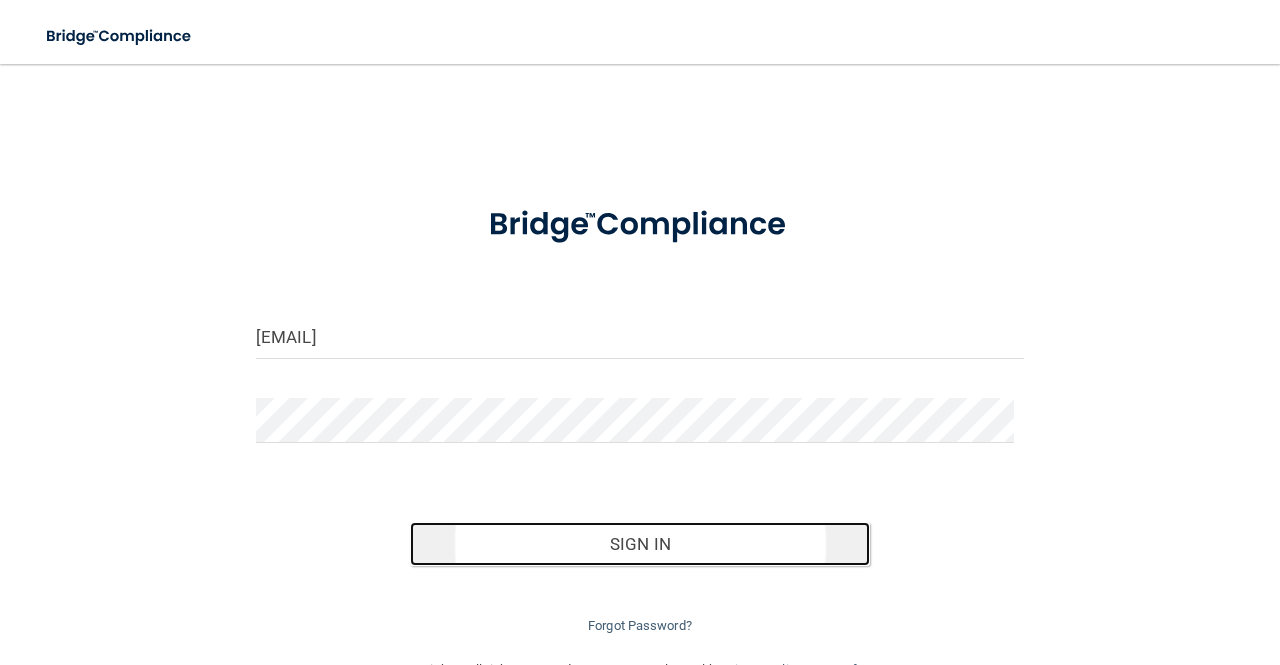 click on "Sign In" at bounding box center [640, 544] 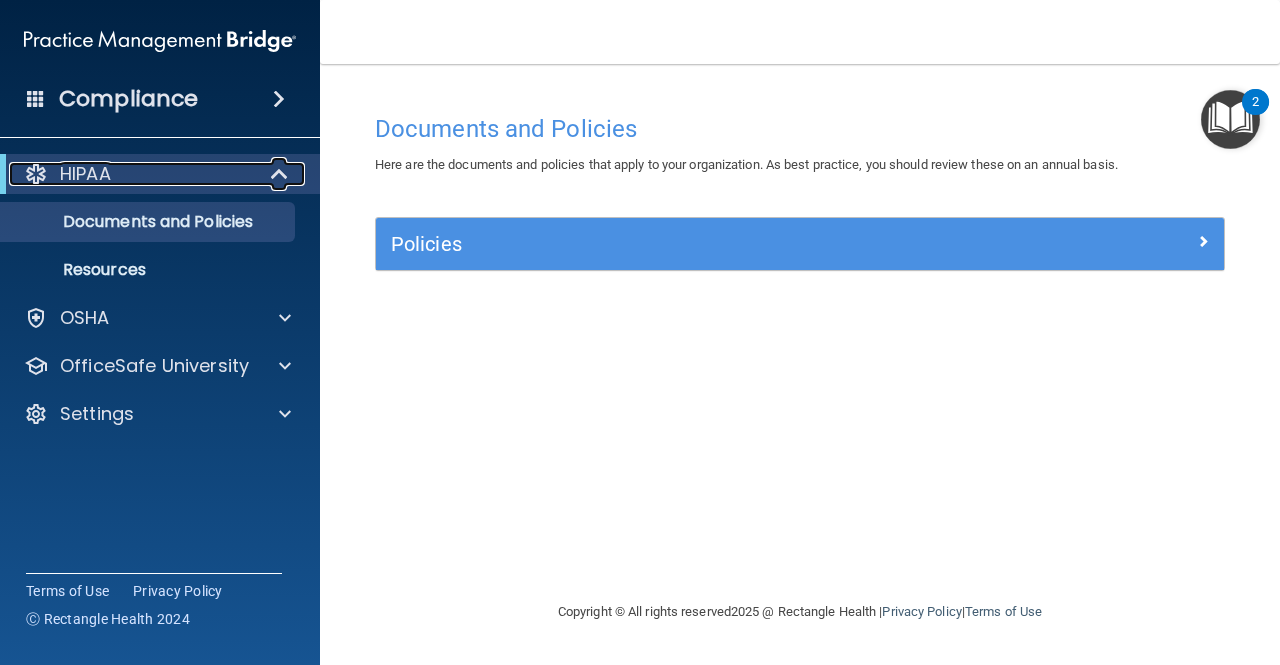 click at bounding box center [281, 174] 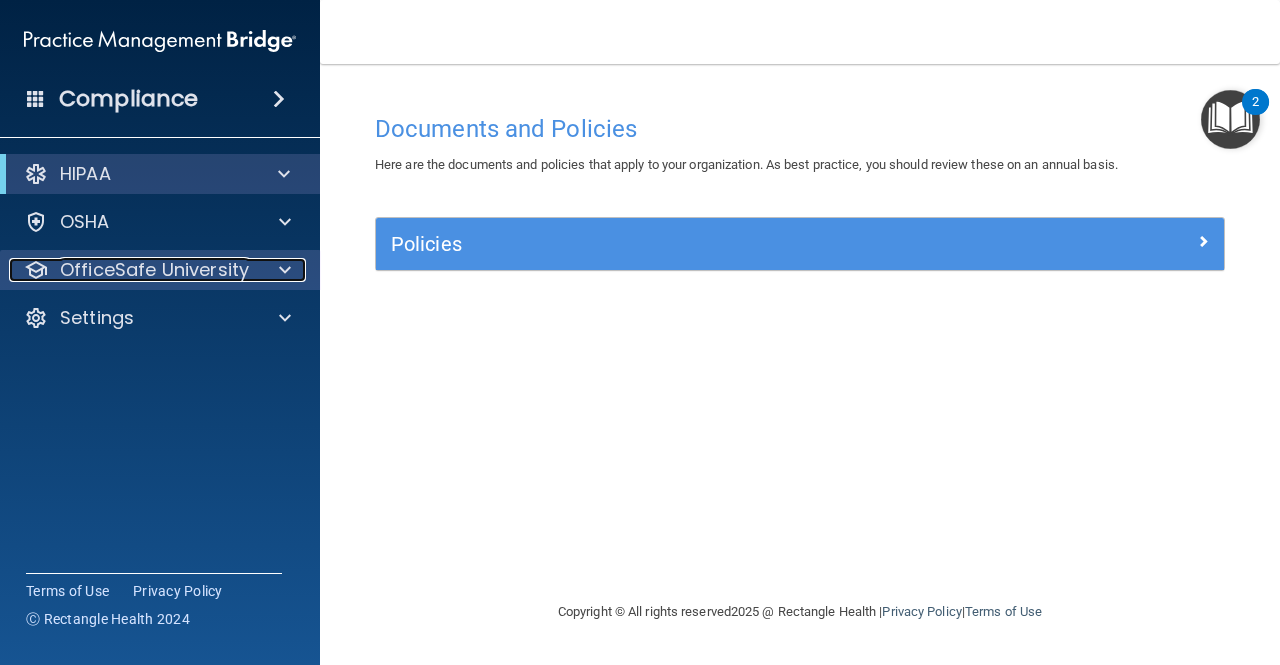 click at bounding box center (285, 270) 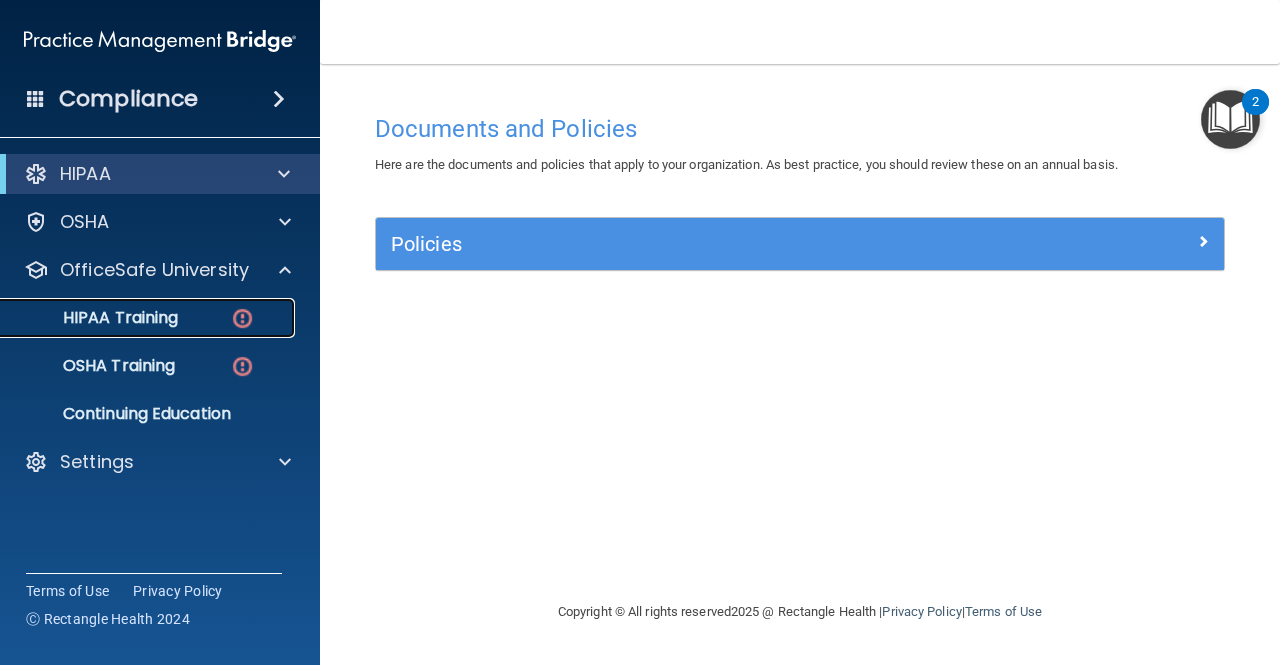 click on "HIPAA Training" at bounding box center (95, 318) 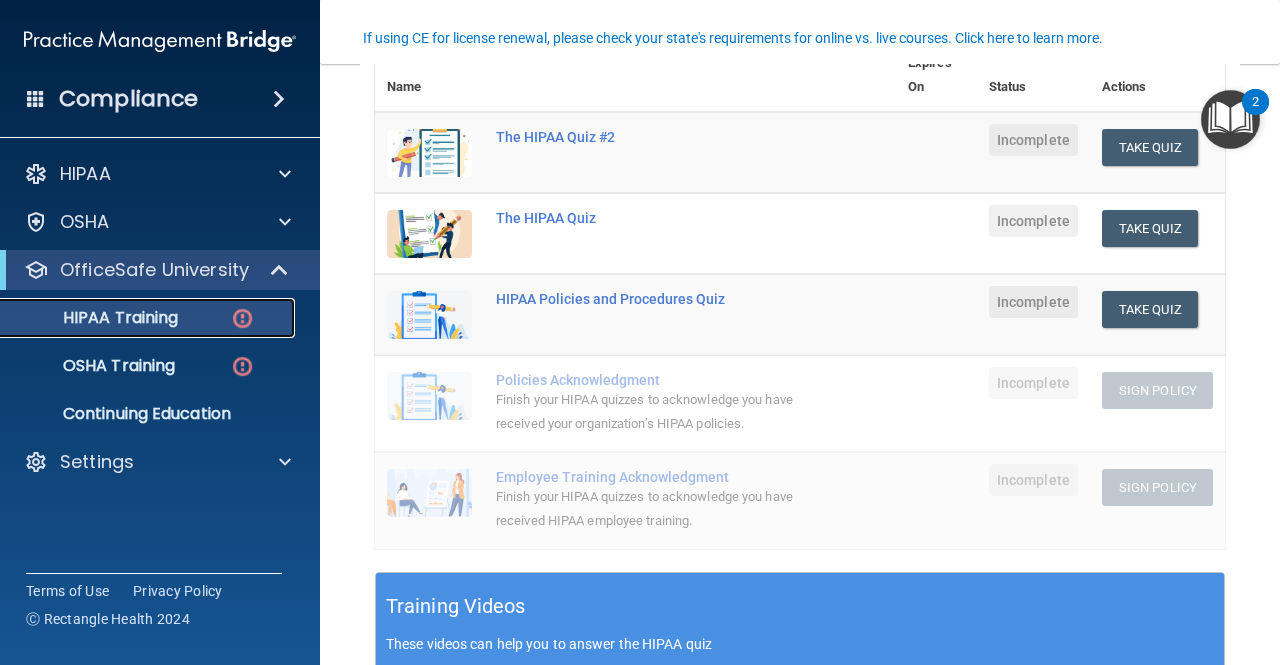 scroll, scrollTop: 400, scrollLeft: 0, axis: vertical 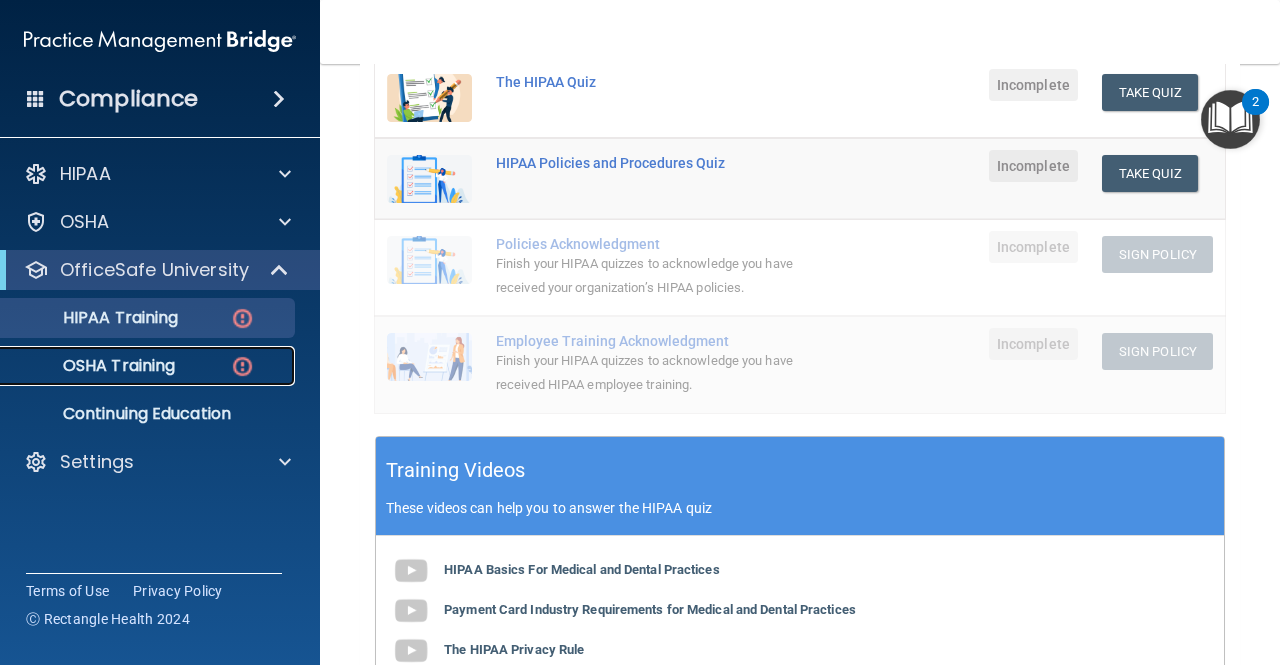 click on "OSHA Training" at bounding box center [149, 366] 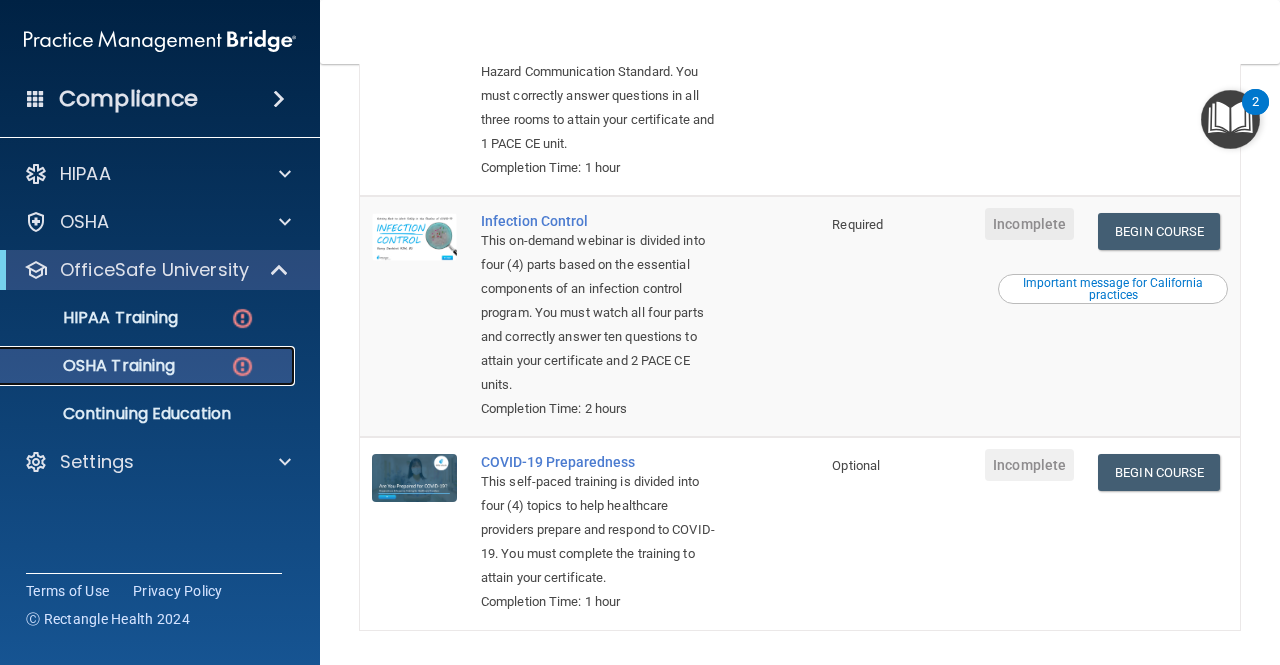 scroll, scrollTop: 636, scrollLeft: 0, axis: vertical 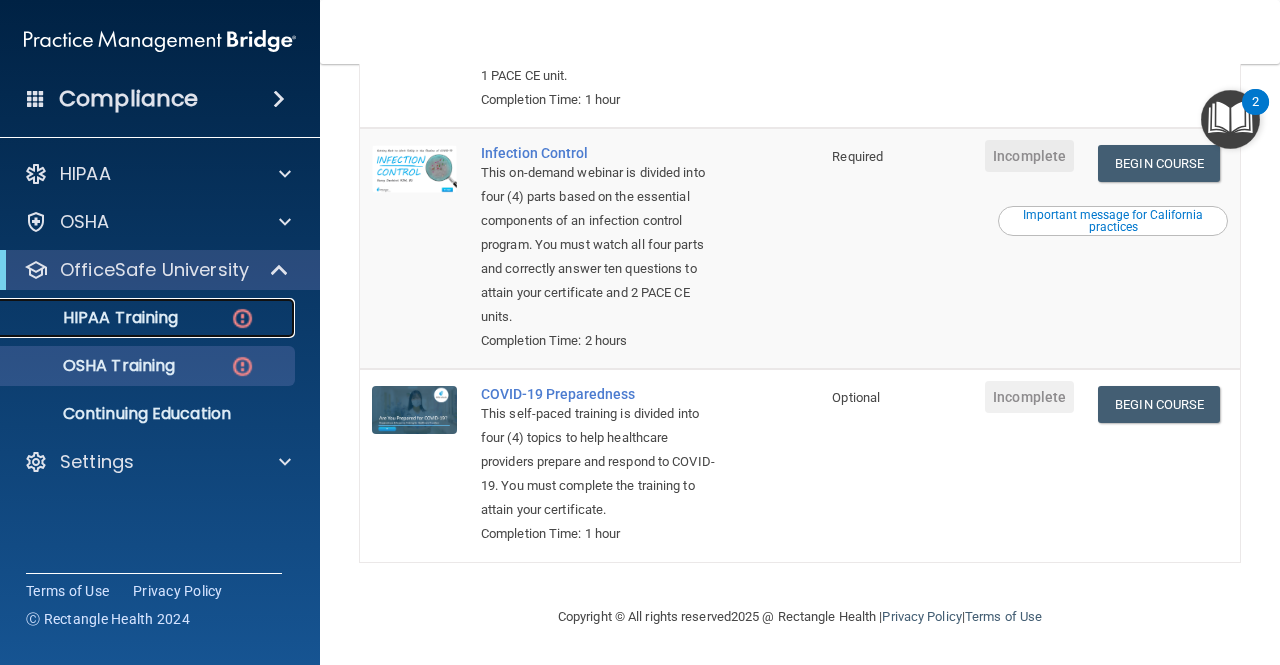 click on "HIPAA Training" at bounding box center [95, 318] 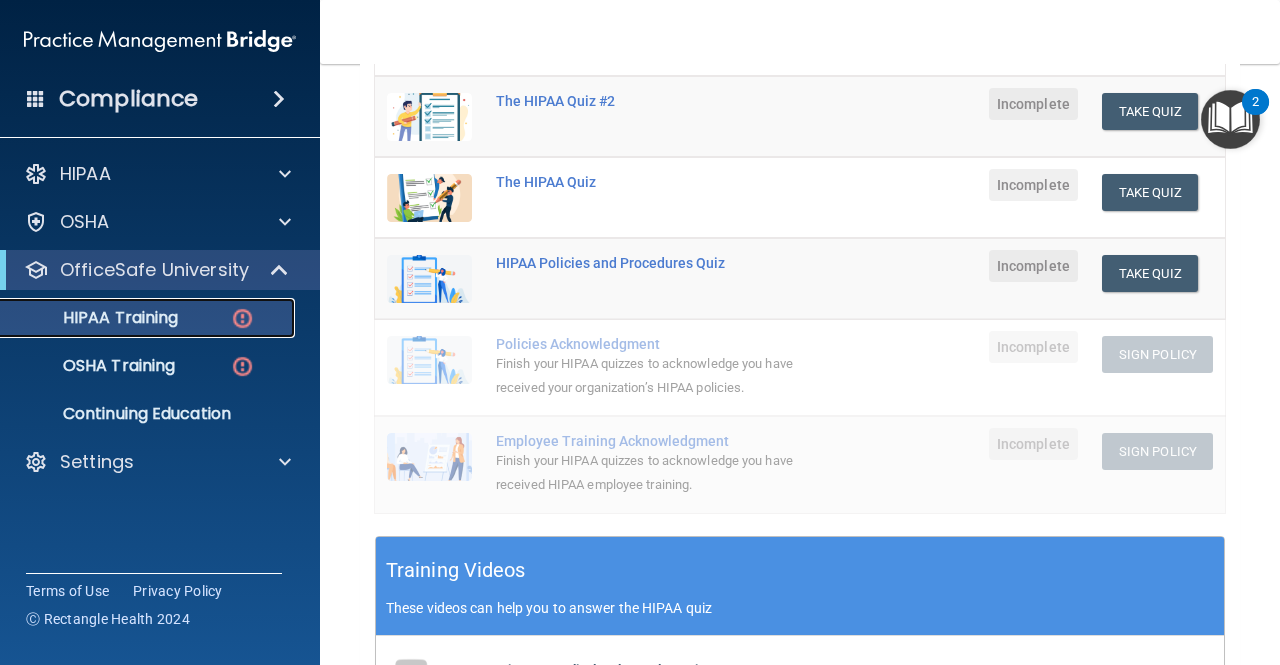 scroll, scrollTop: 0, scrollLeft: 0, axis: both 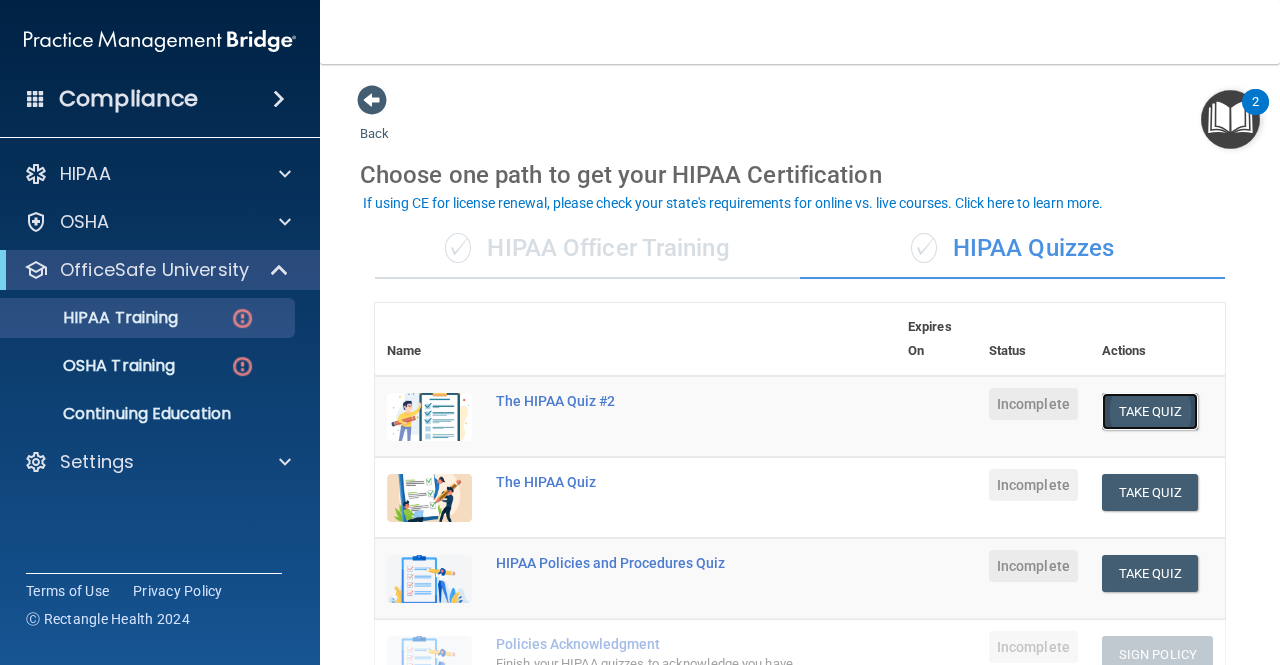 click on "Take Quiz" at bounding box center [1150, 411] 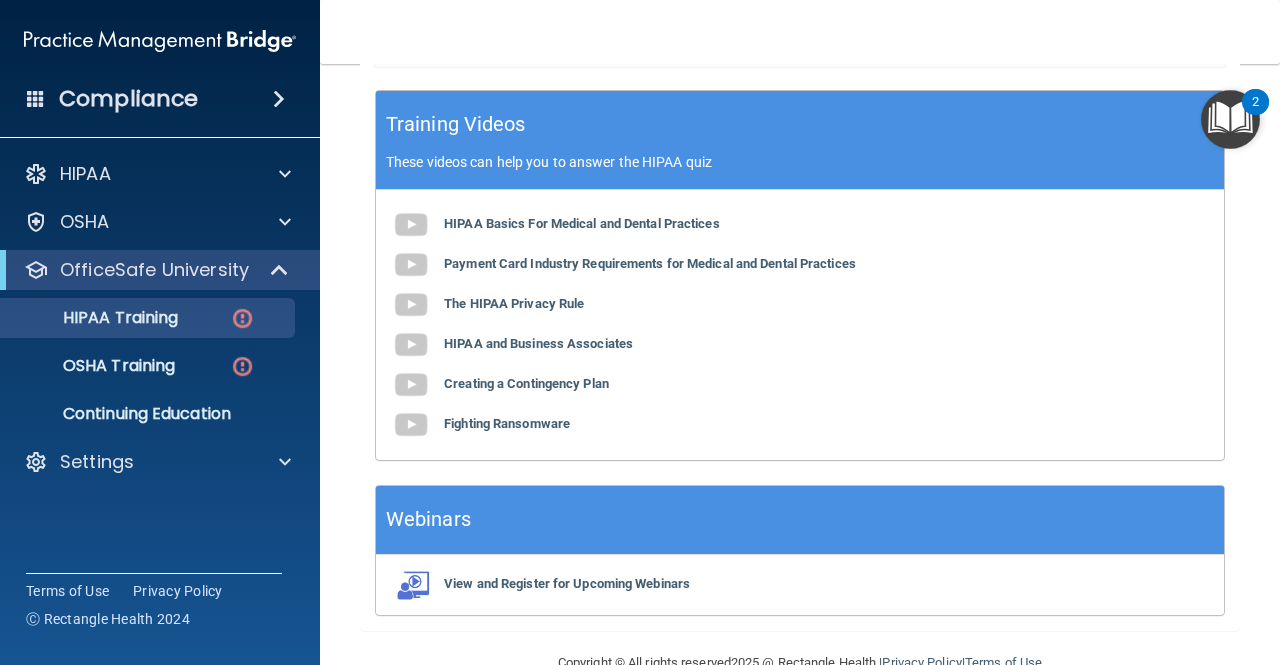 scroll, scrollTop: 788, scrollLeft: 0, axis: vertical 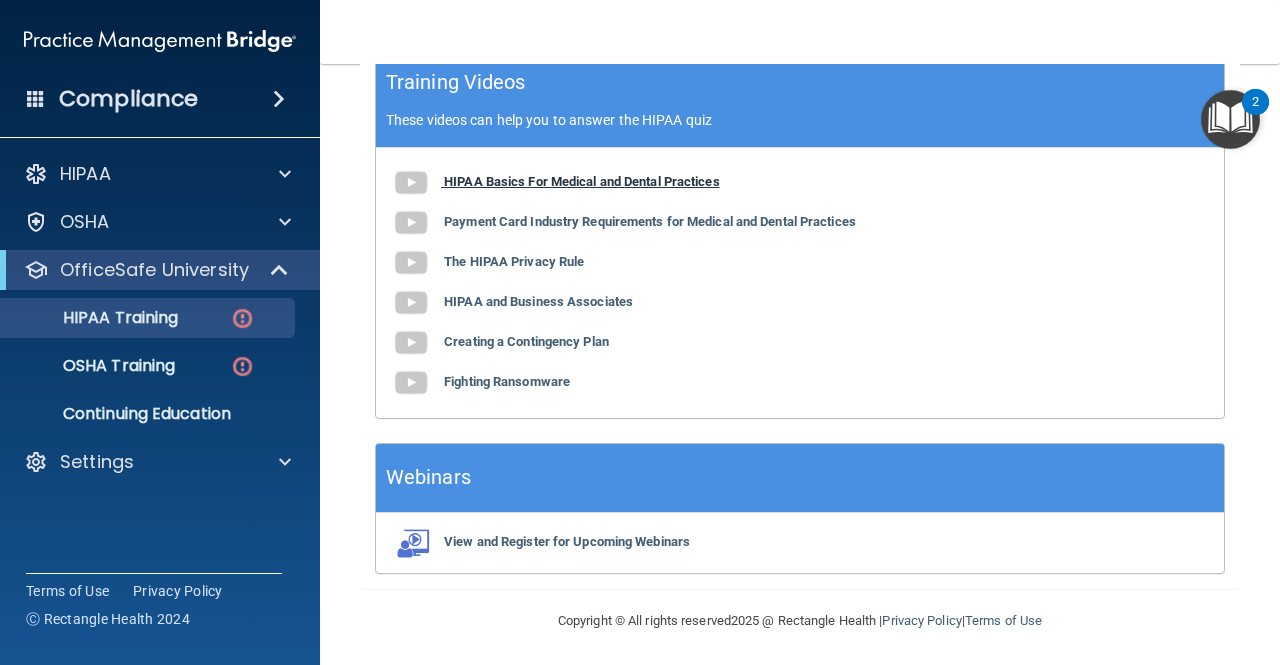 click at bounding box center (411, 183) 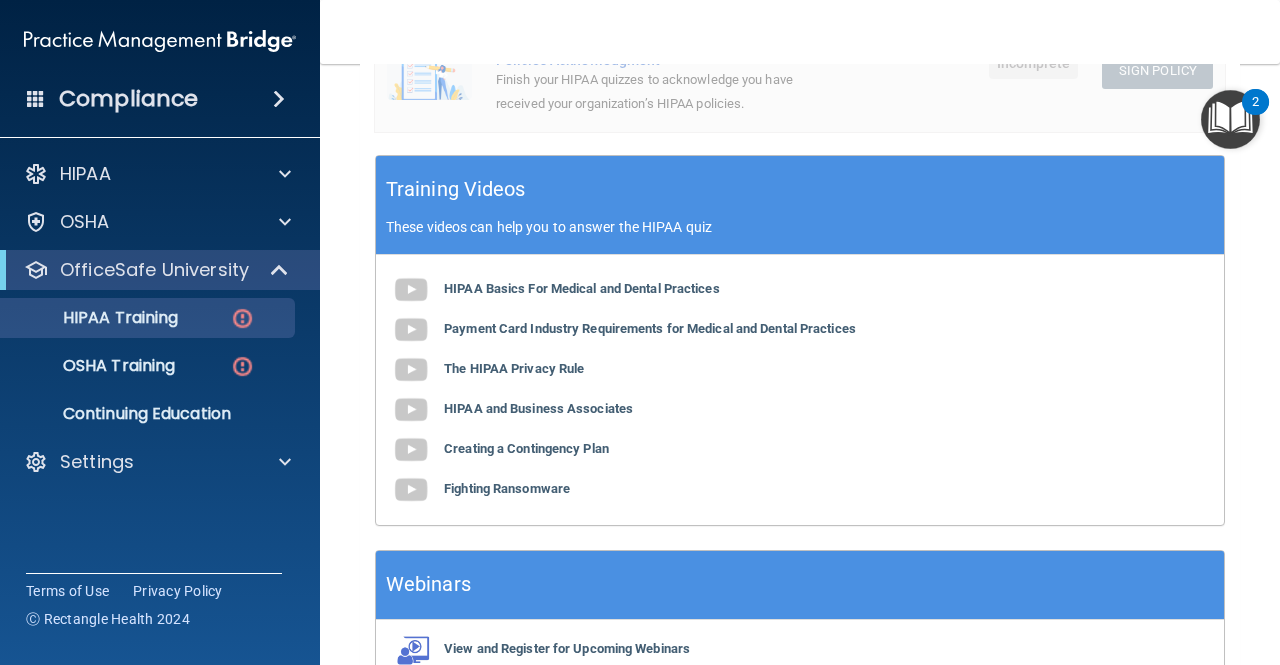 scroll, scrollTop: 682, scrollLeft: 0, axis: vertical 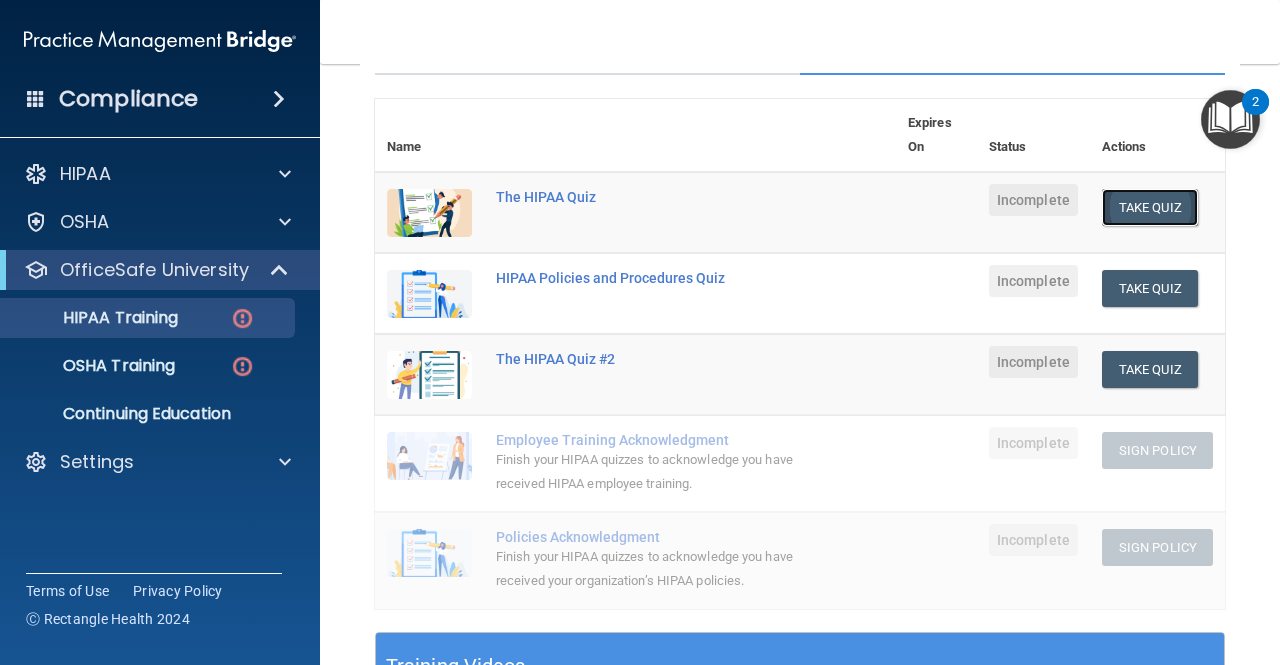 click on "Take Quiz" at bounding box center [1150, 207] 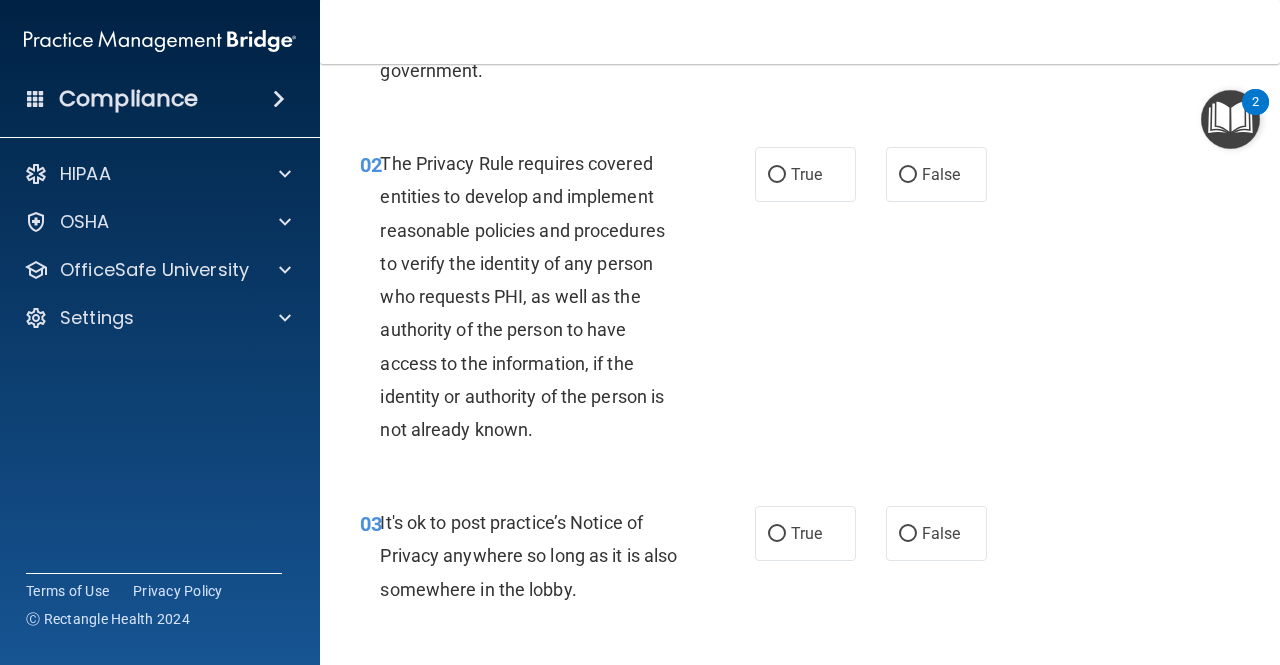scroll, scrollTop: 0, scrollLeft: 0, axis: both 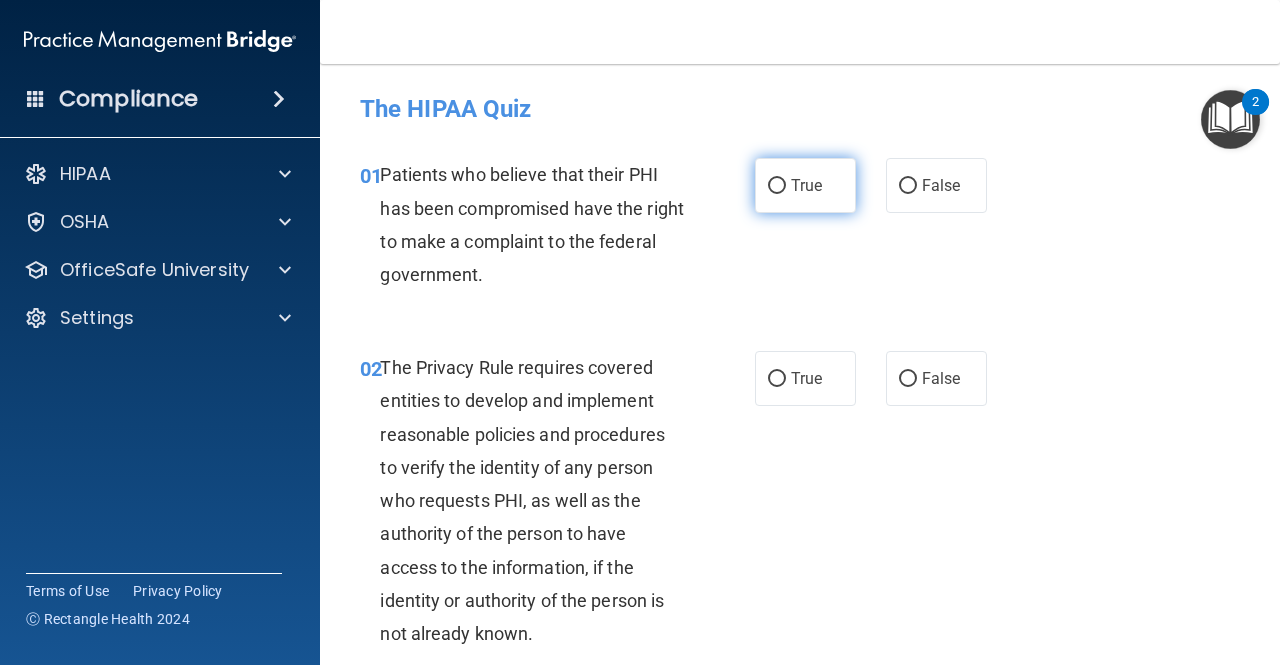 click on "True" at bounding box center [805, 185] 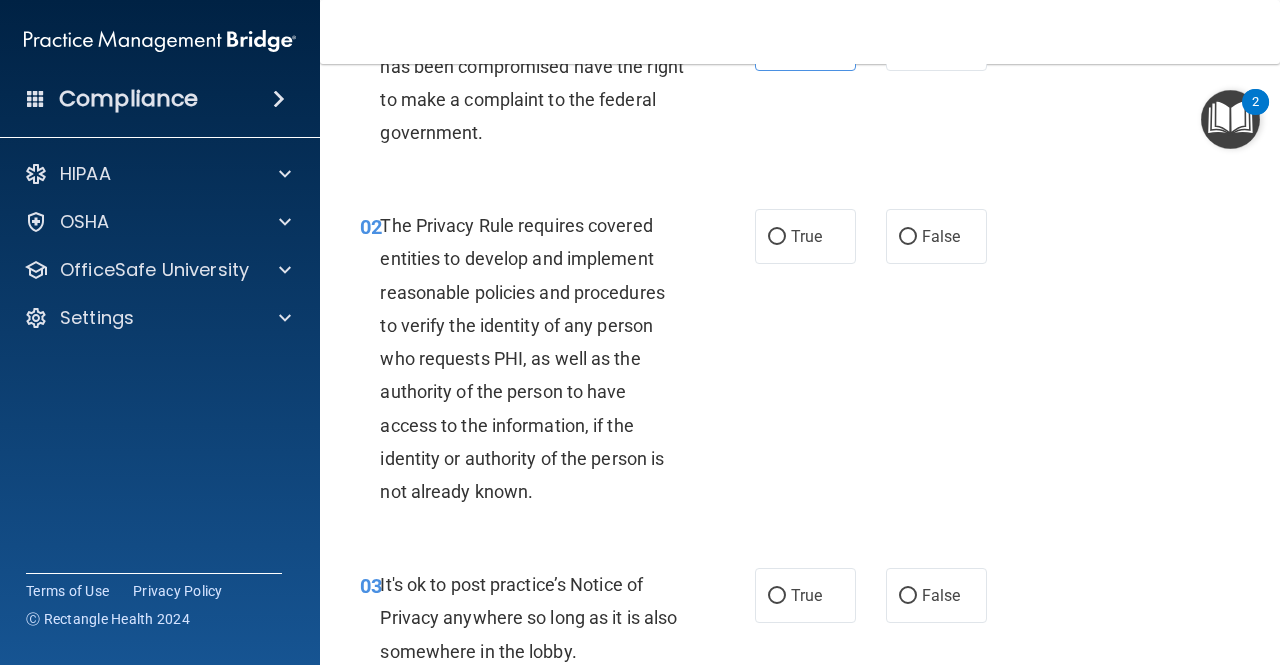 scroll, scrollTop: 157, scrollLeft: 0, axis: vertical 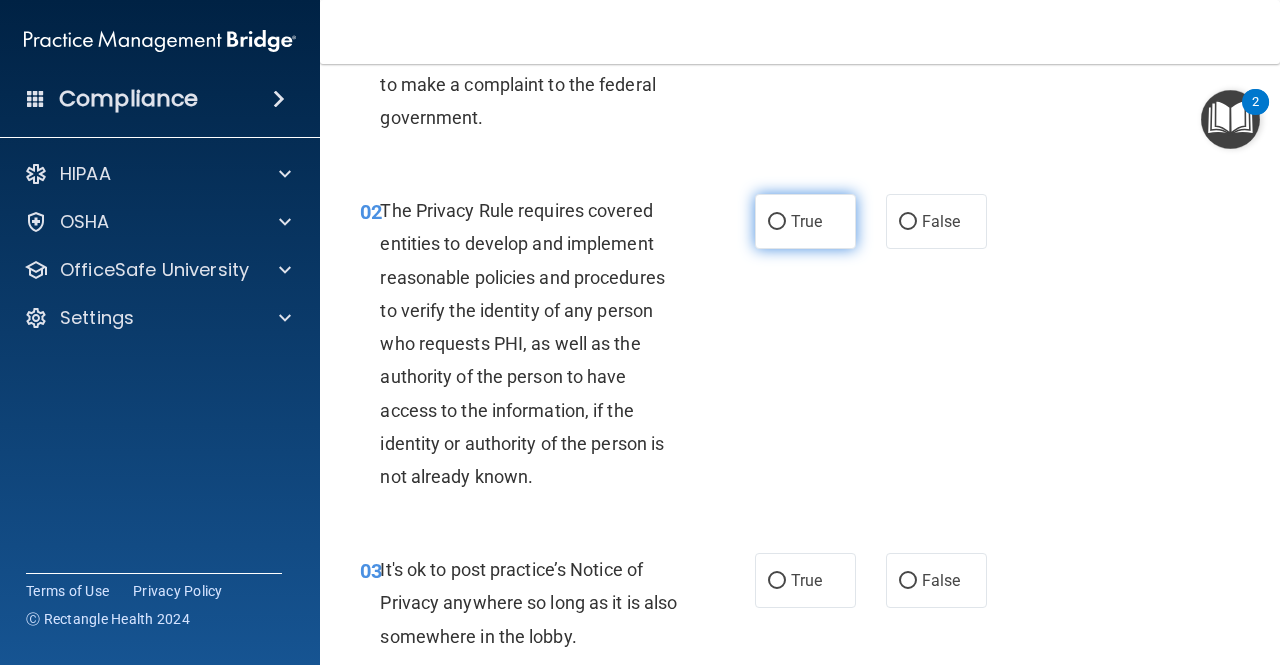 click on "True" at bounding box center [805, 221] 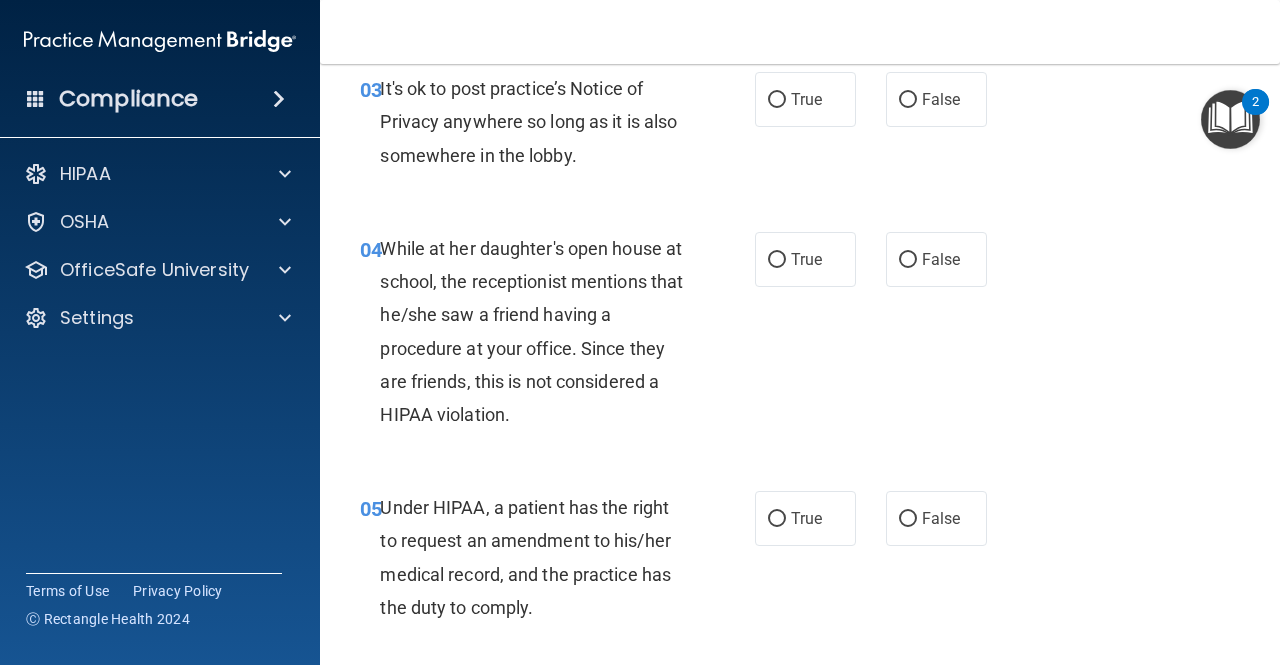 scroll, scrollTop: 637, scrollLeft: 0, axis: vertical 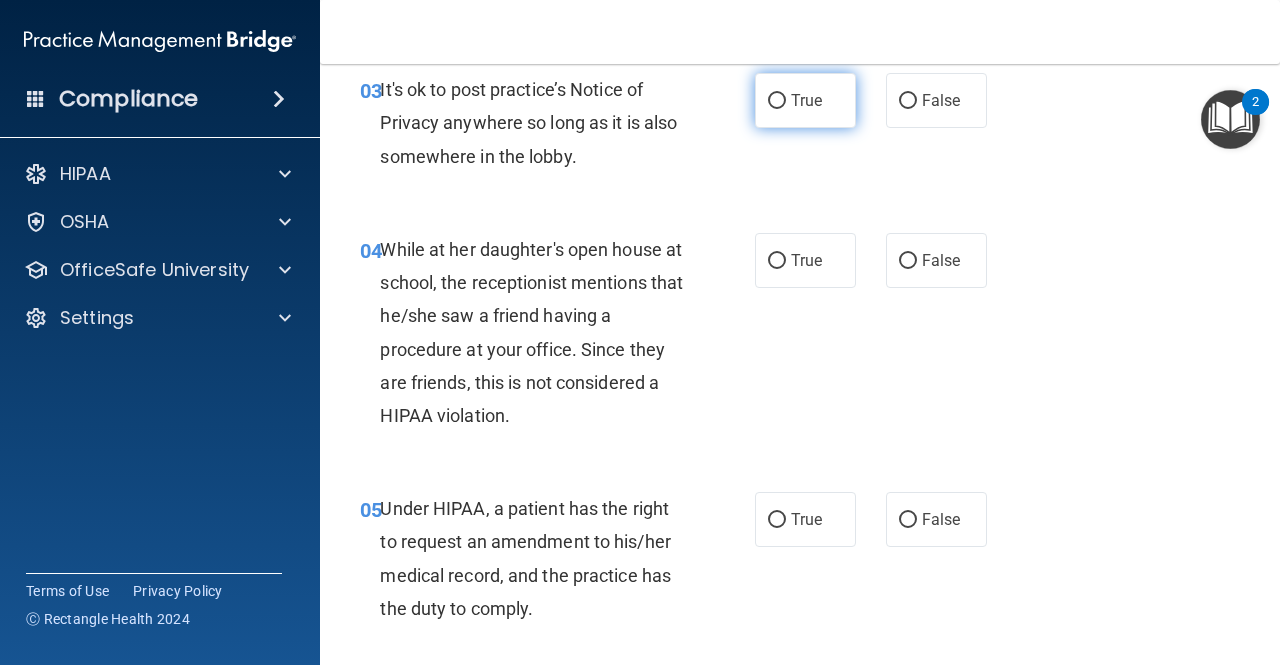 click on "True" at bounding box center (777, 101) 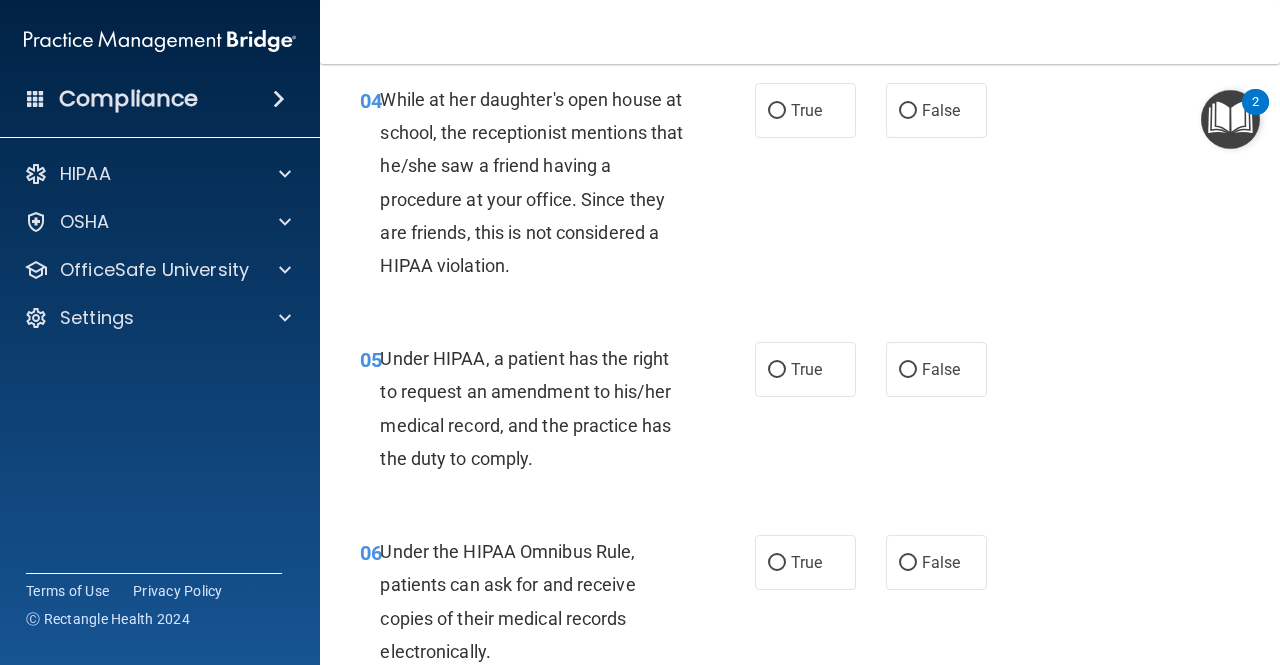 scroll, scrollTop: 779, scrollLeft: 0, axis: vertical 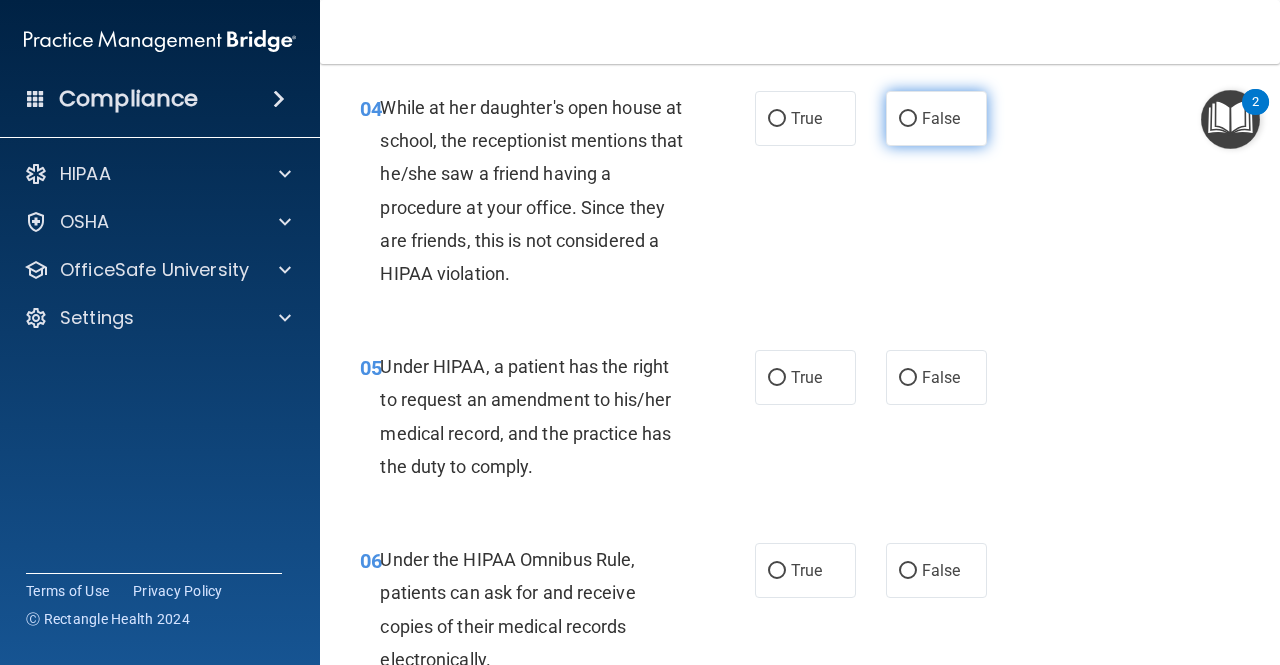 click on "False" at bounding box center (936, 118) 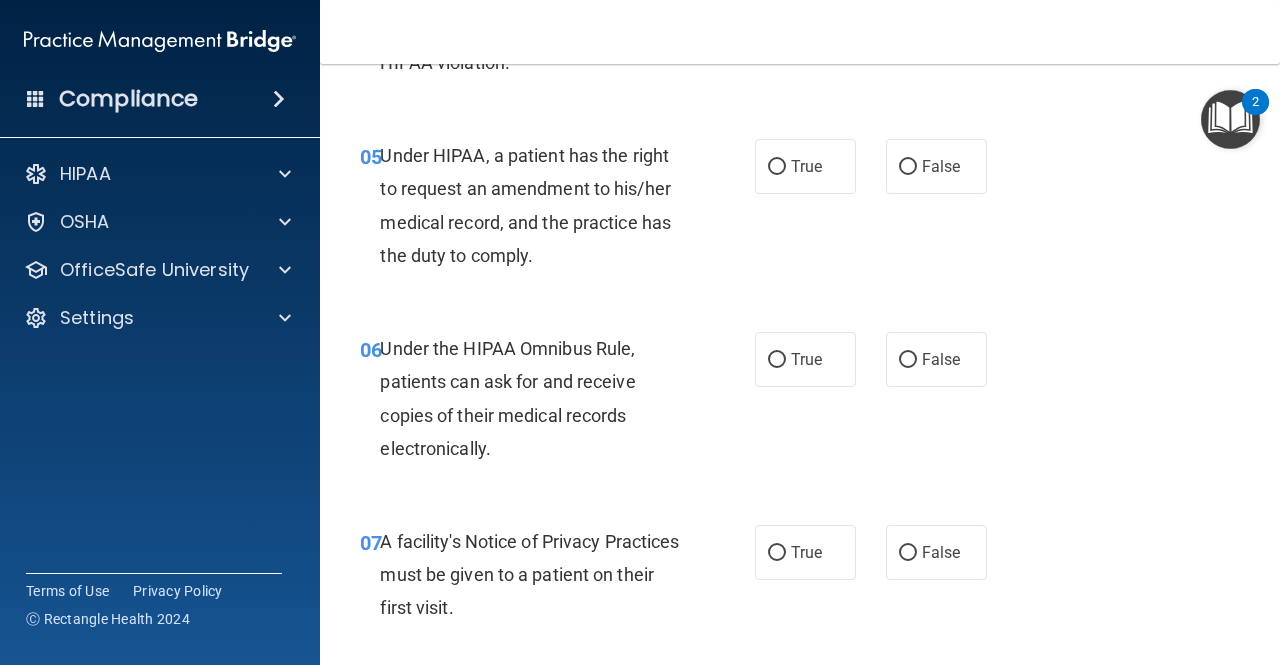 scroll, scrollTop: 1006, scrollLeft: 0, axis: vertical 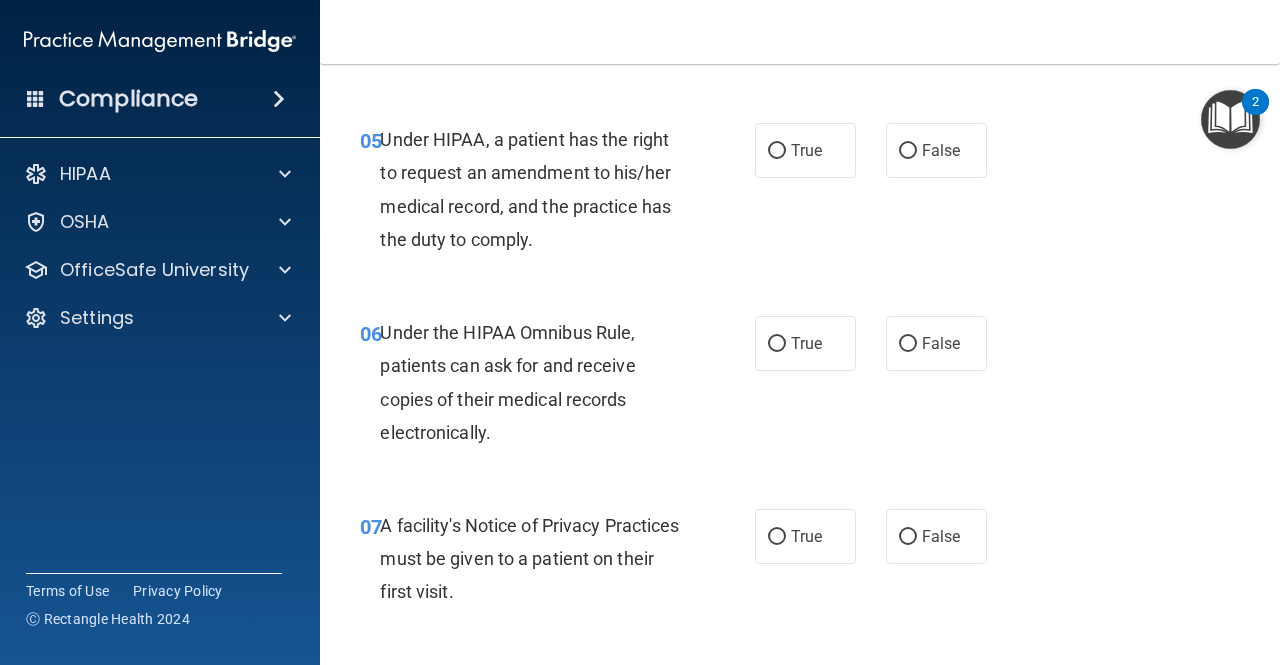 click on "Under HIPAA, a patient has the right to request an amendment to his/her medical record, and the practice has the duty to comply." at bounding box center (525, 189) 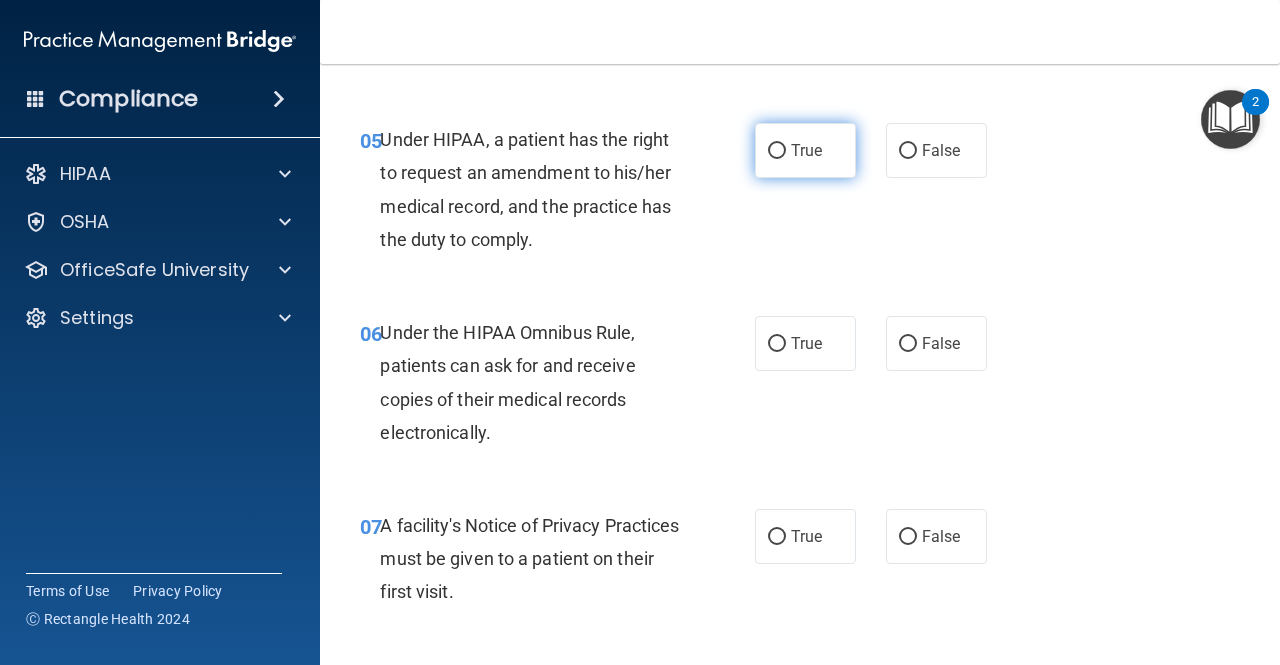 click on "True" at bounding box center [777, 151] 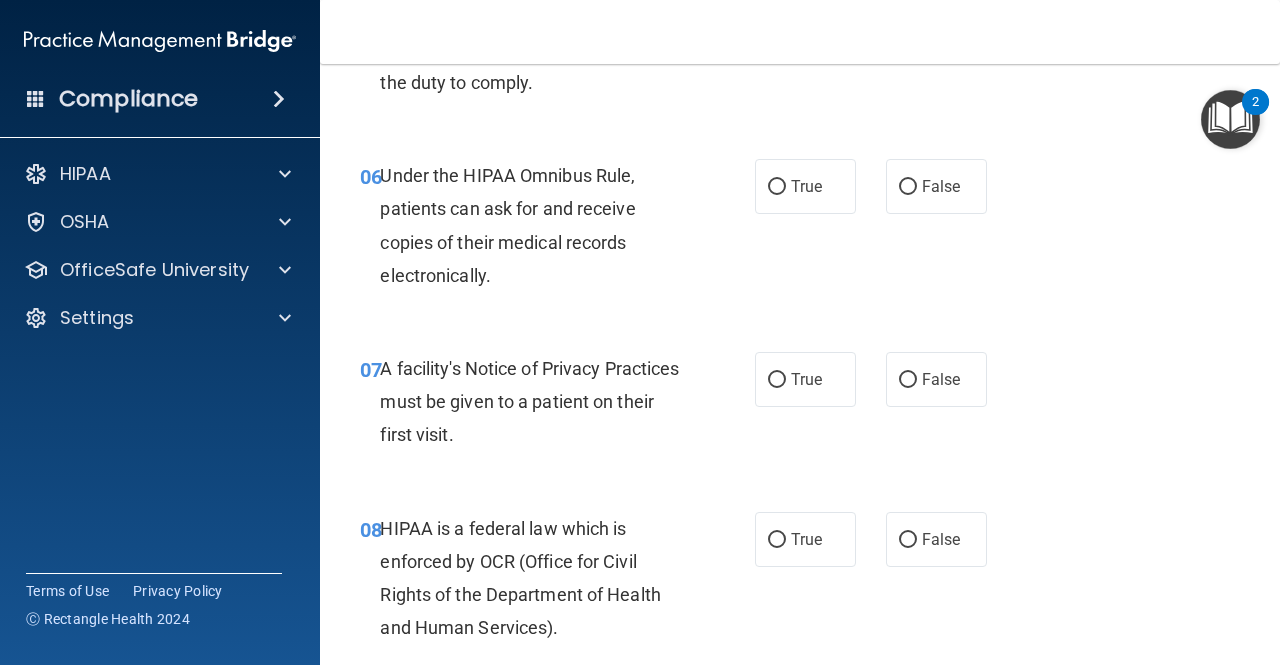 scroll, scrollTop: 1178, scrollLeft: 0, axis: vertical 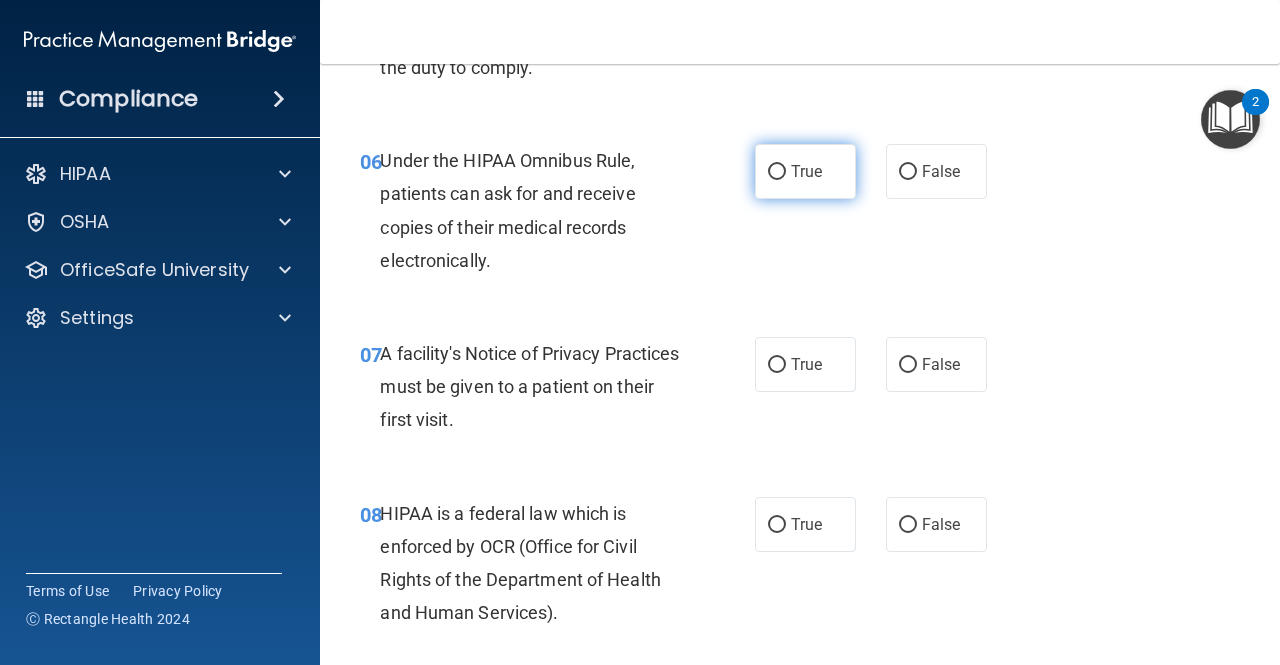 click on "True" at bounding box center (806, 171) 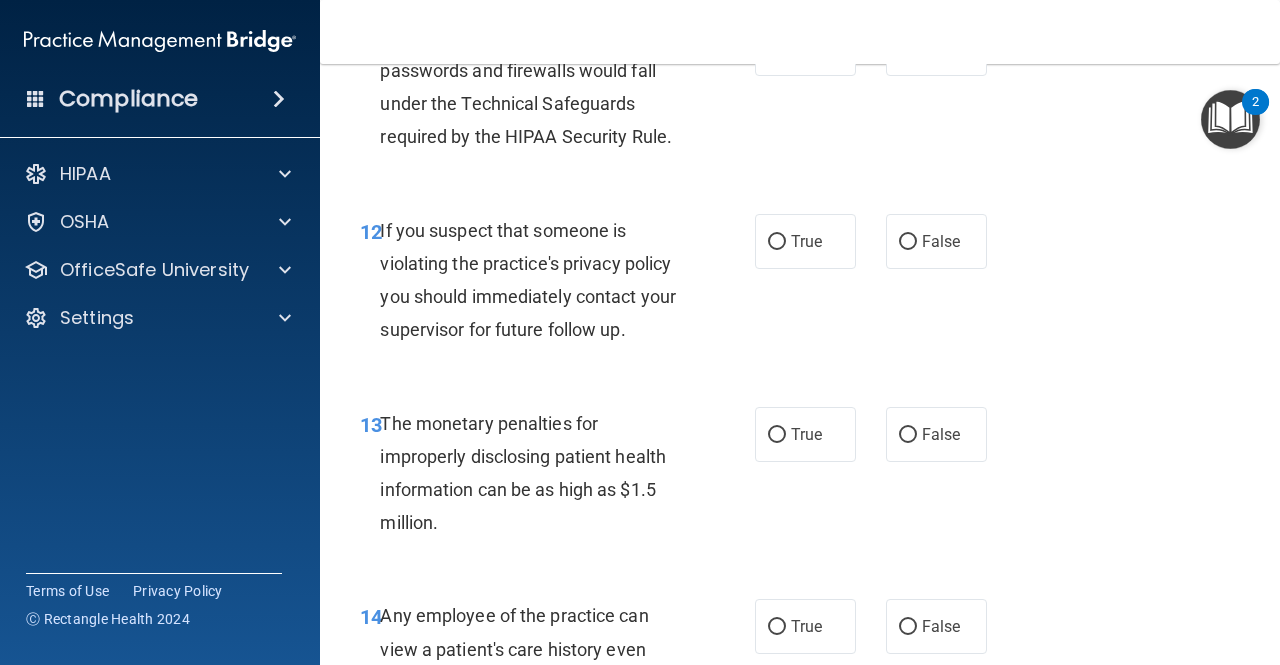 scroll, scrollTop: 0, scrollLeft: 0, axis: both 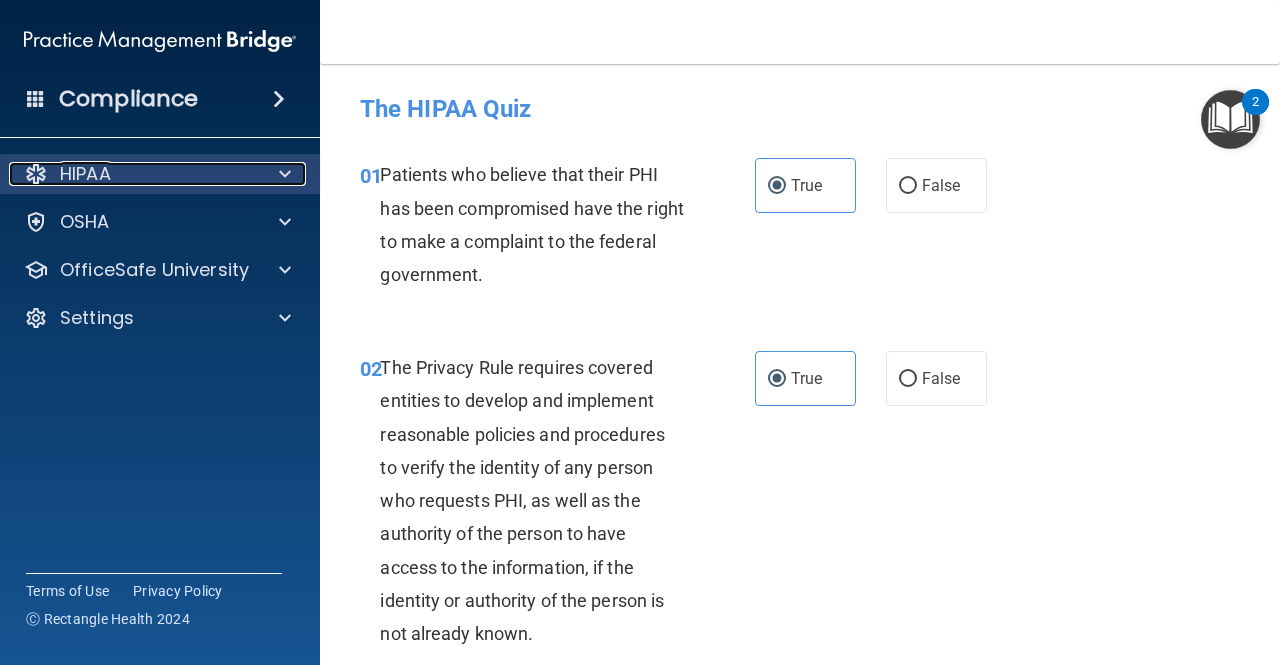 click on "HIPAA" at bounding box center [133, 174] 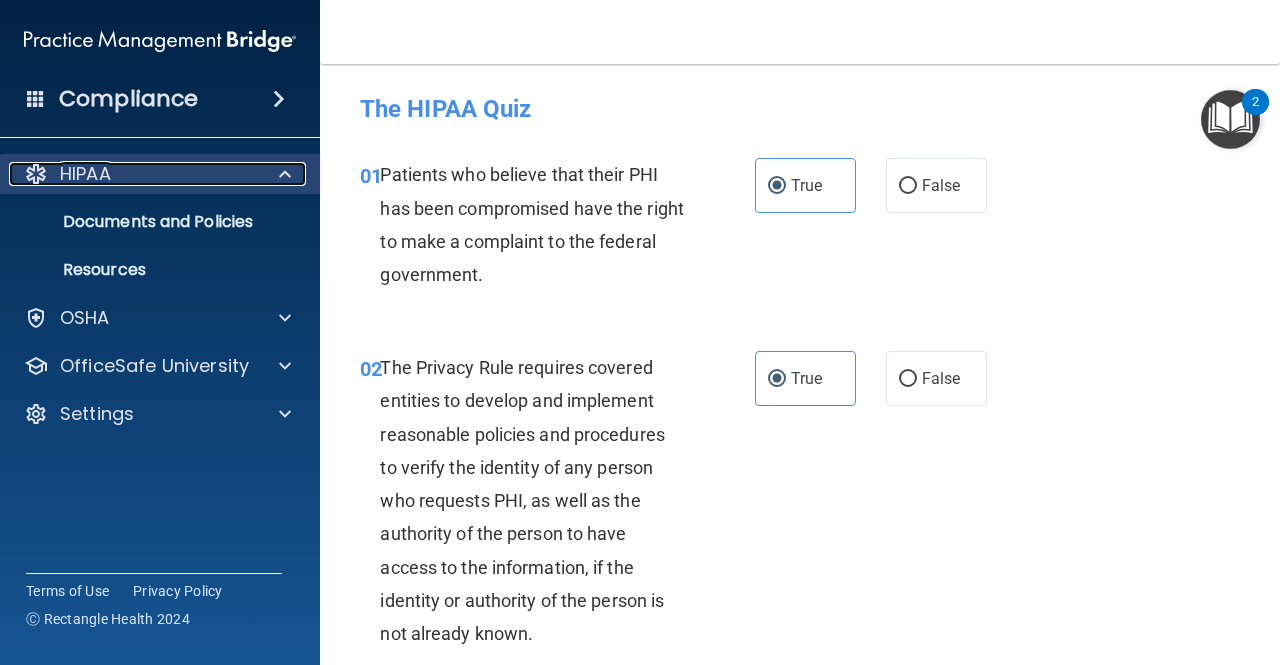 click on "HIPAA" at bounding box center (85, 174) 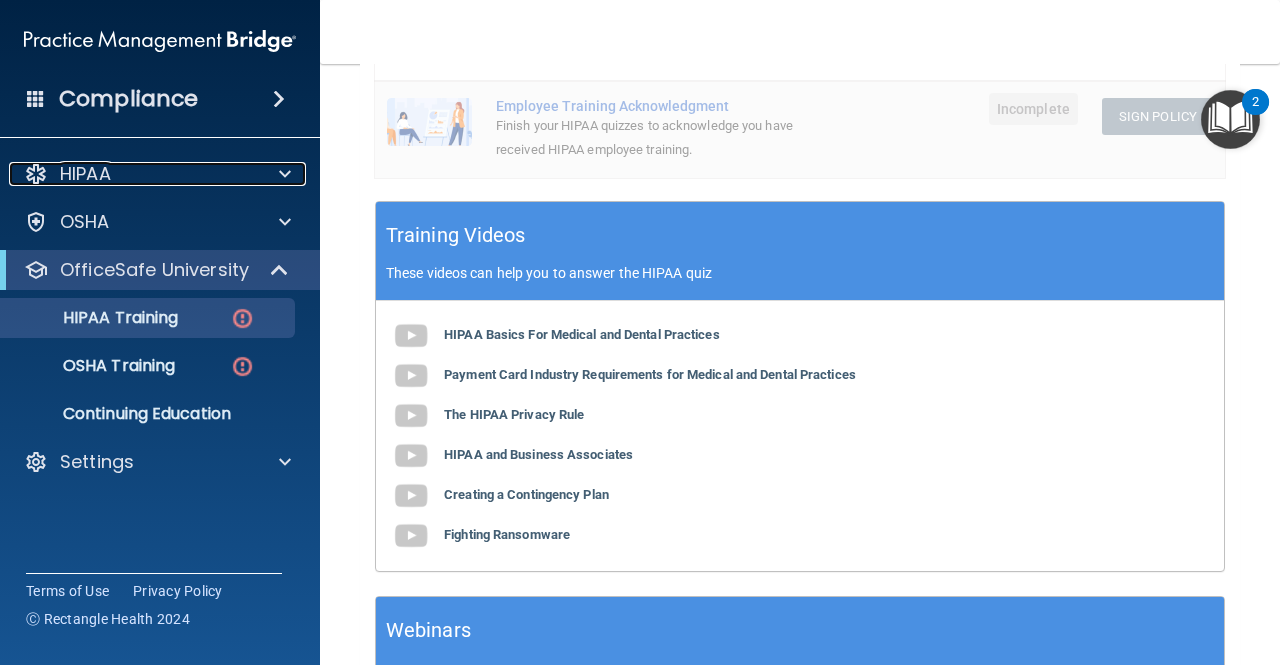 scroll, scrollTop: 636, scrollLeft: 0, axis: vertical 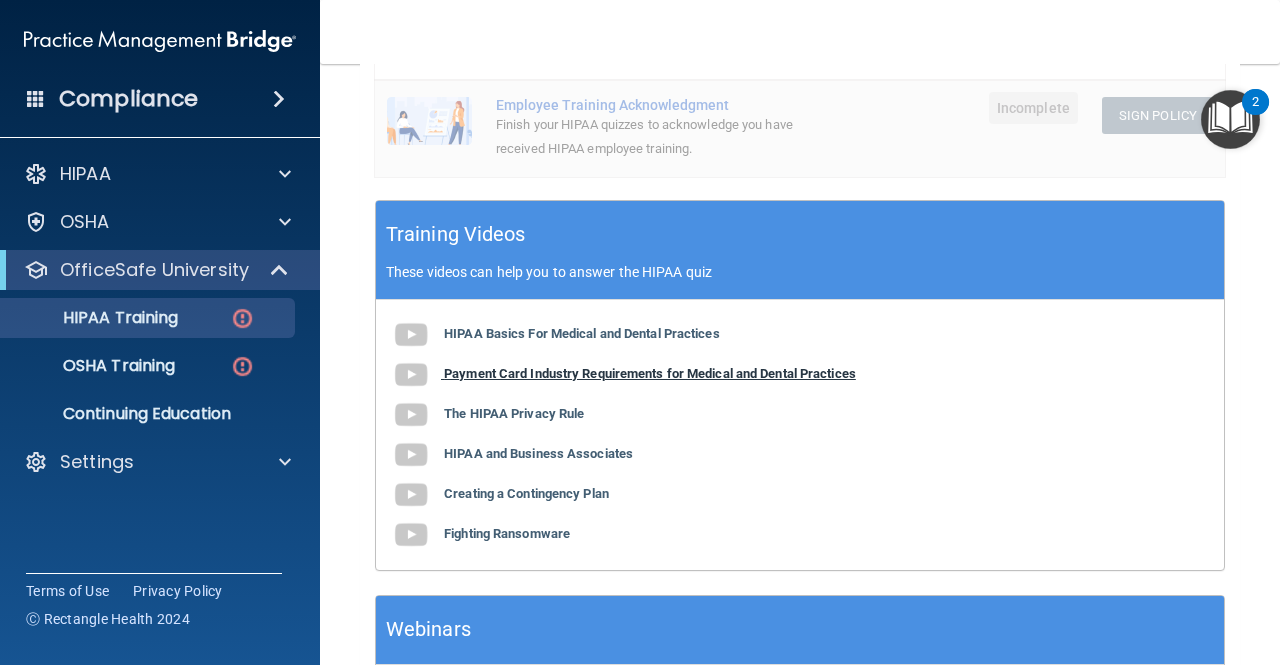 click on "Payment Card Industry Requirements for Medical and Dental Practices" at bounding box center [650, 373] 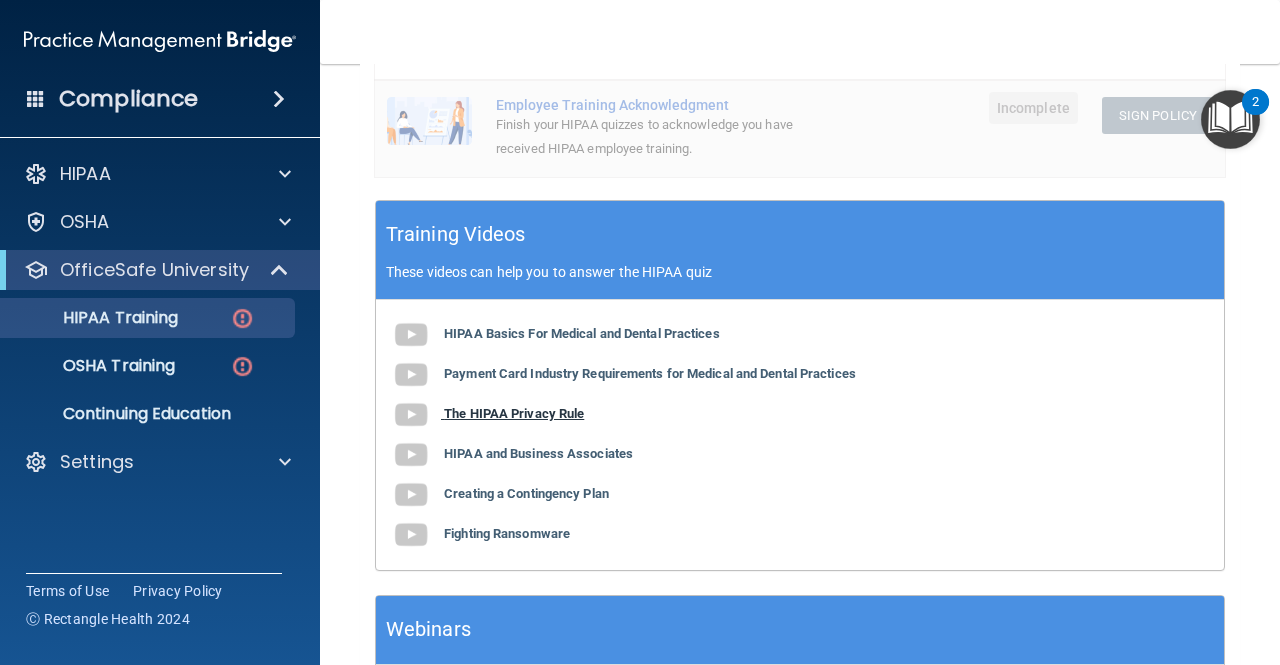 click on "The HIPAA Privacy Rule" at bounding box center [514, 413] 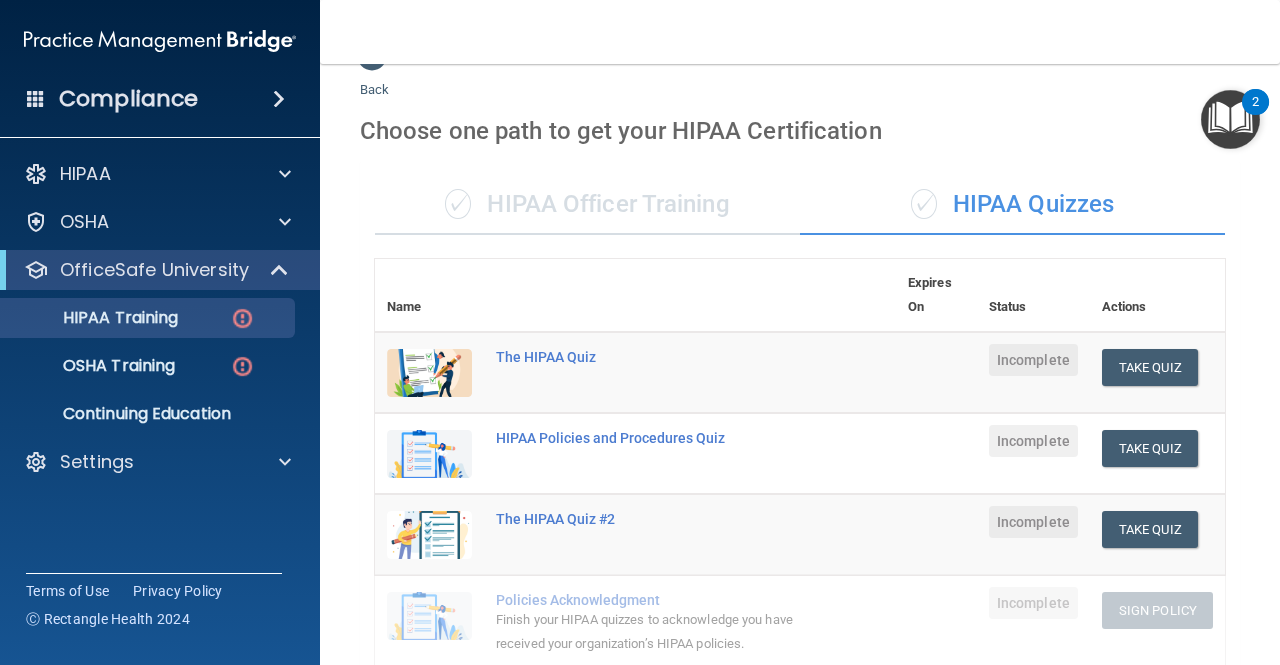 scroll, scrollTop: 0, scrollLeft: 0, axis: both 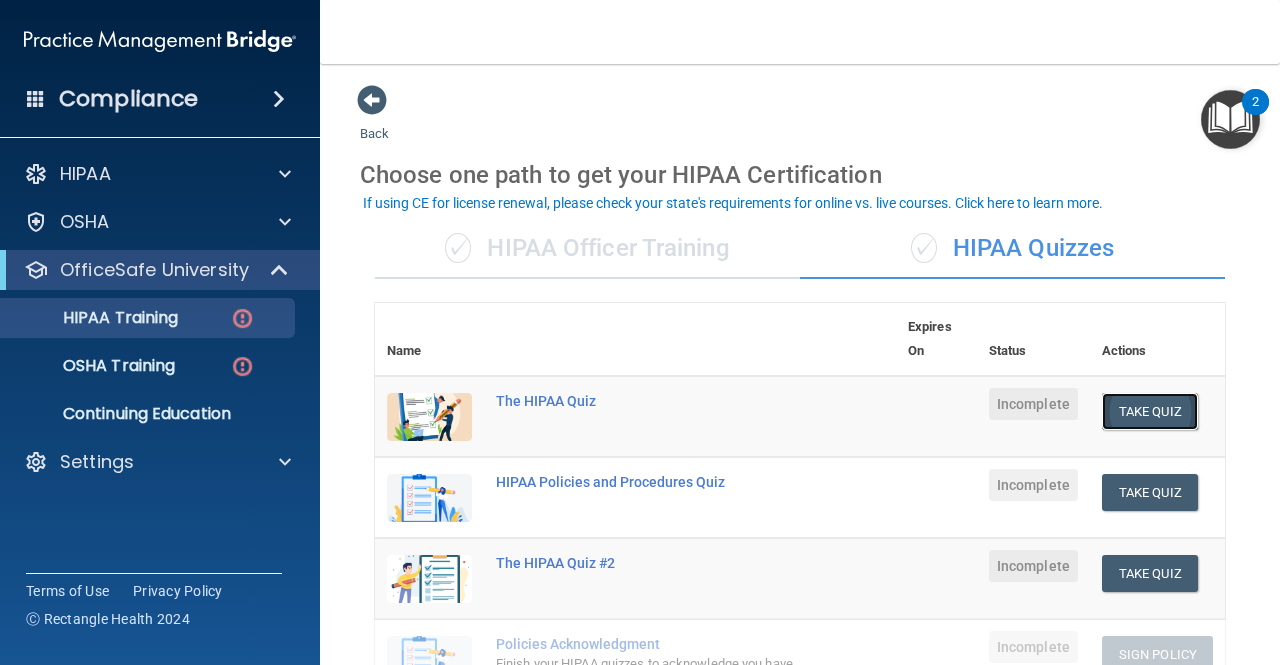 click on "Take Quiz" at bounding box center [1150, 411] 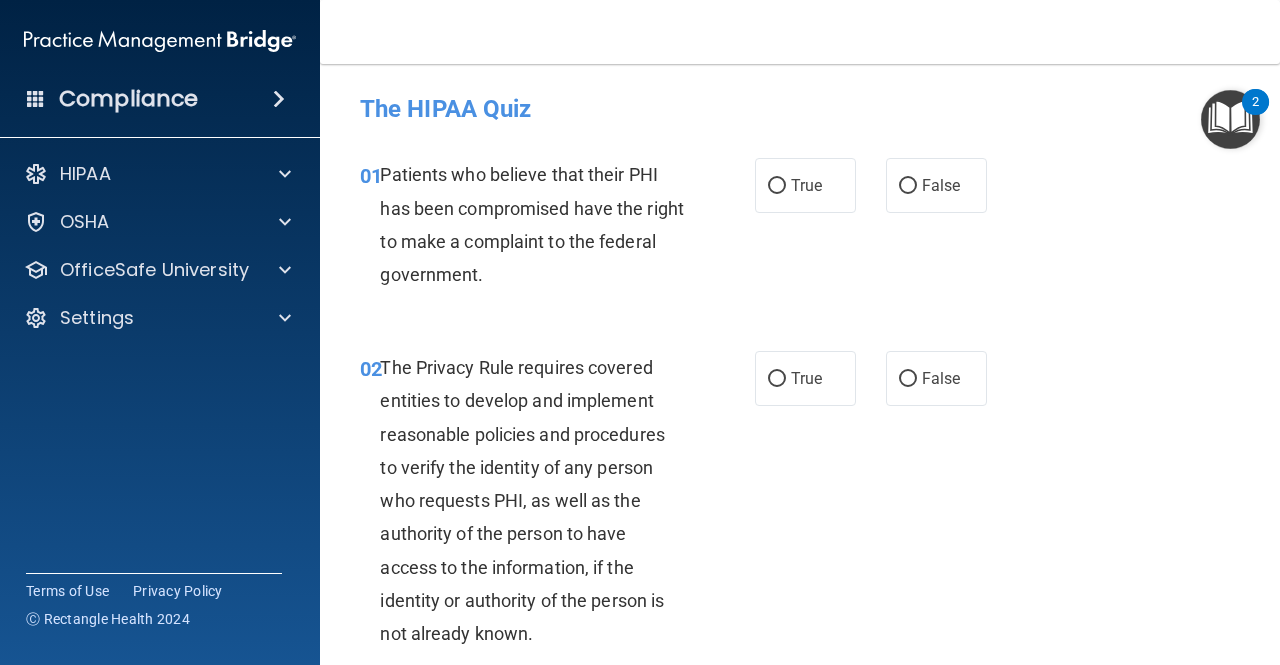 click on "2" at bounding box center (1255, 102) 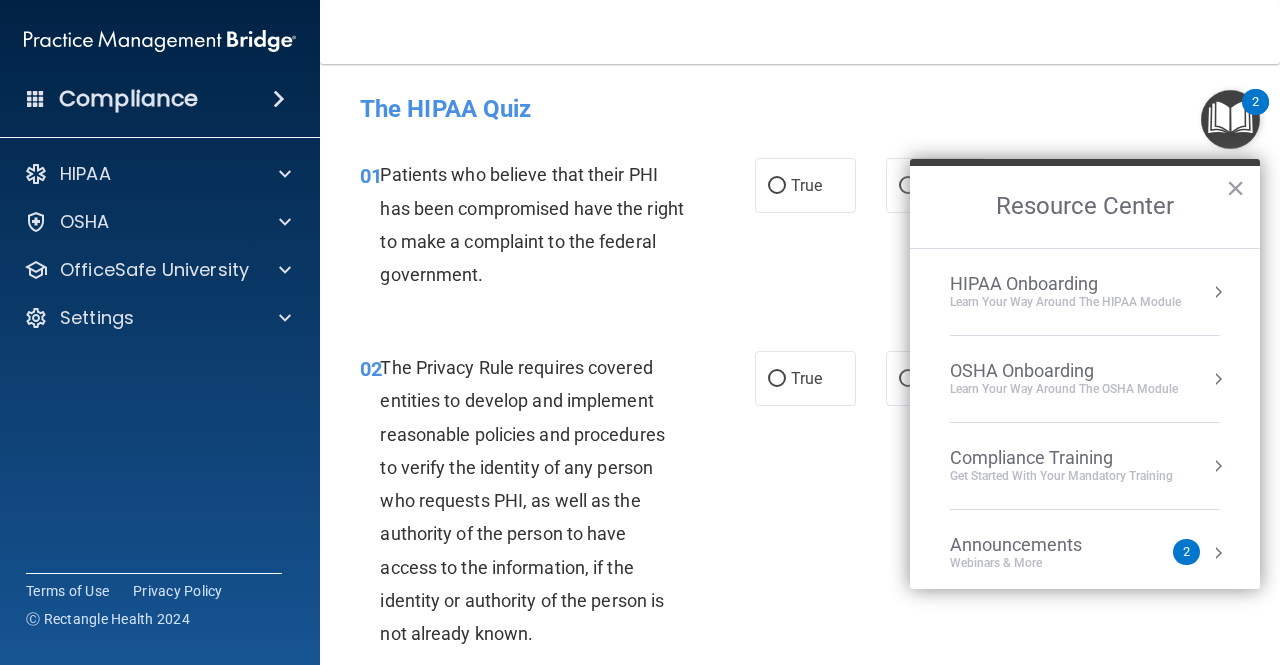 click on "The HIPAA Quiz" at bounding box center (800, 108) 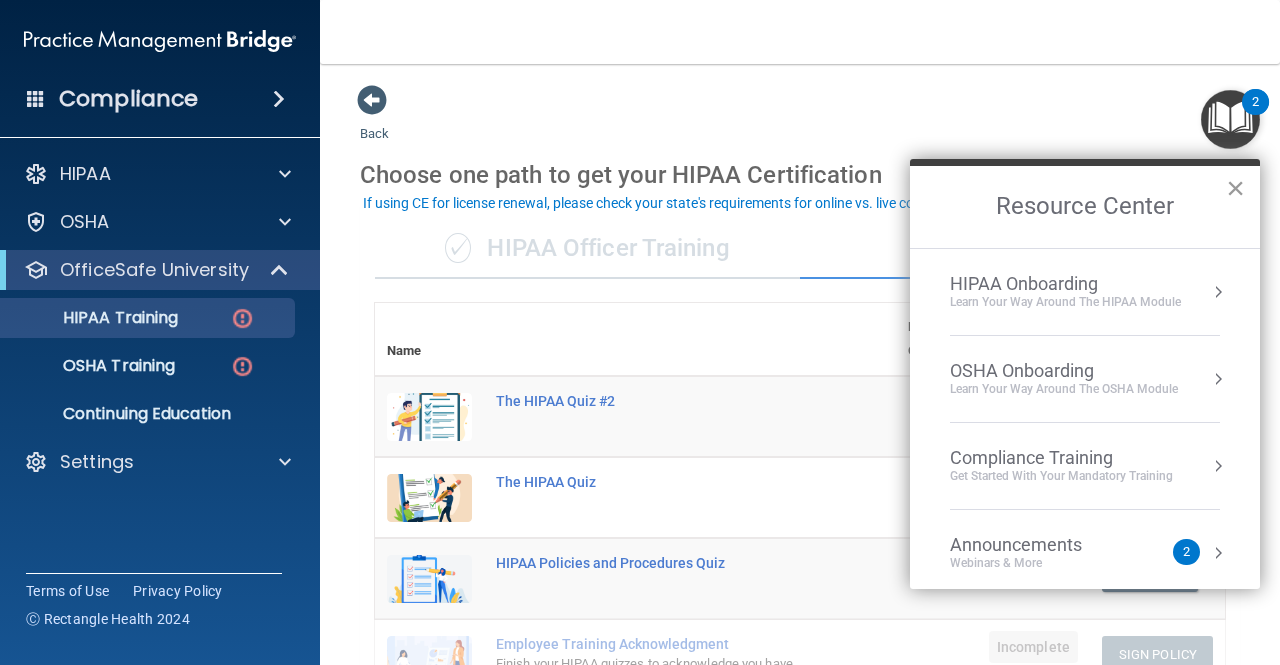 click on "×" at bounding box center (1235, 188) 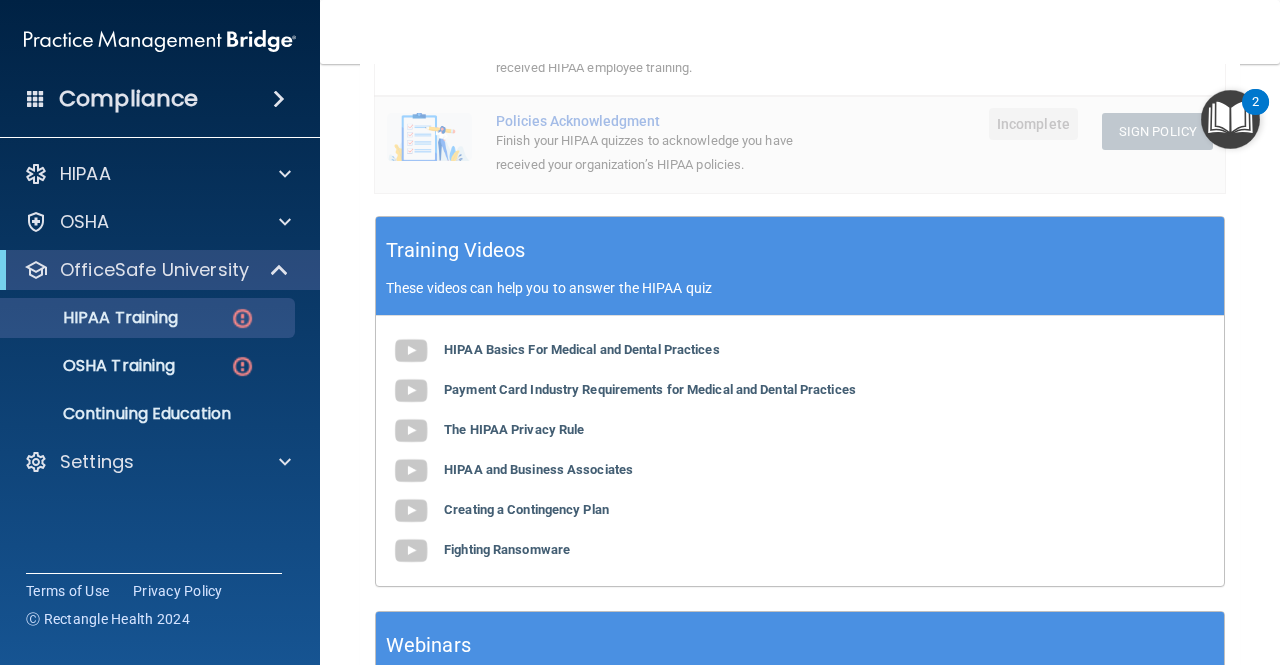 scroll, scrollTop: 622, scrollLeft: 0, axis: vertical 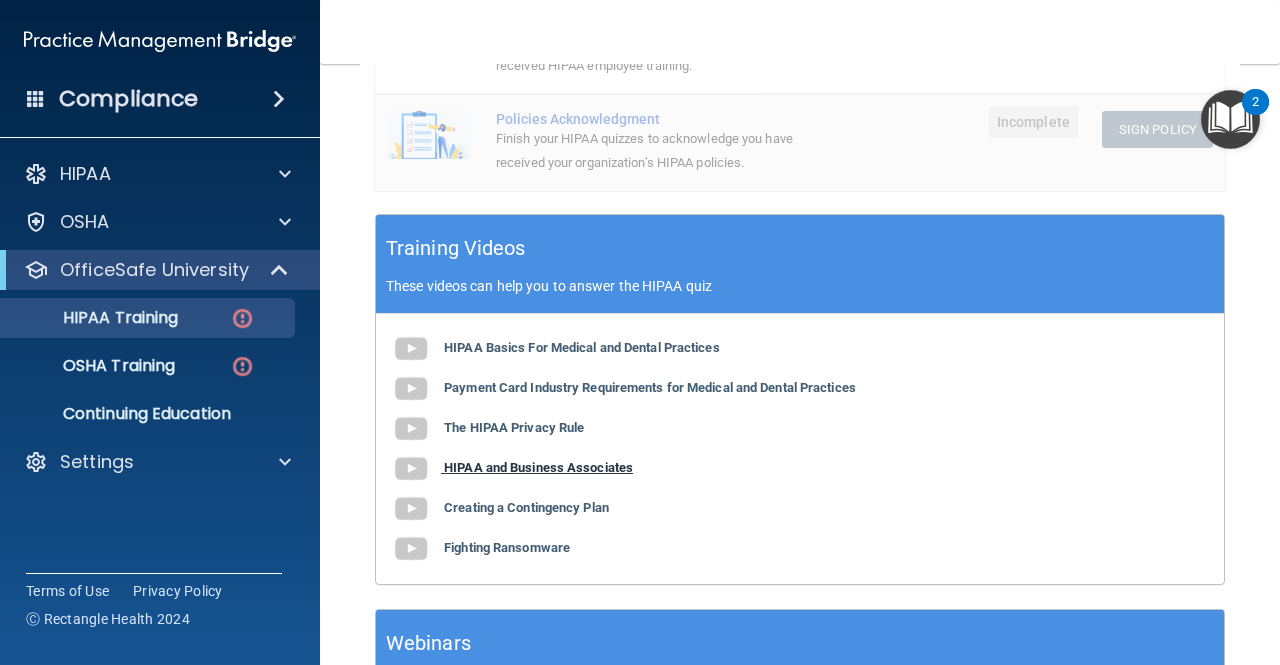 click on "HIPAA and Business Associates" at bounding box center (538, 467) 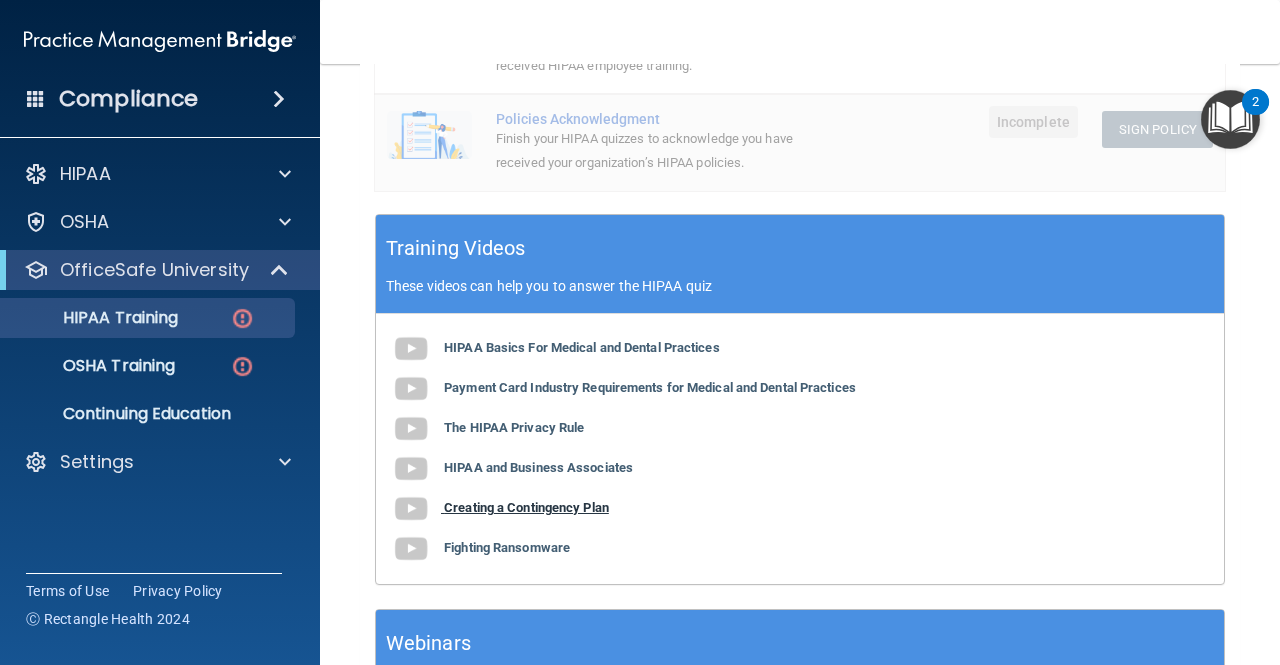 click on "Creating a Contingency Plan" at bounding box center (526, 507) 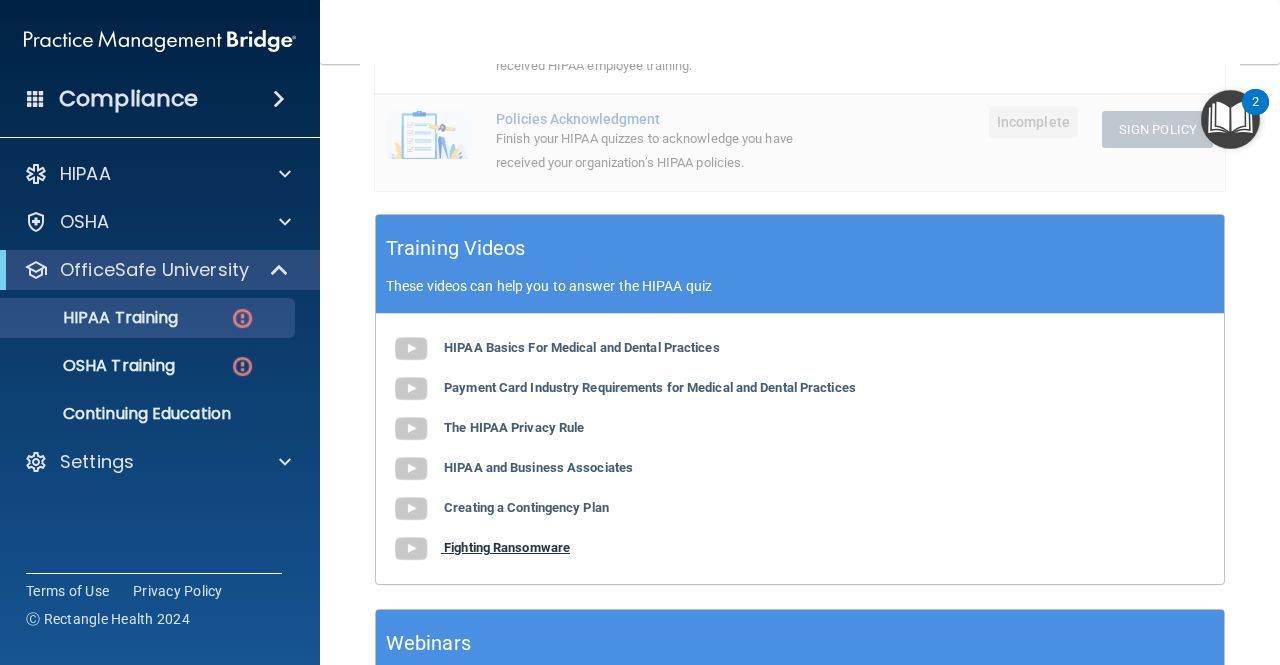 click on "Fighting Ransomware" at bounding box center (507, 547) 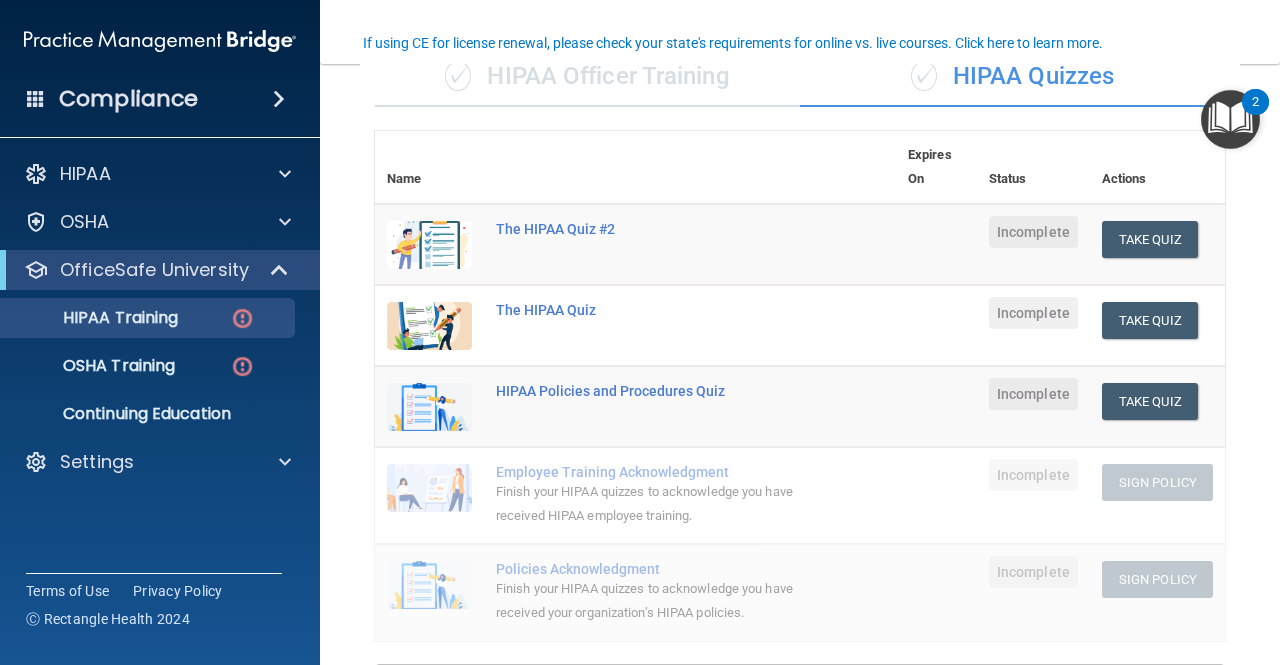 scroll, scrollTop: 157, scrollLeft: 0, axis: vertical 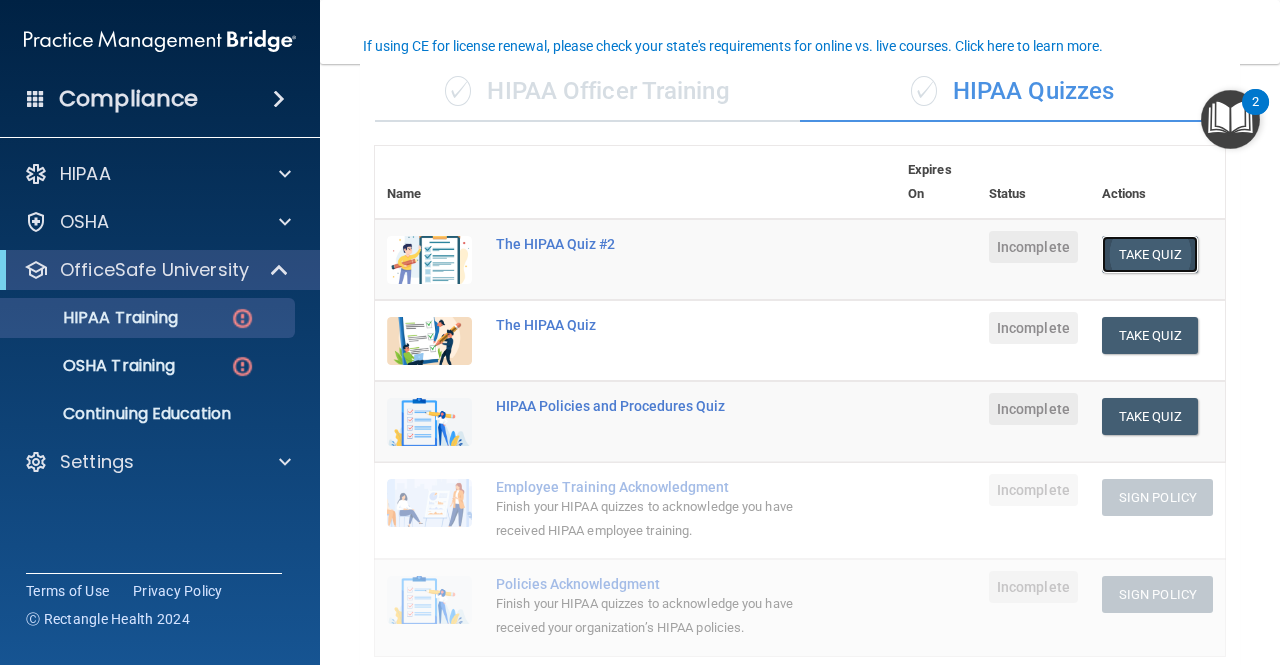 click on "Take Quiz" at bounding box center (1150, 254) 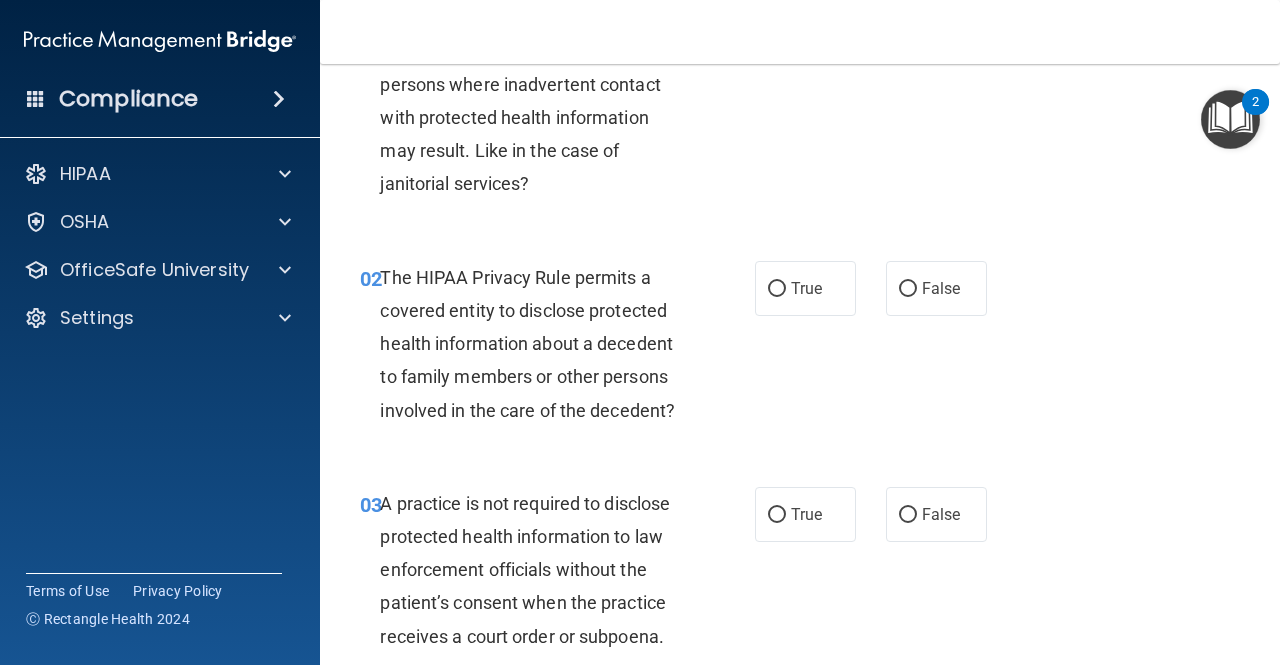scroll, scrollTop: 0, scrollLeft: 0, axis: both 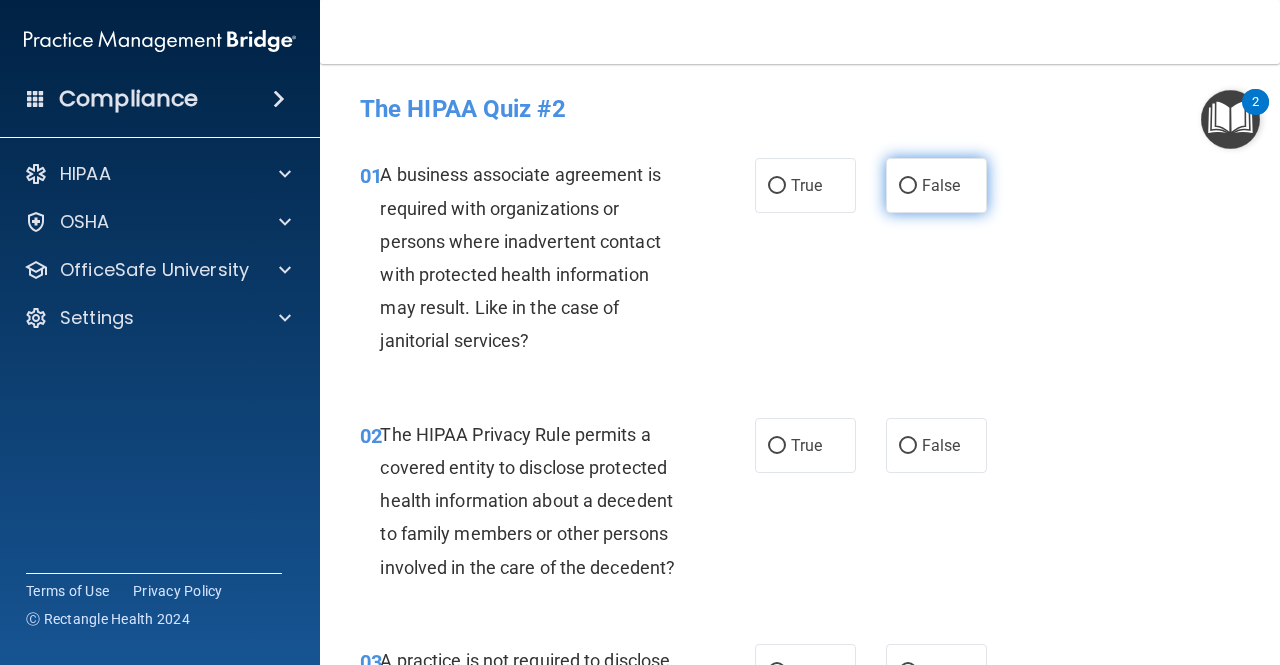 click on "False" at bounding box center (941, 185) 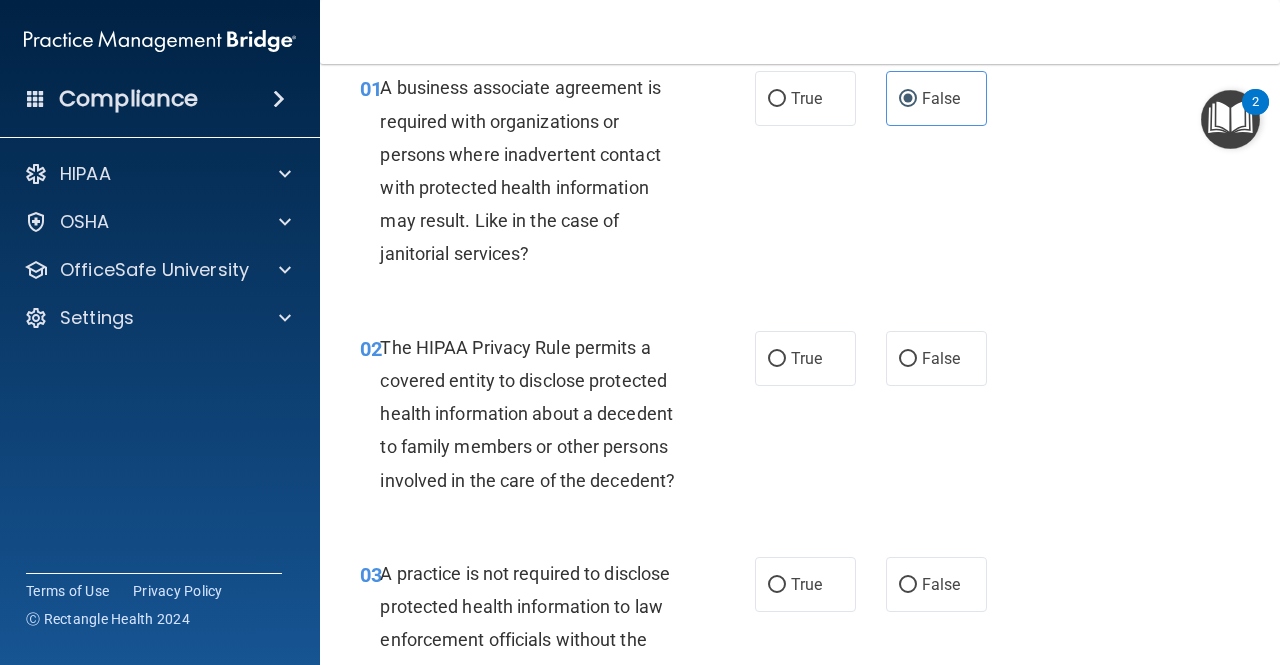 scroll, scrollTop: 72, scrollLeft: 0, axis: vertical 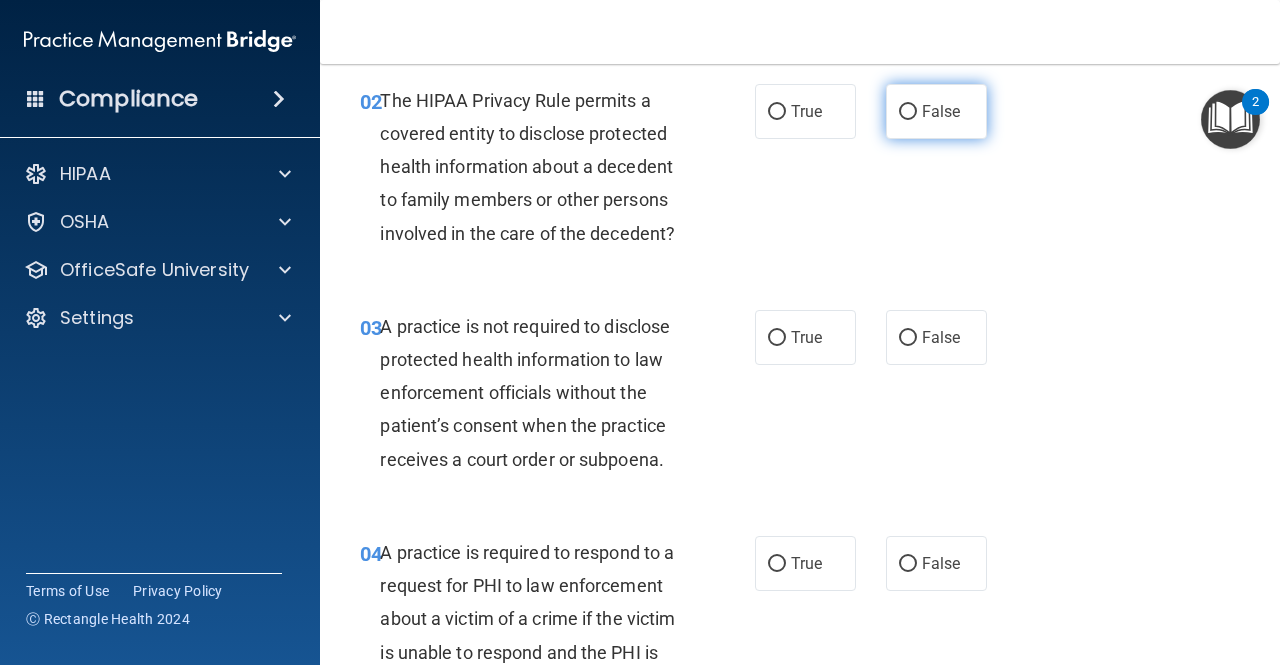click on "False" at bounding box center [936, 111] 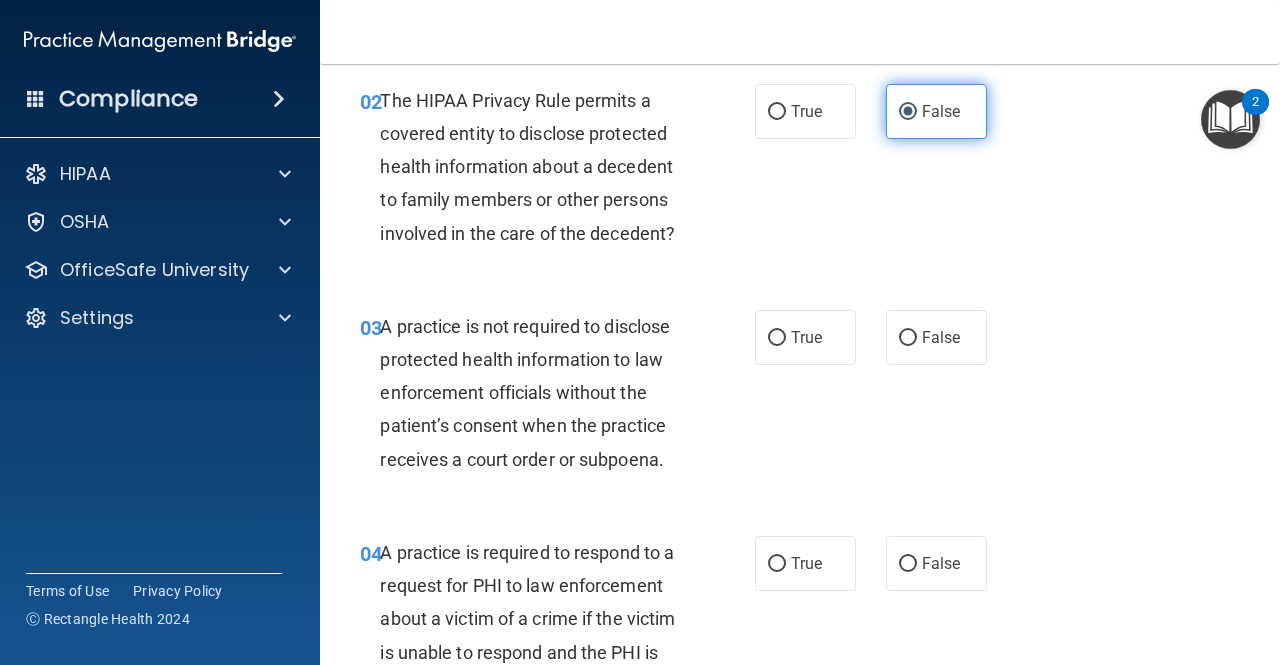click on "False" at bounding box center [941, 111] 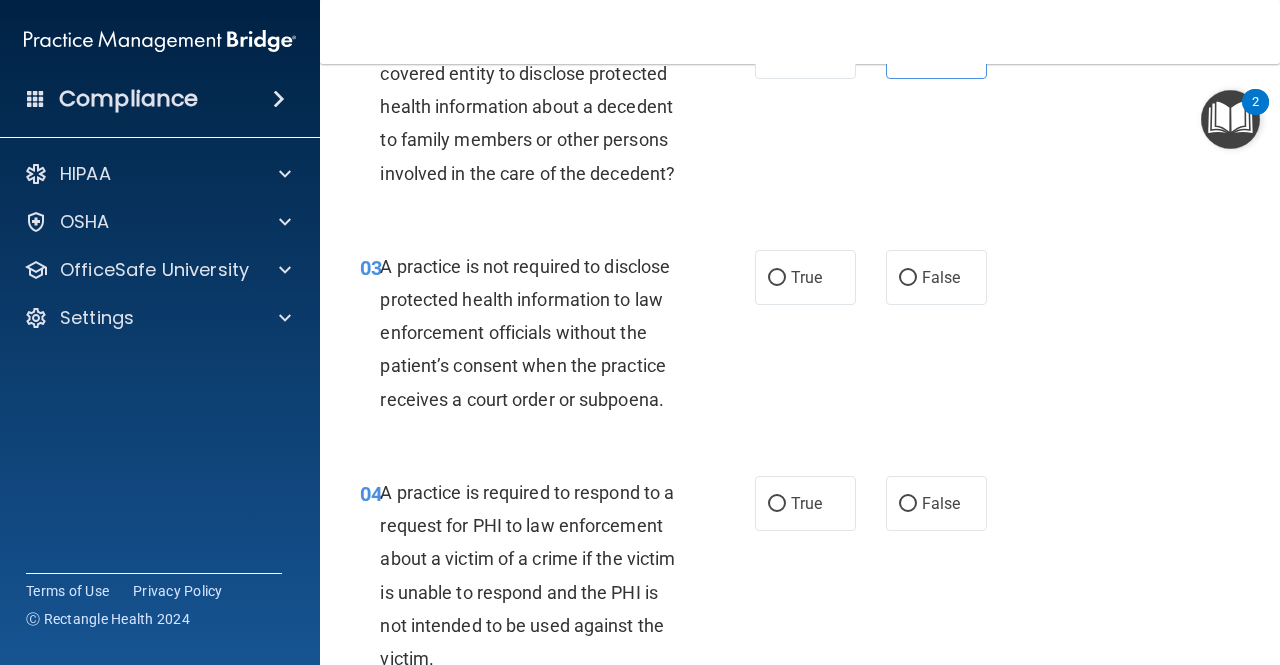 scroll, scrollTop: 494, scrollLeft: 0, axis: vertical 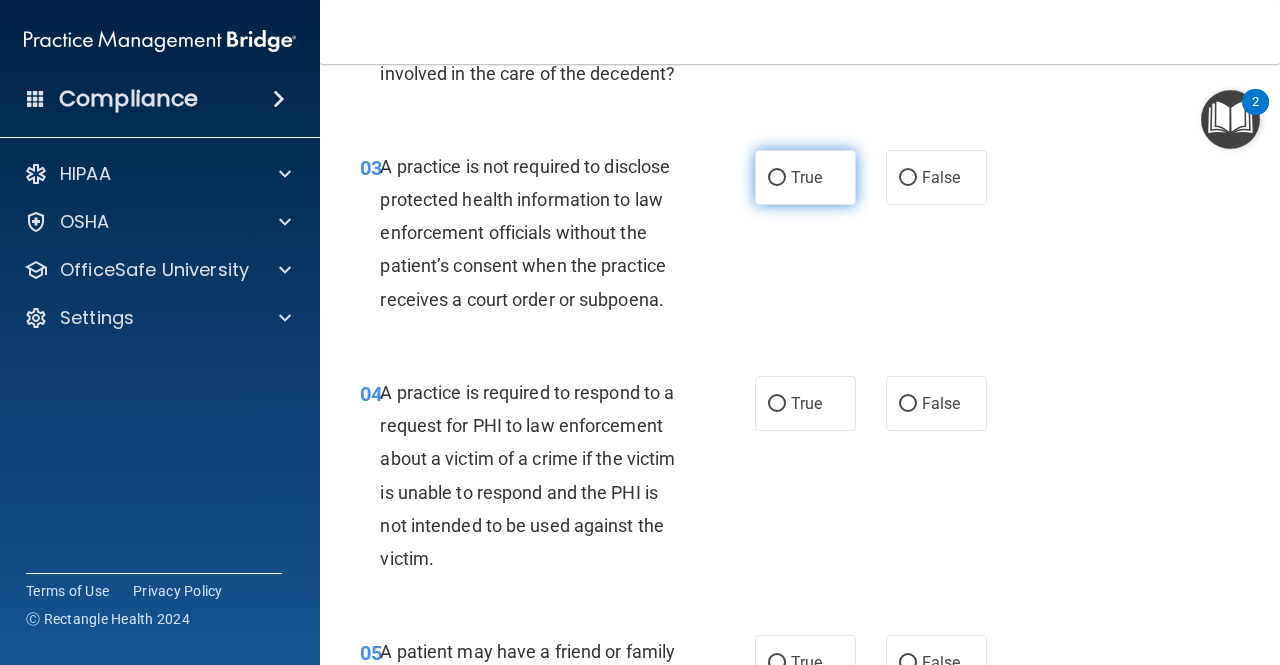 click on "True" at bounding box center (806, 177) 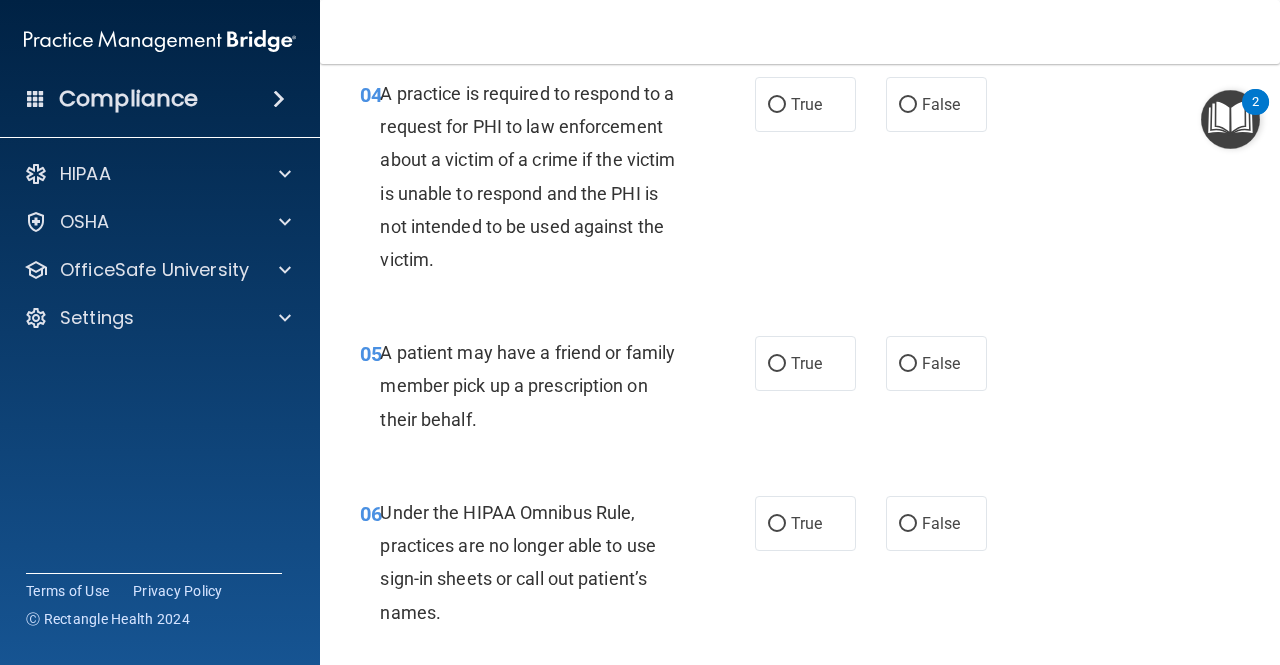 scroll, scrollTop: 794, scrollLeft: 0, axis: vertical 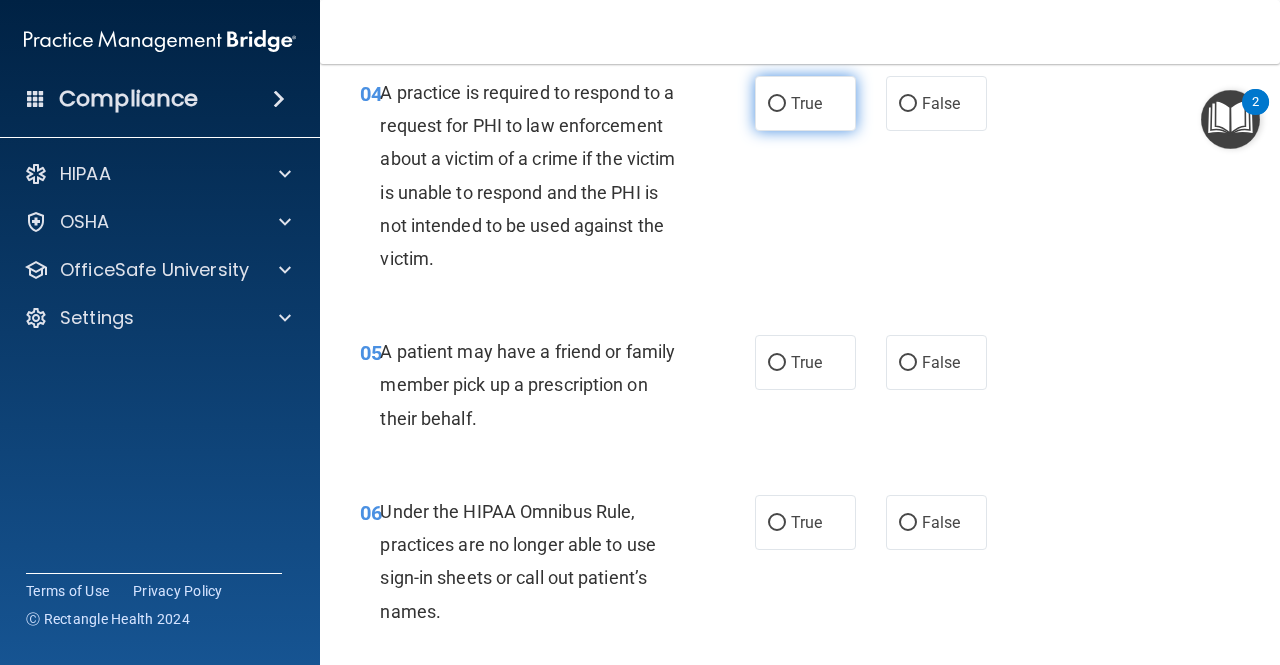 click on "True" at bounding box center [777, 104] 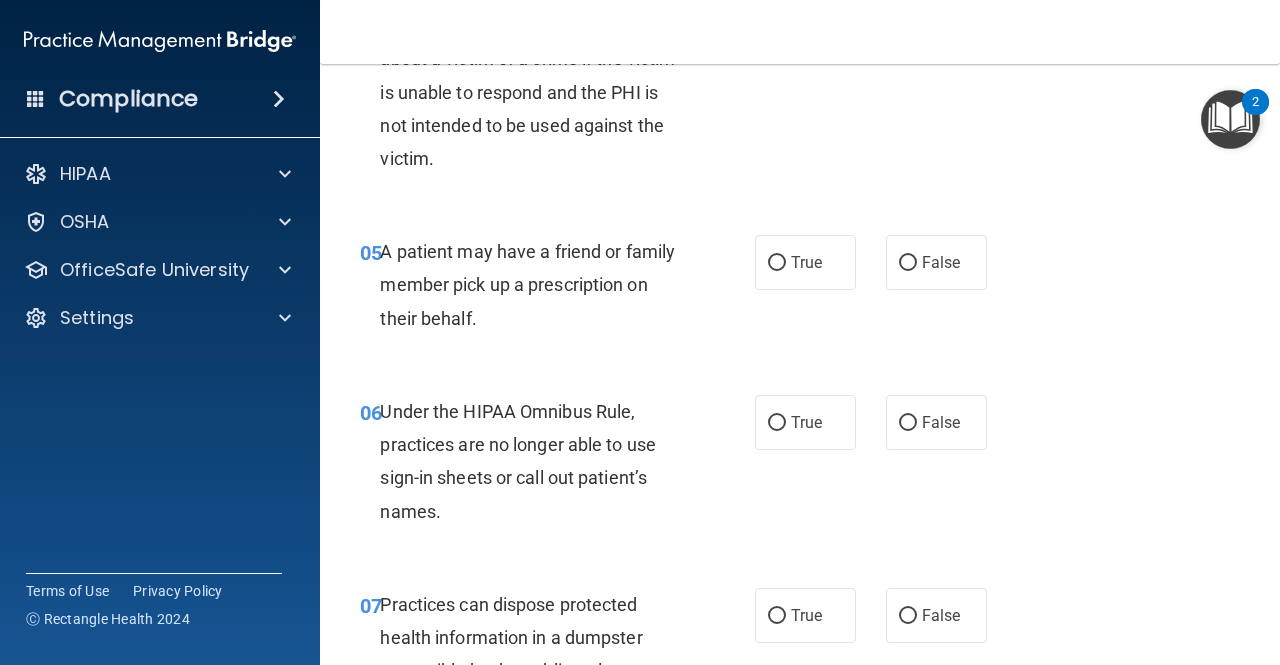 scroll, scrollTop: 794, scrollLeft: 0, axis: vertical 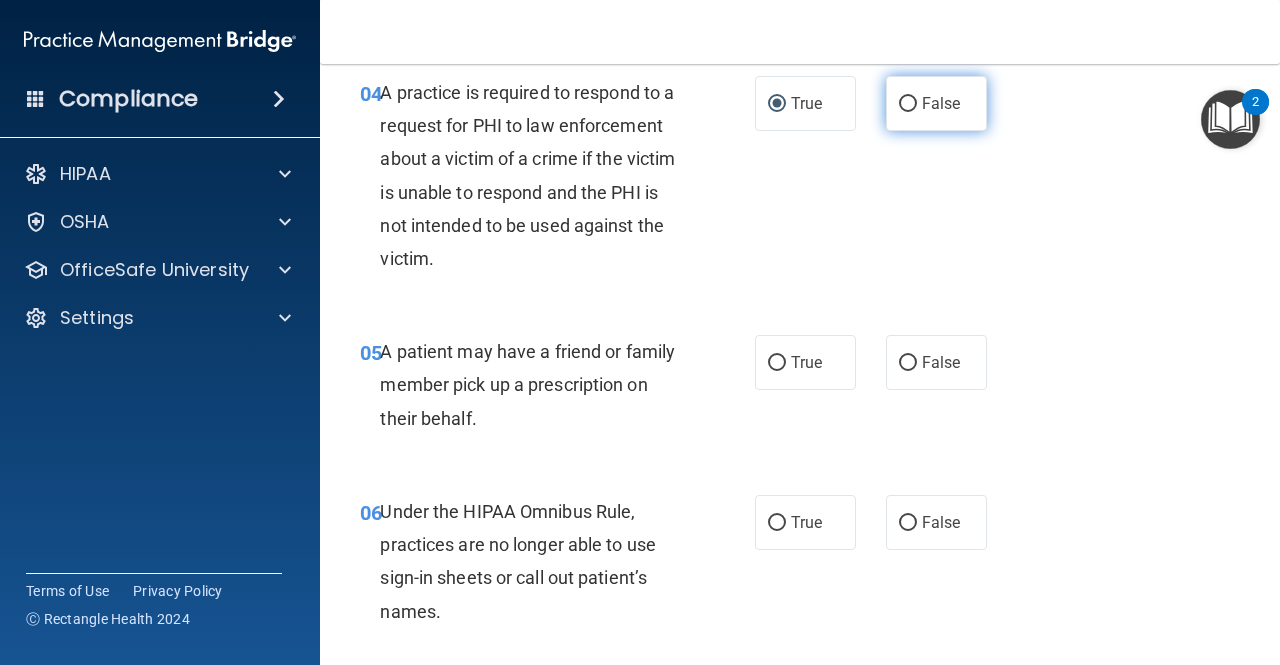 click on "False" at bounding box center [936, 103] 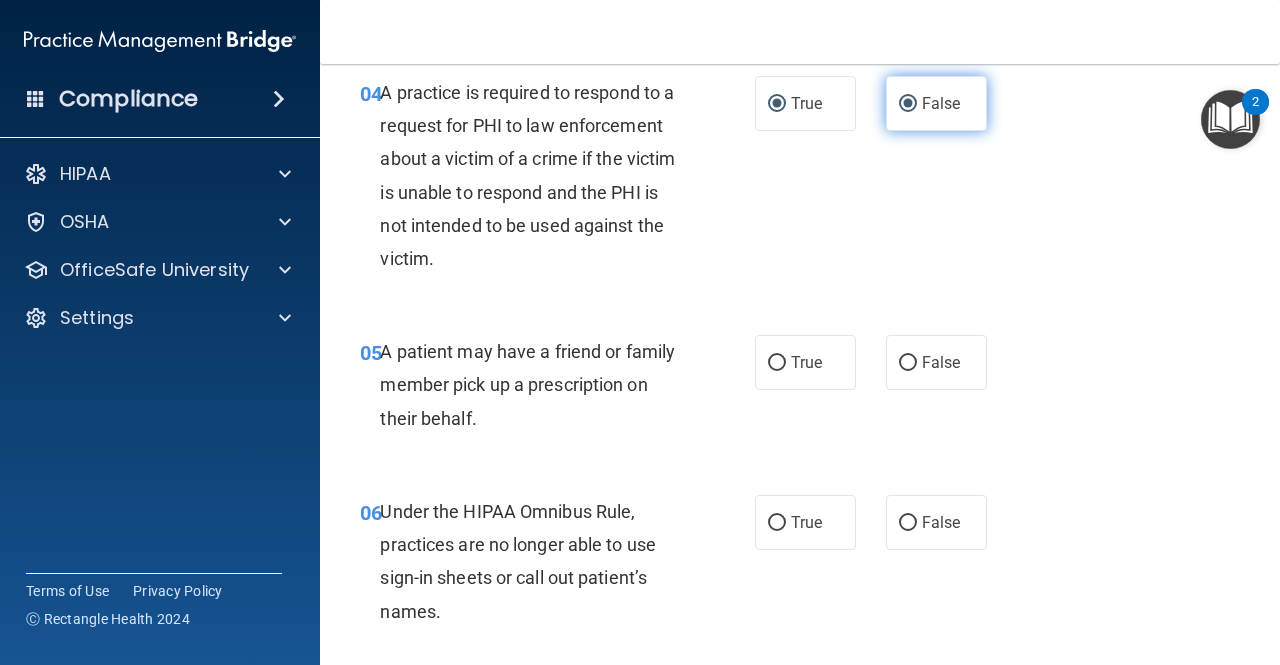 radio on "false" 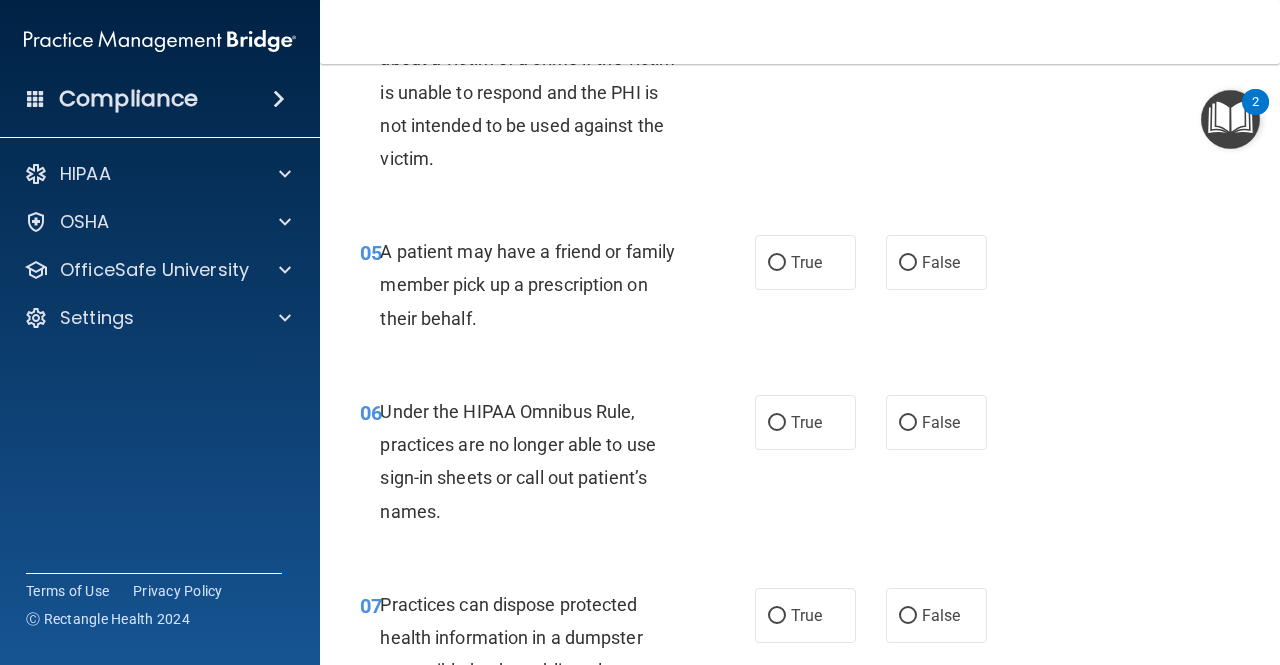 scroll, scrollTop: 994, scrollLeft: 0, axis: vertical 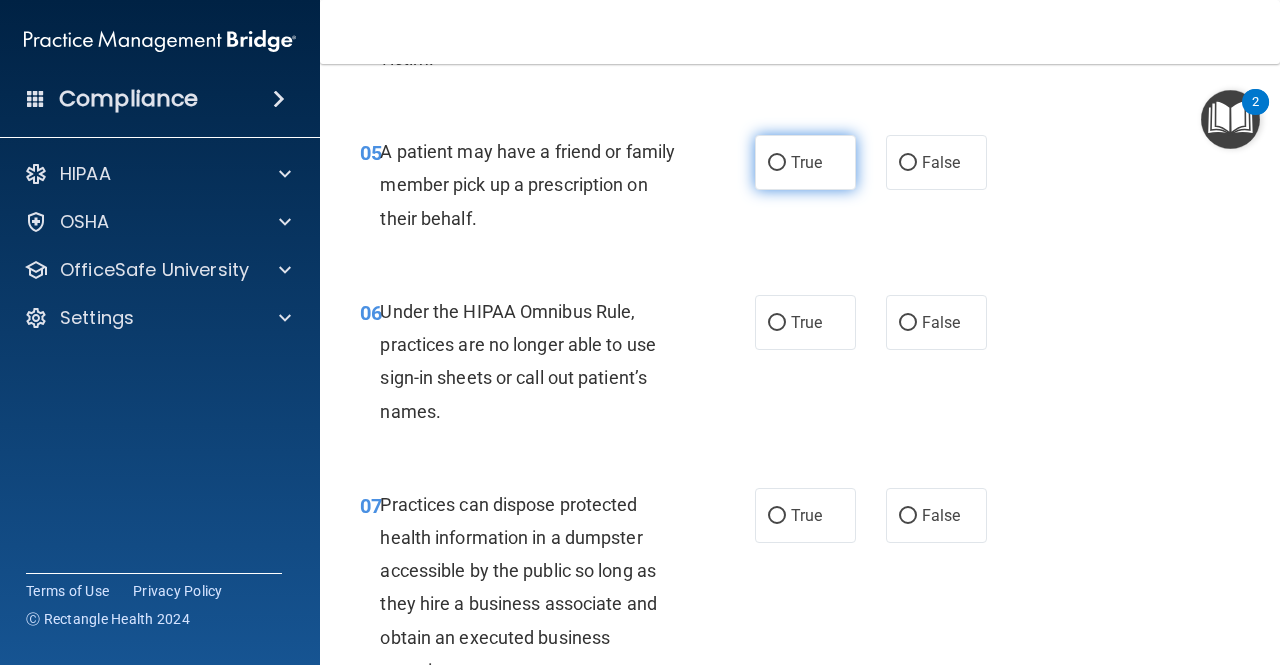 click on "True" at bounding box center (805, 162) 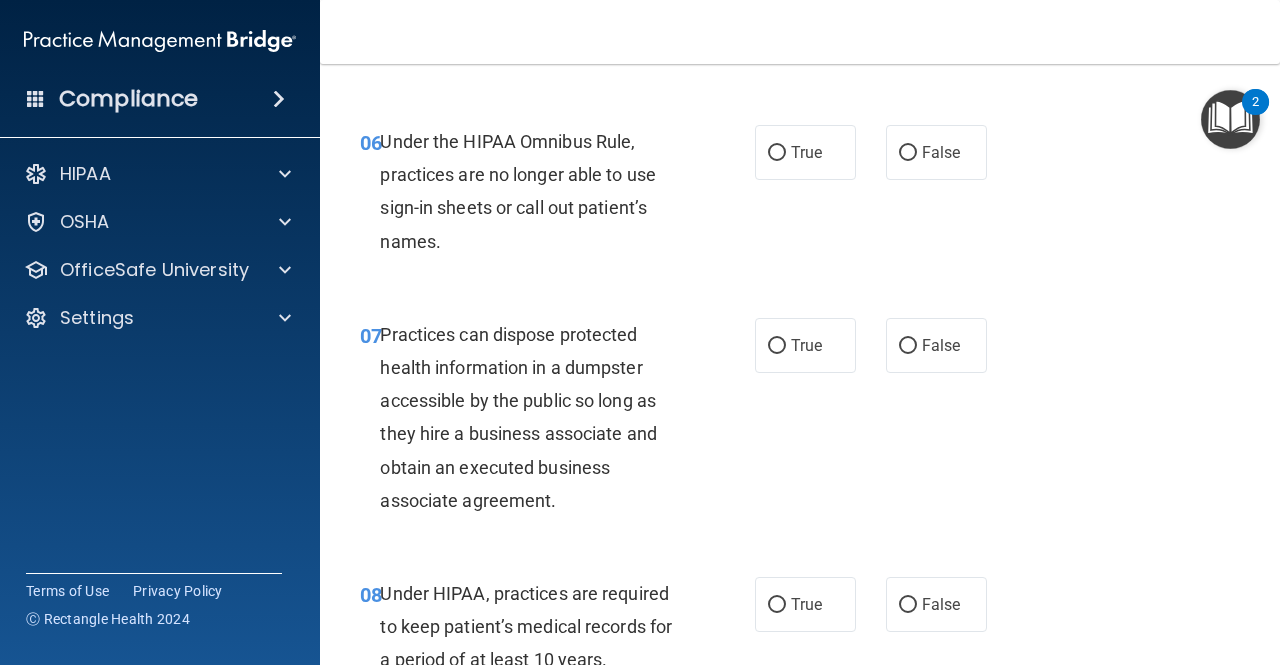 scroll, scrollTop: 1194, scrollLeft: 0, axis: vertical 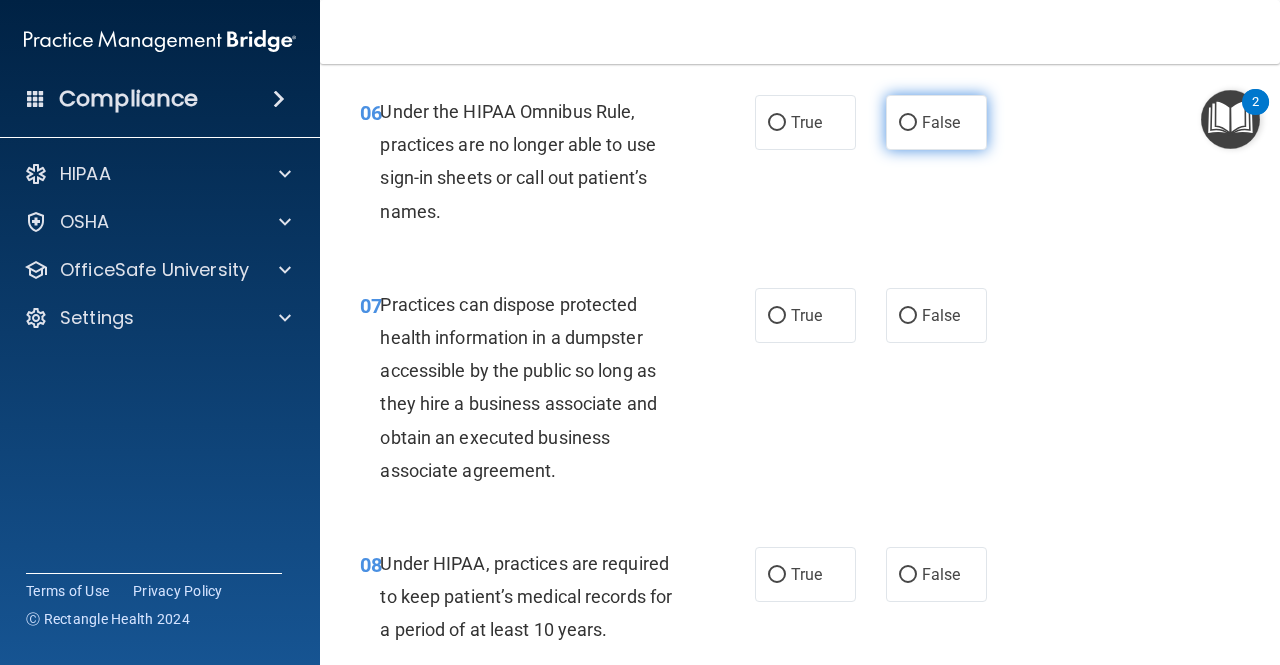click on "False" at bounding box center [936, 122] 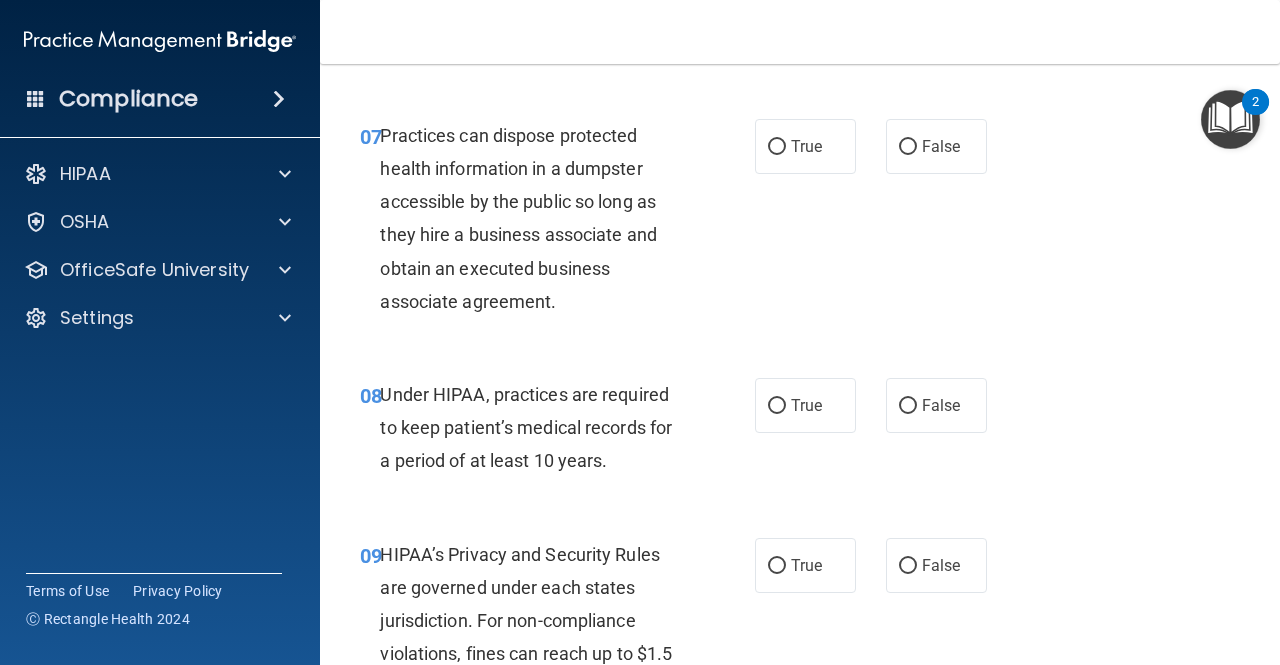 scroll, scrollTop: 1394, scrollLeft: 0, axis: vertical 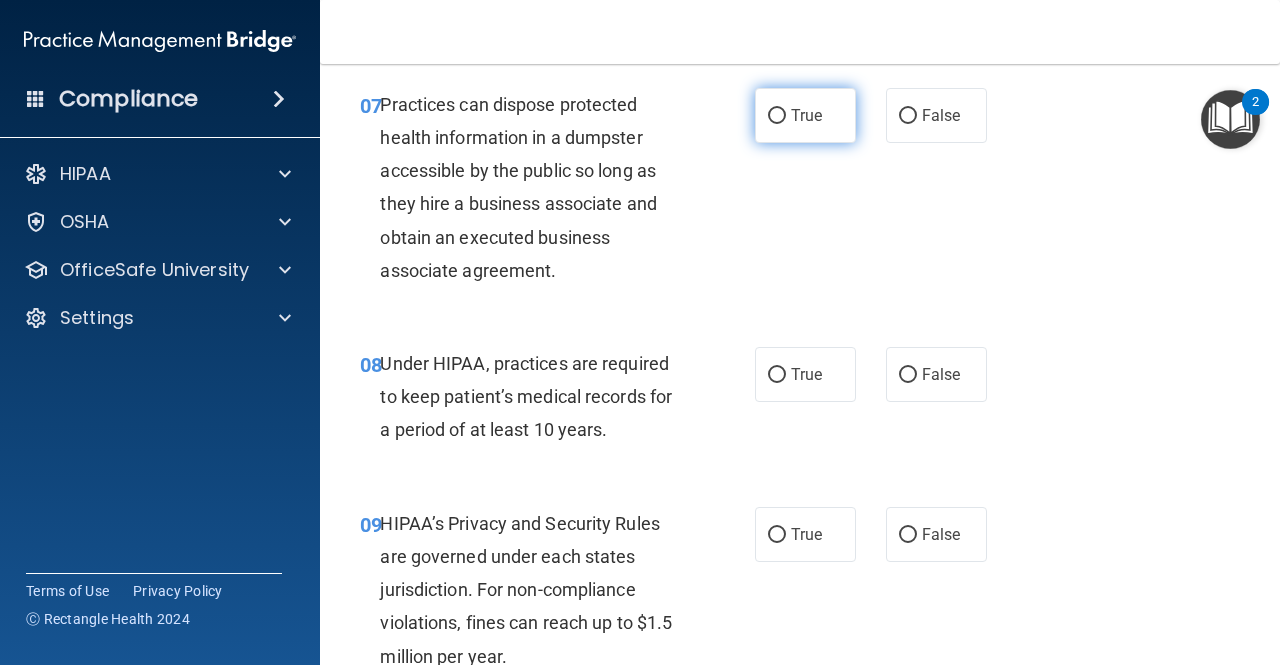 click on "True" at bounding box center (805, 115) 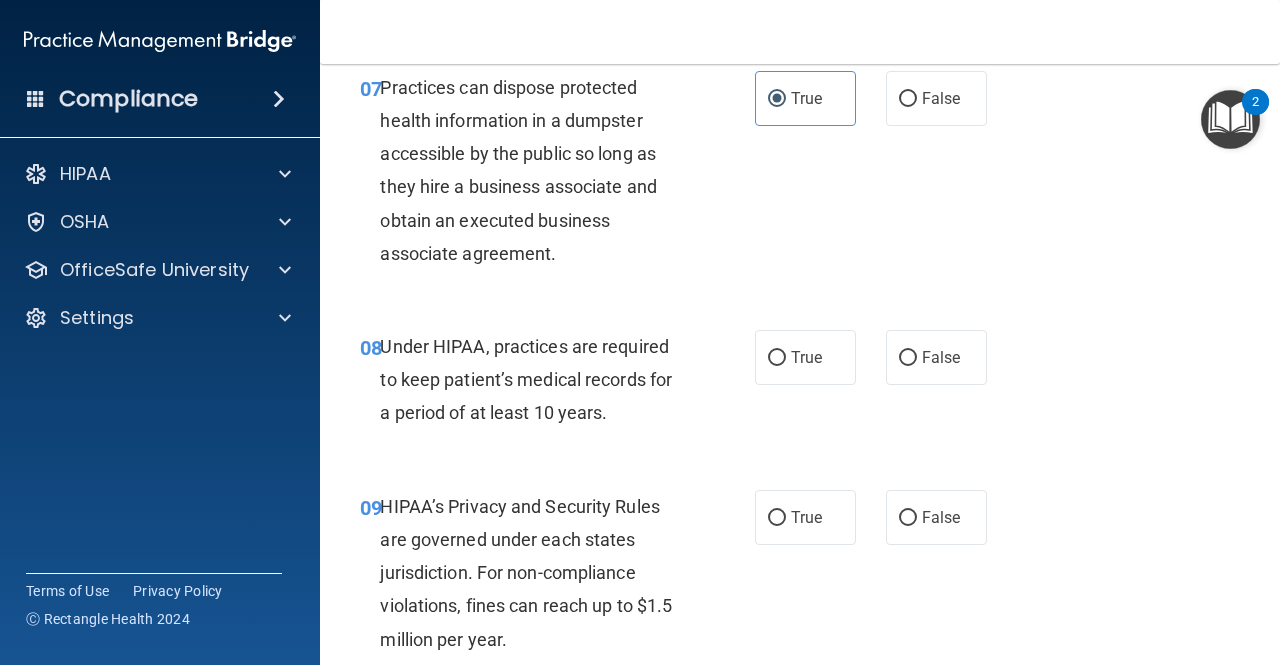 scroll, scrollTop: 1394, scrollLeft: 0, axis: vertical 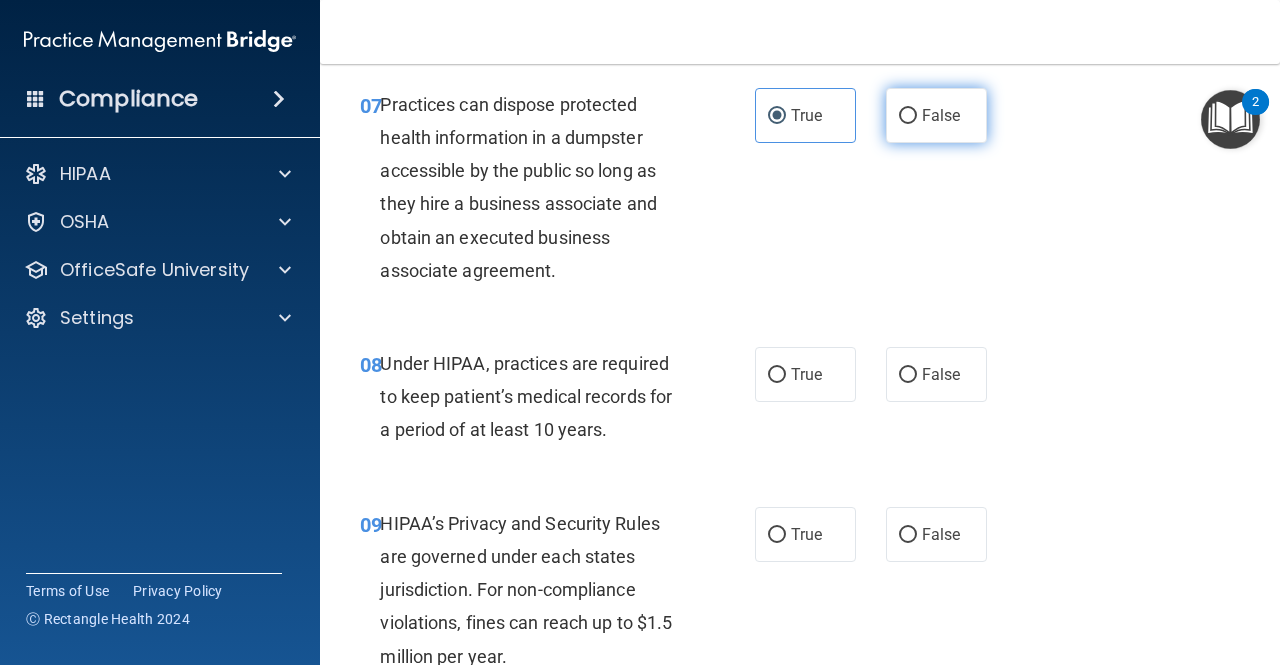 click on "False" at bounding box center [936, 115] 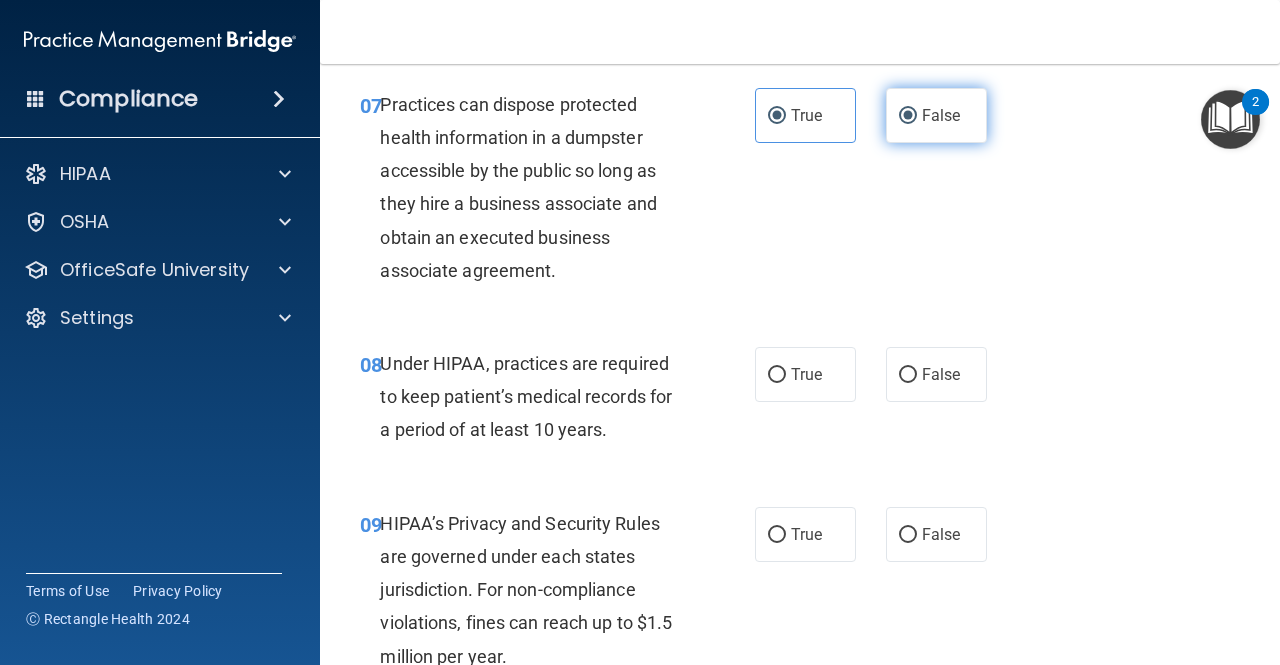 radio on "false" 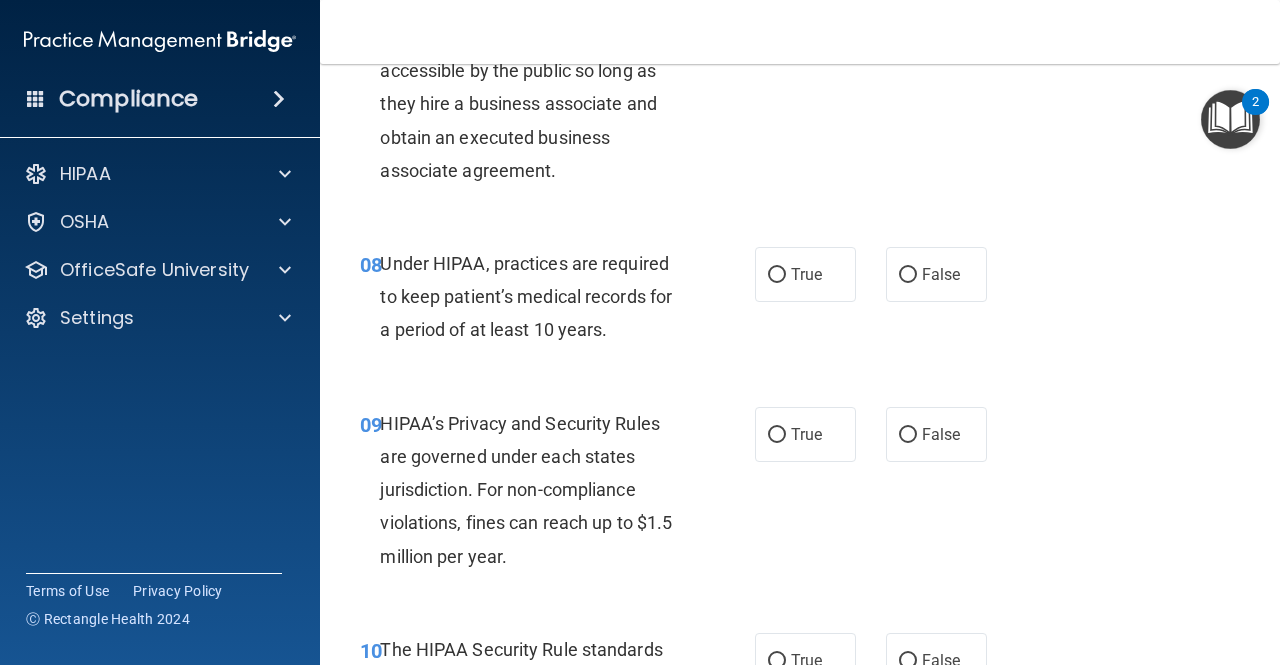 scroll, scrollTop: 1594, scrollLeft: 0, axis: vertical 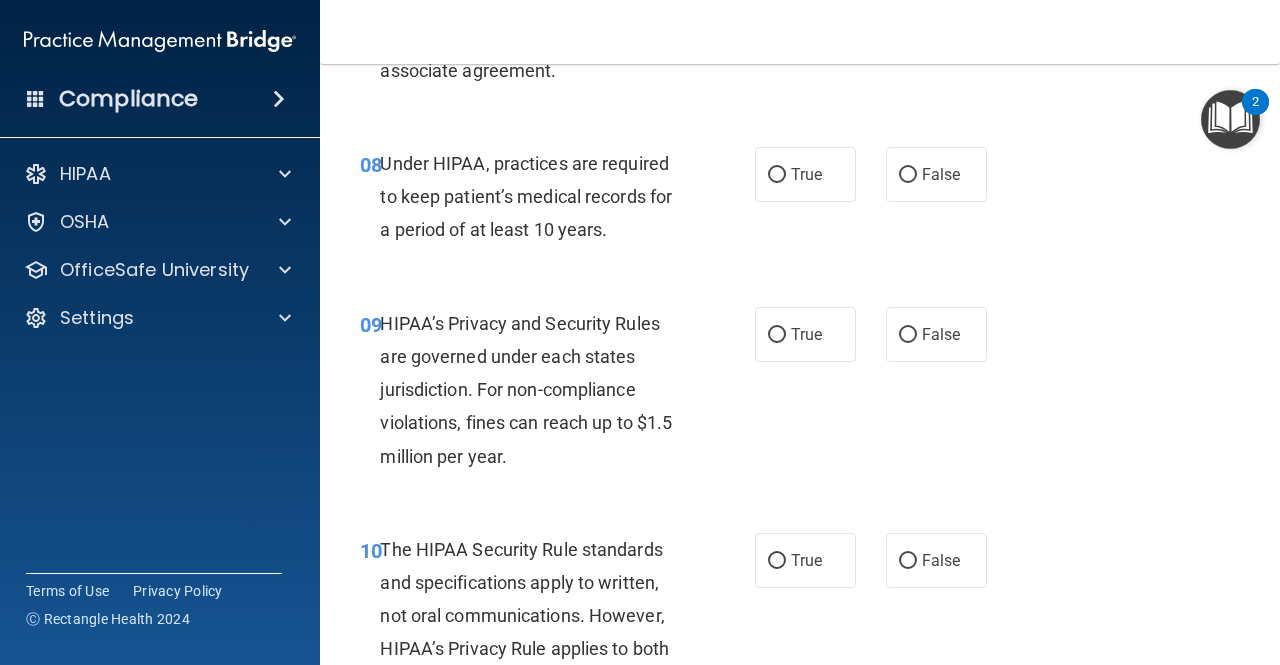 click at bounding box center [1230, 119] 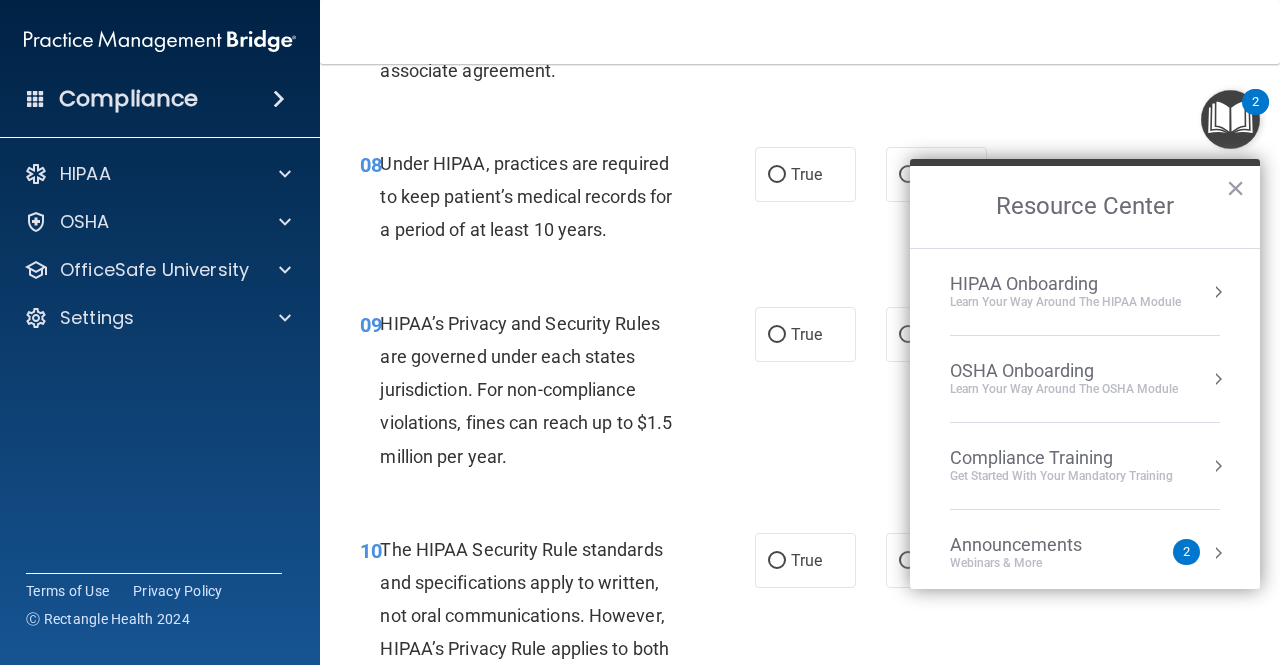 scroll, scrollTop: 0, scrollLeft: 0, axis: both 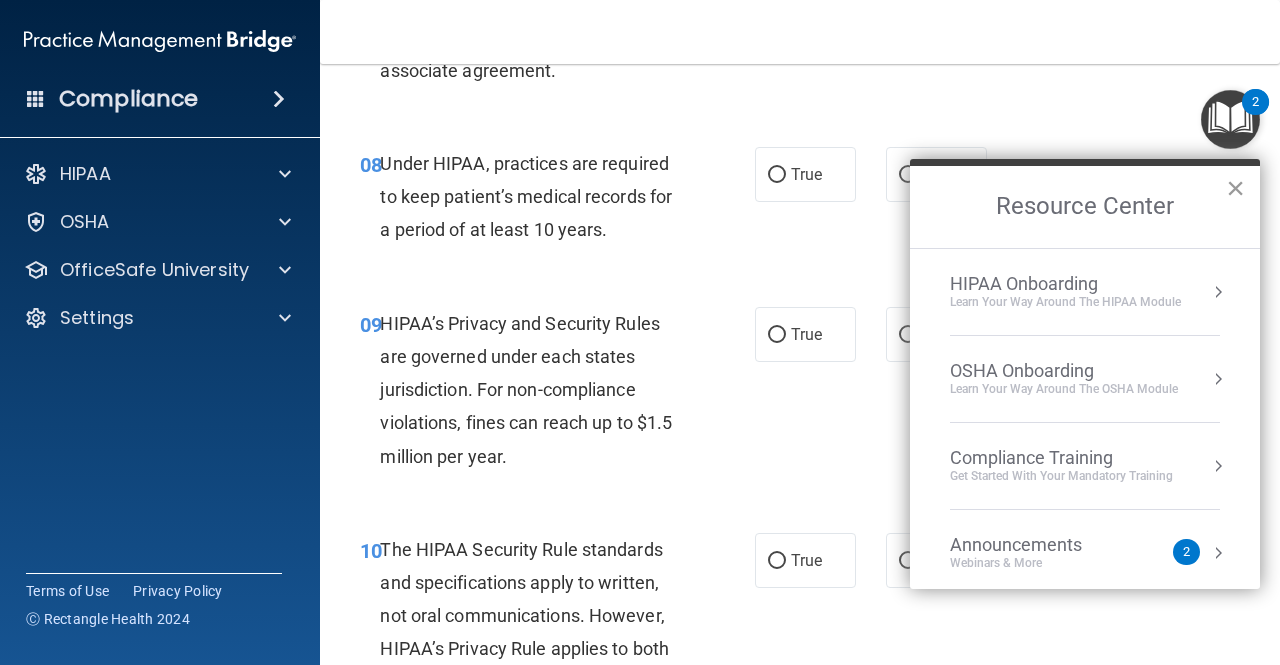 click on "×" at bounding box center [1235, 188] 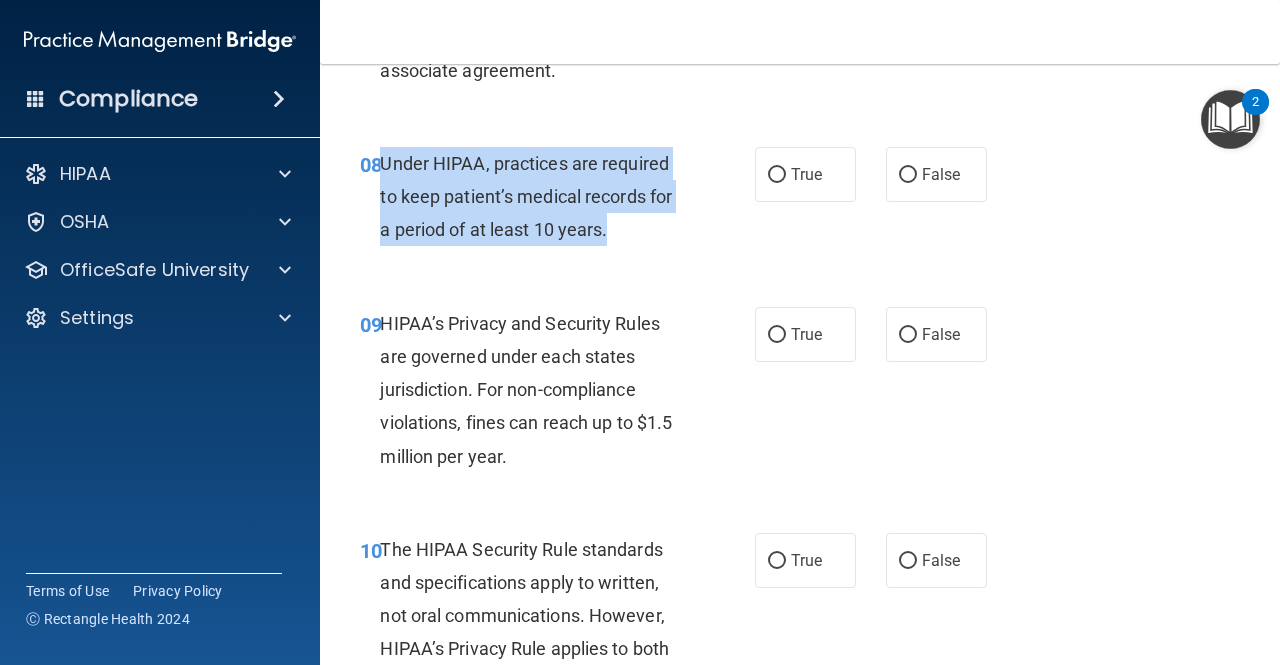drag, startPoint x: 608, startPoint y: 227, endPoint x: 381, endPoint y: 157, distance: 237.5479 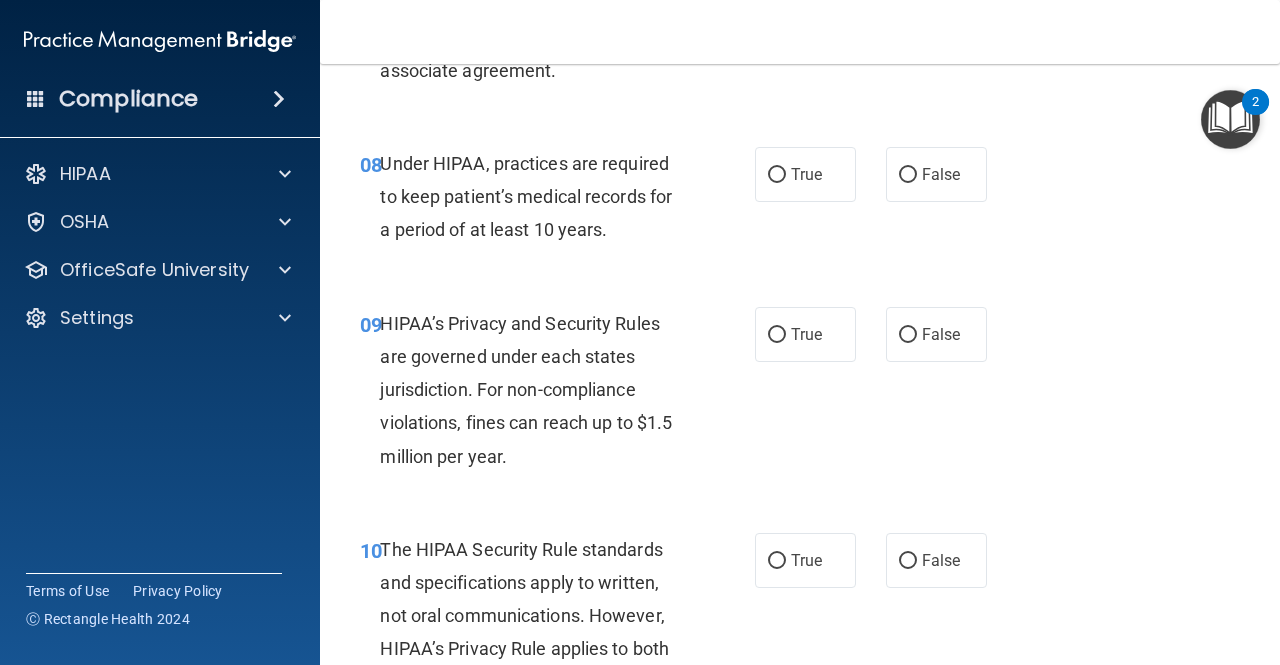 click on "[NUMBER] Under HIPAA, practices are required to keep patient’s medical records for a period of at least 10 years. True False" at bounding box center (800, 202) 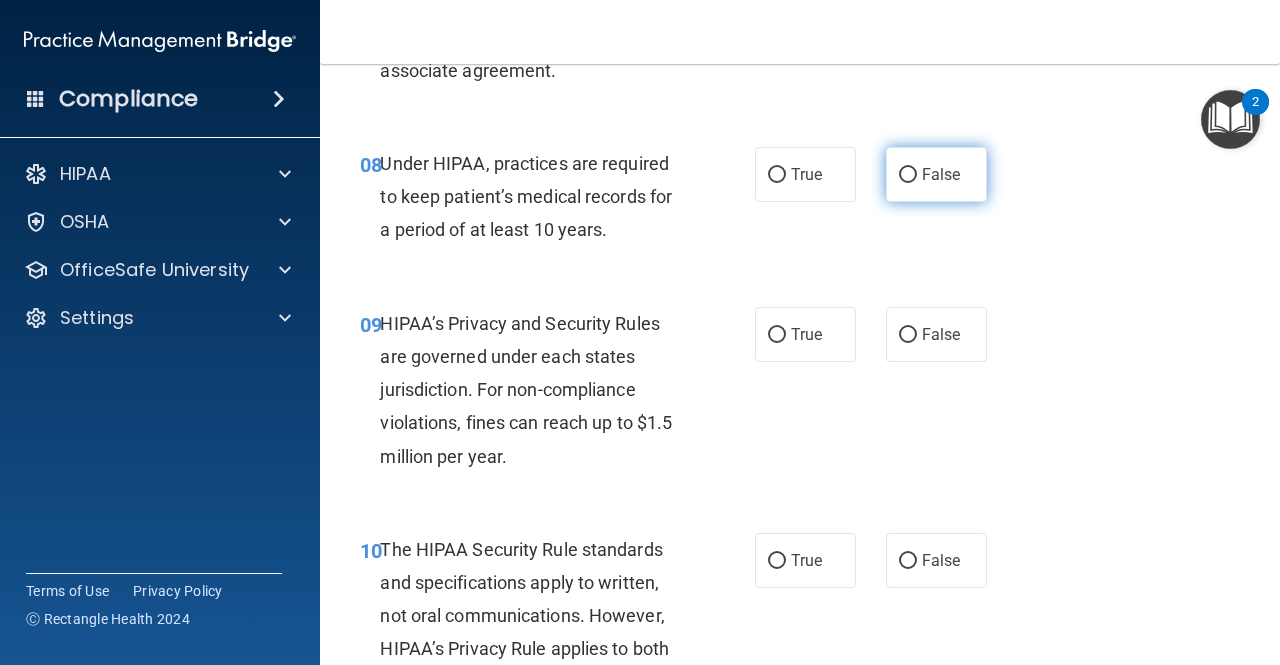 click on "False" at bounding box center [936, 174] 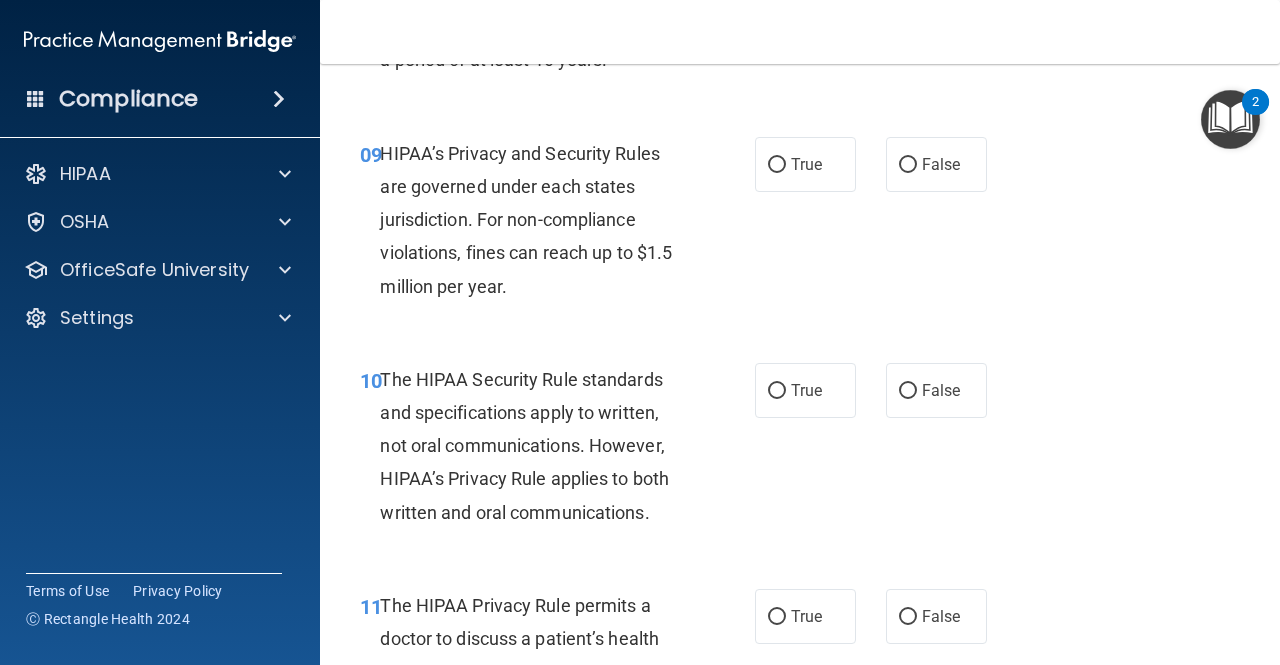 scroll, scrollTop: 1794, scrollLeft: 0, axis: vertical 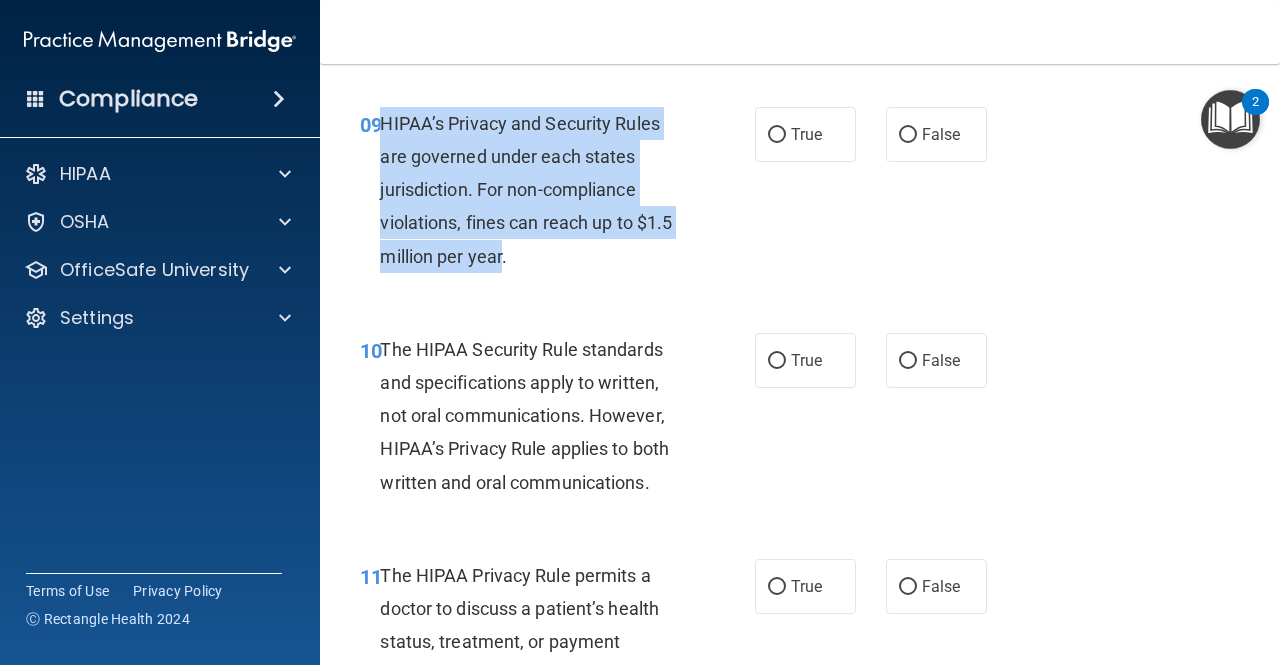 drag, startPoint x: 504, startPoint y: 258, endPoint x: 382, endPoint y: 115, distance: 187.97075 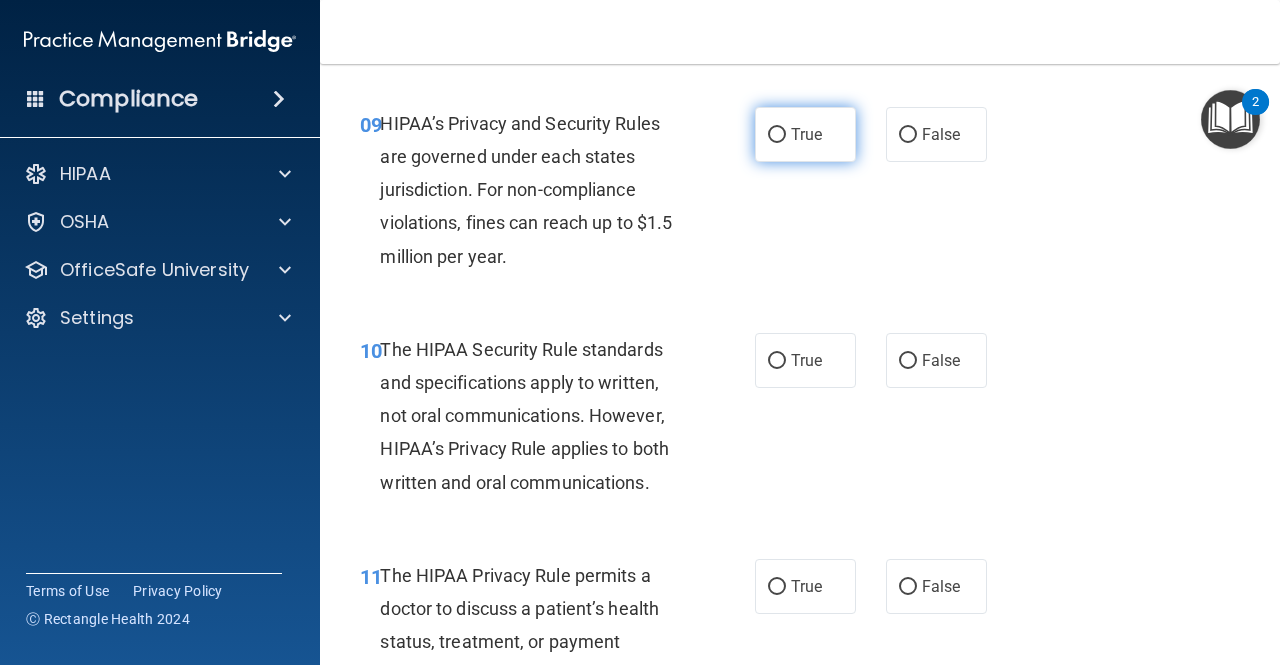 click on "True" at bounding box center (805, 134) 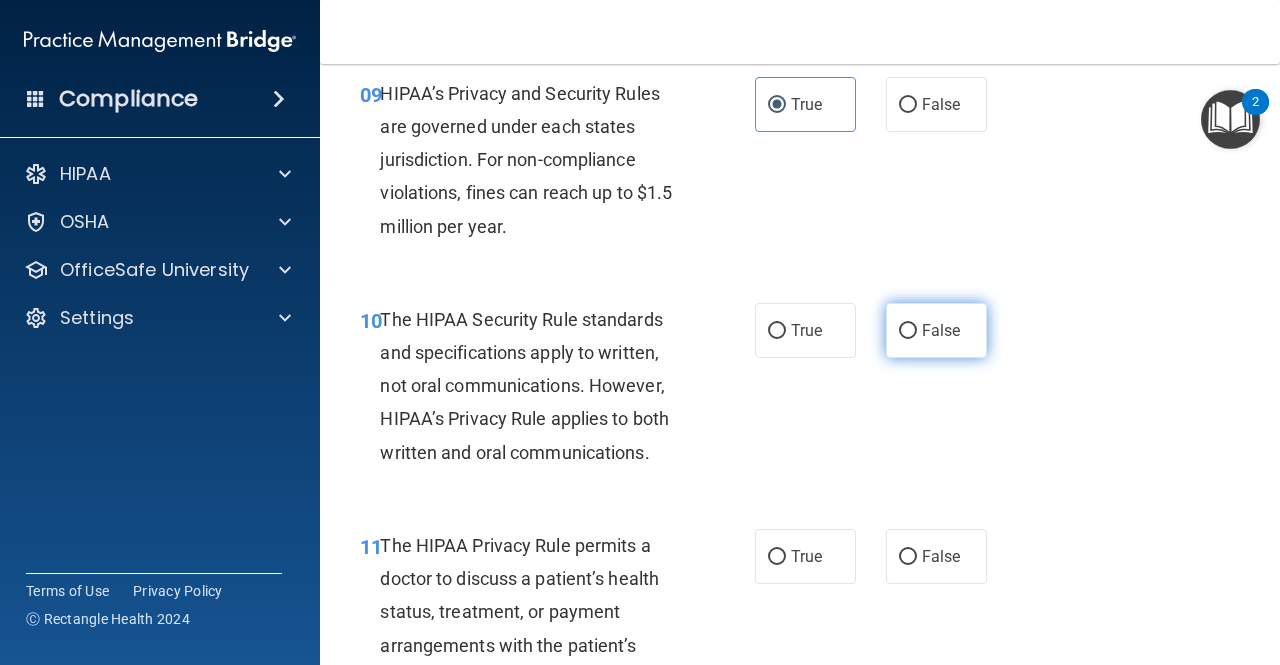 scroll, scrollTop: 1794, scrollLeft: 0, axis: vertical 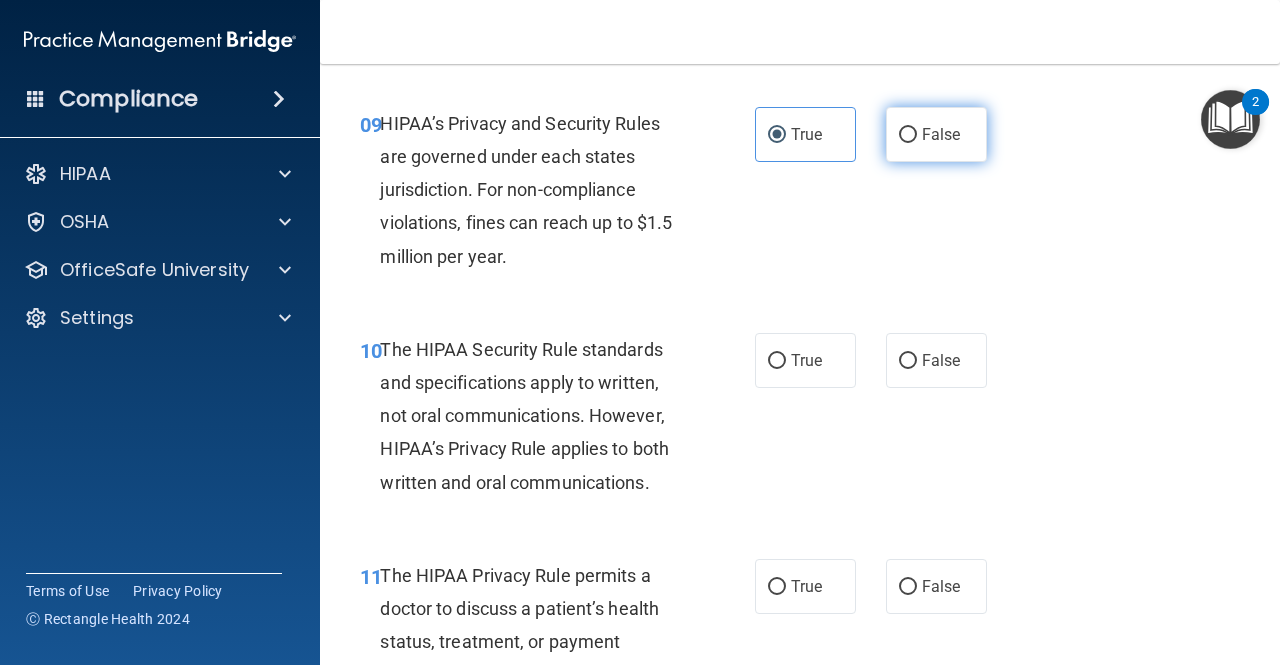 click on "False" at bounding box center (941, 134) 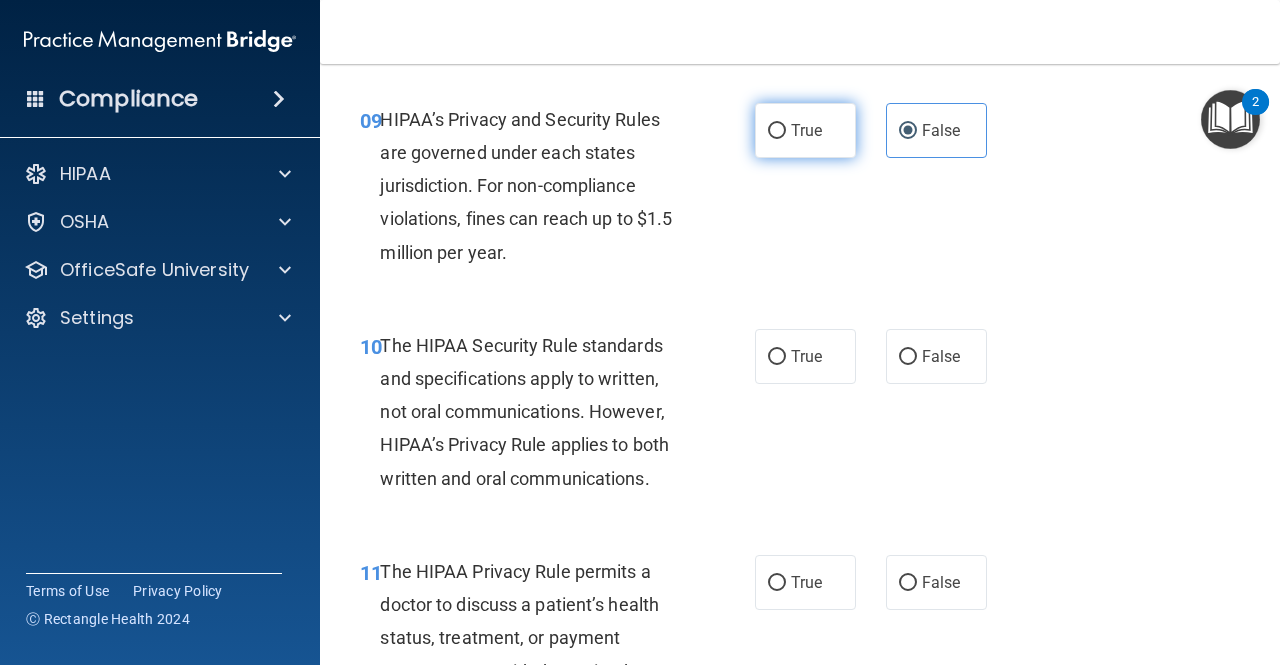 scroll, scrollTop: 1794, scrollLeft: 0, axis: vertical 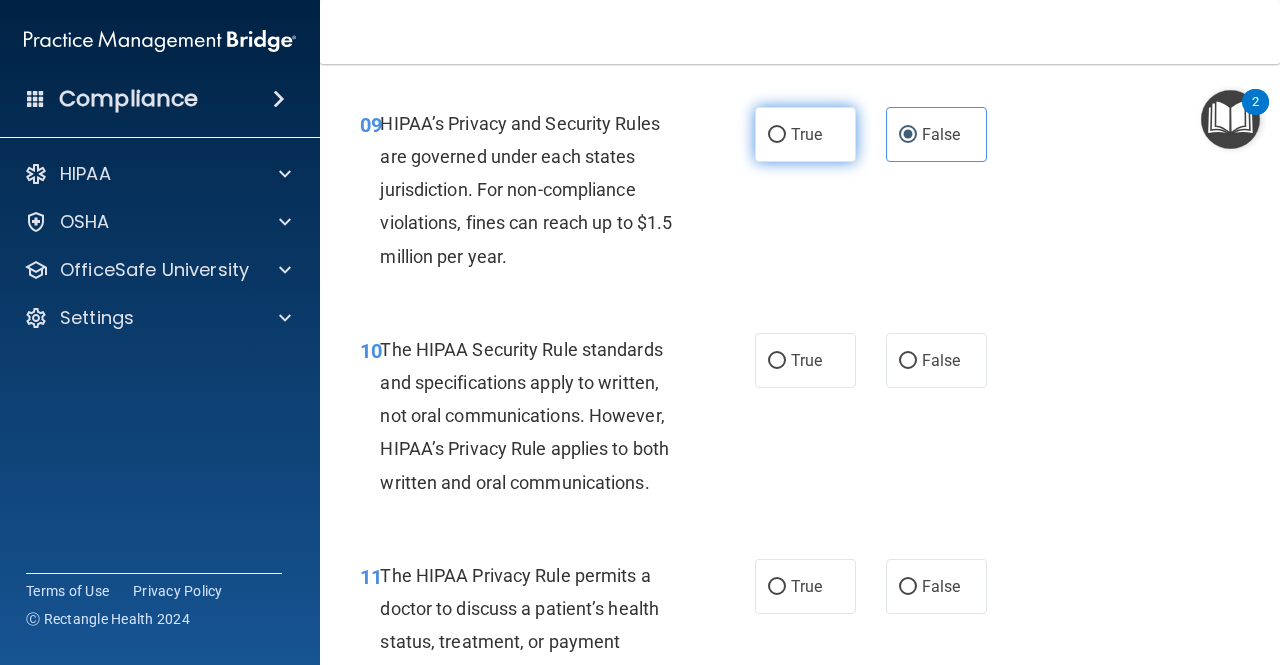 click on "True" at bounding box center (806, 134) 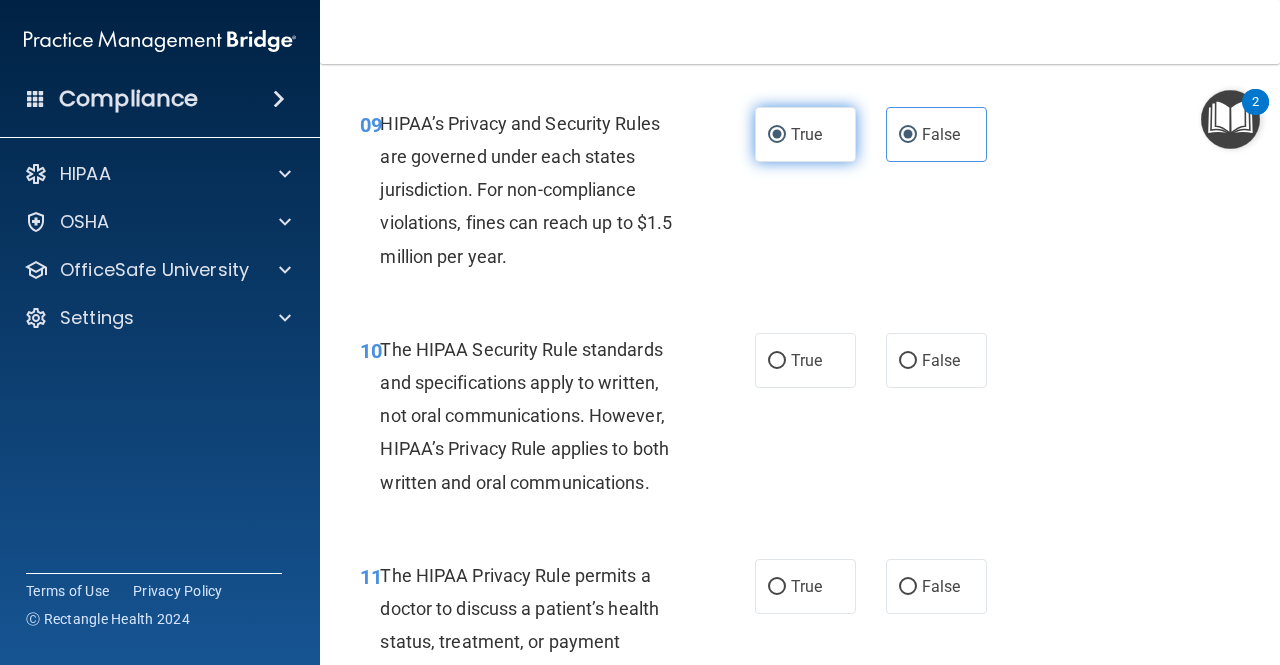 radio on "false" 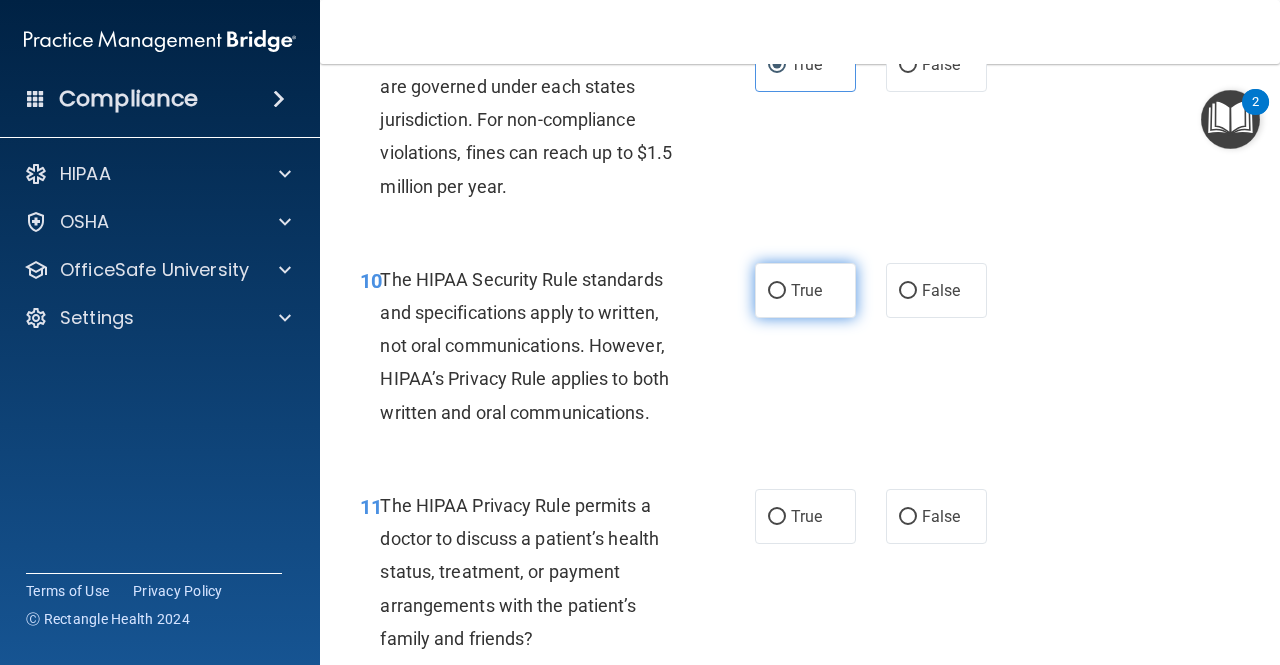 scroll, scrollTop: 1894, scrollLeft: 0, axis: vertical 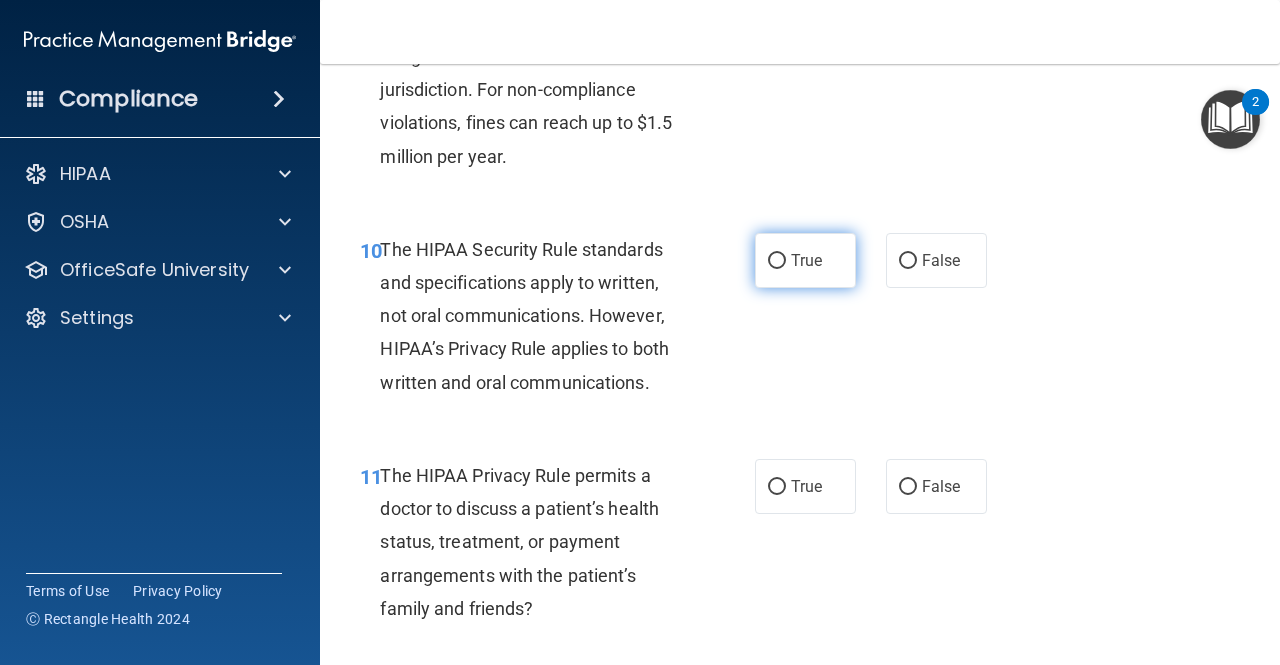 click on "True" at bounding box center (805, 260) 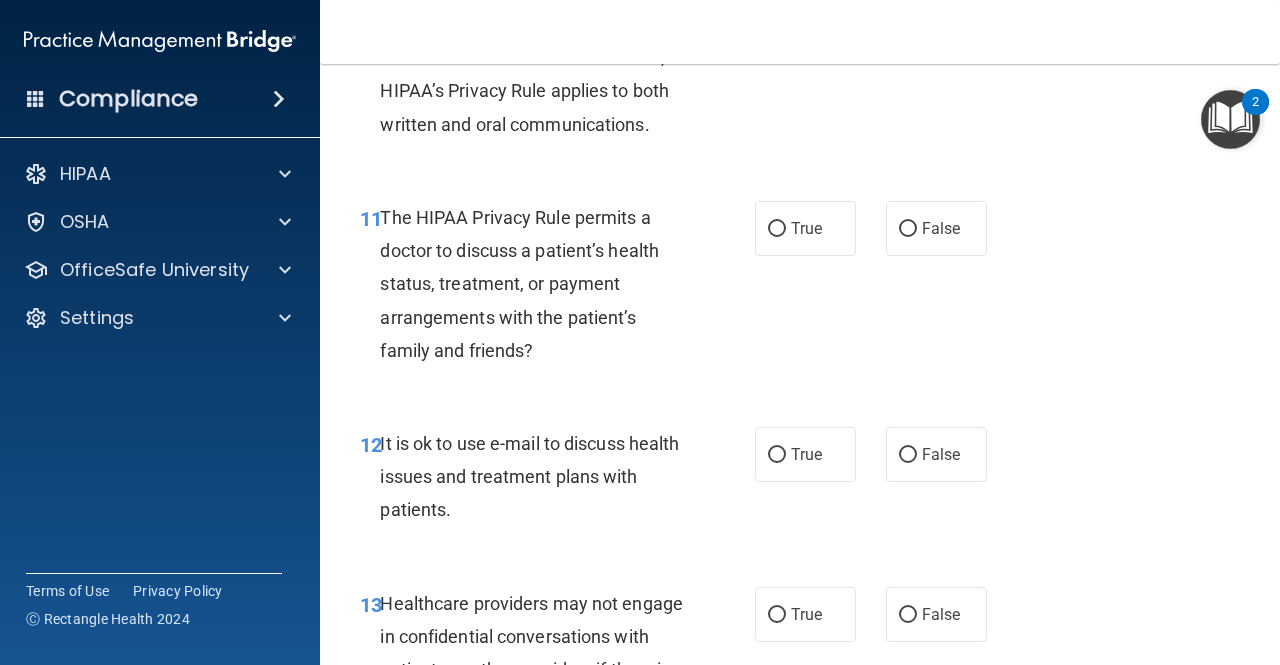 scroll, scrollTop: 2194, scrollLeft: 0, axis: vertical 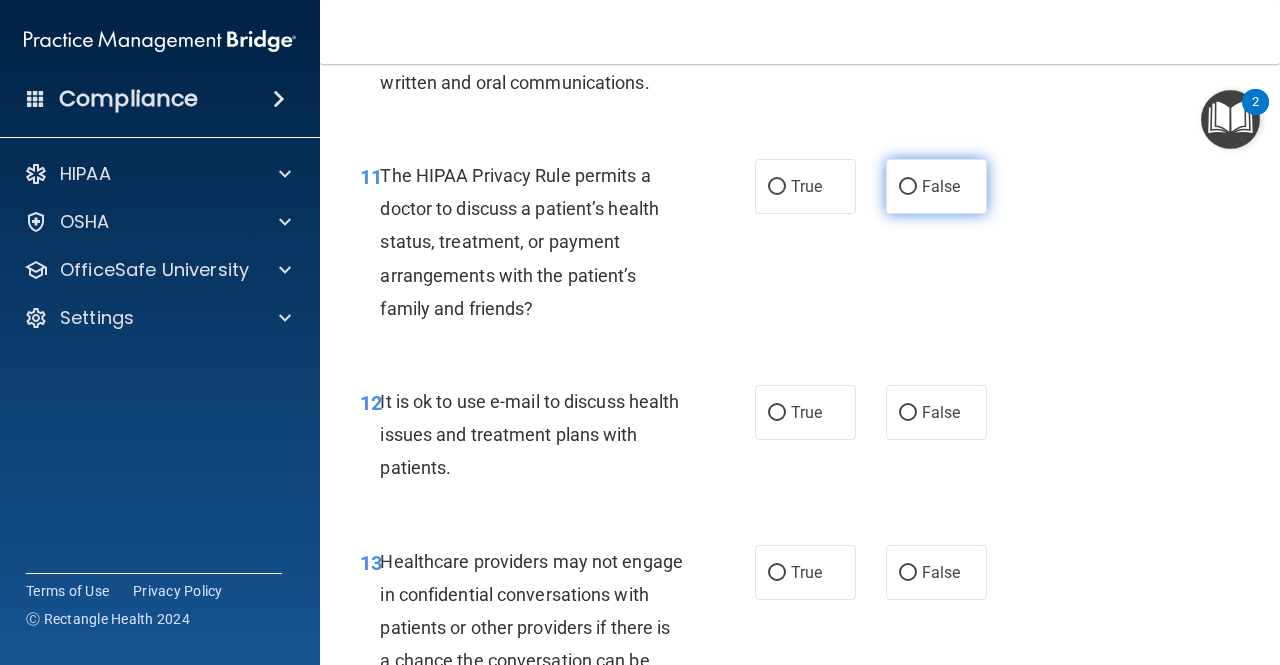 click on "False" at bounding box center [936, 186] 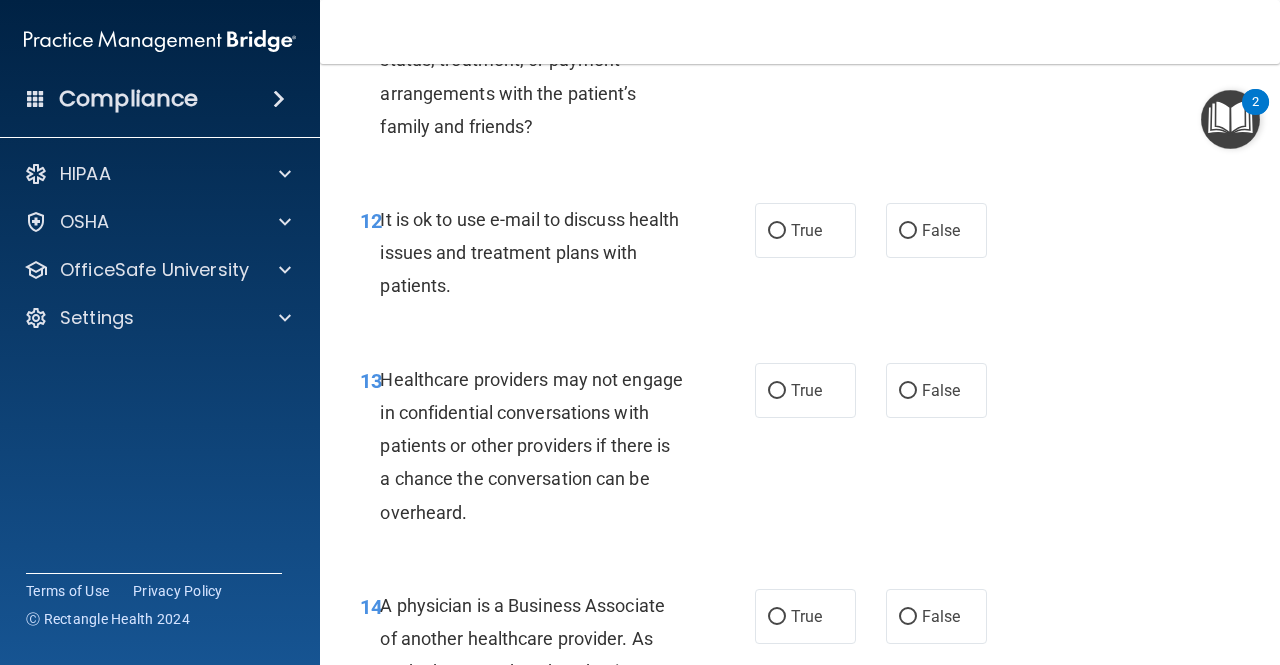 scroll, scrollTop: 2394, scrollLeft: 0, axis: vertical 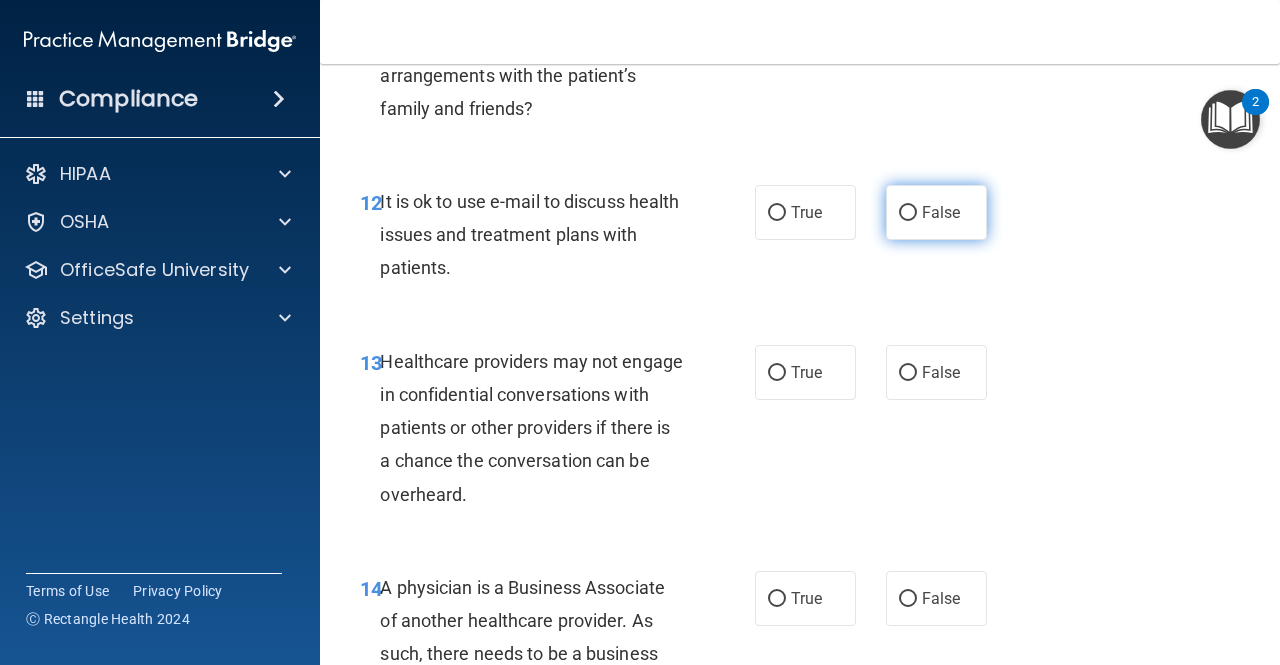 click on "False" at bounding box center [936, 212] 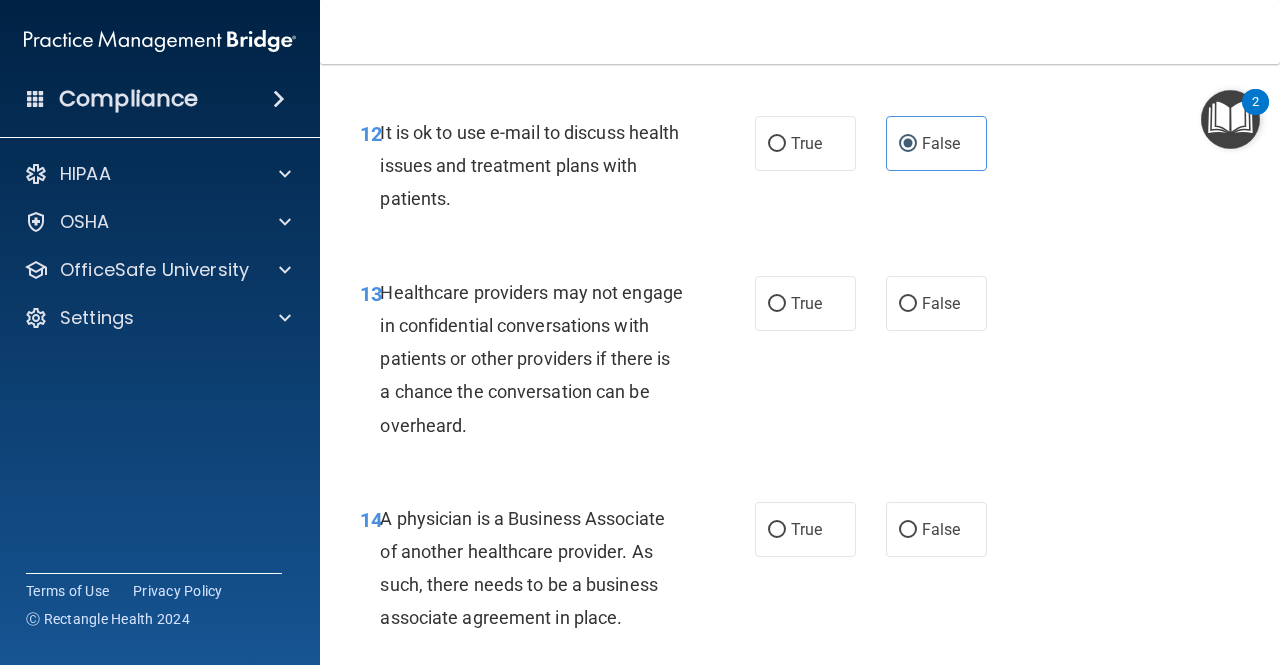 scroll, scrollTop: 2594, scrollLeft: 0, axis: vertical 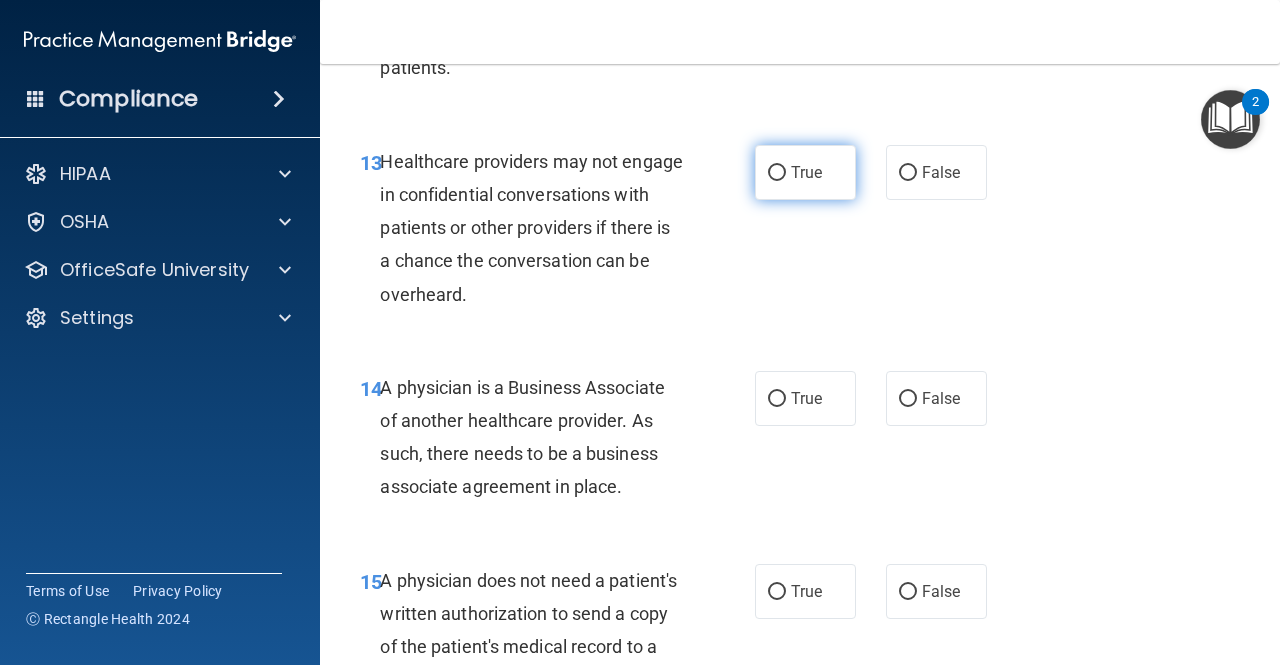 click on "True" at bounding box center (805, 172) 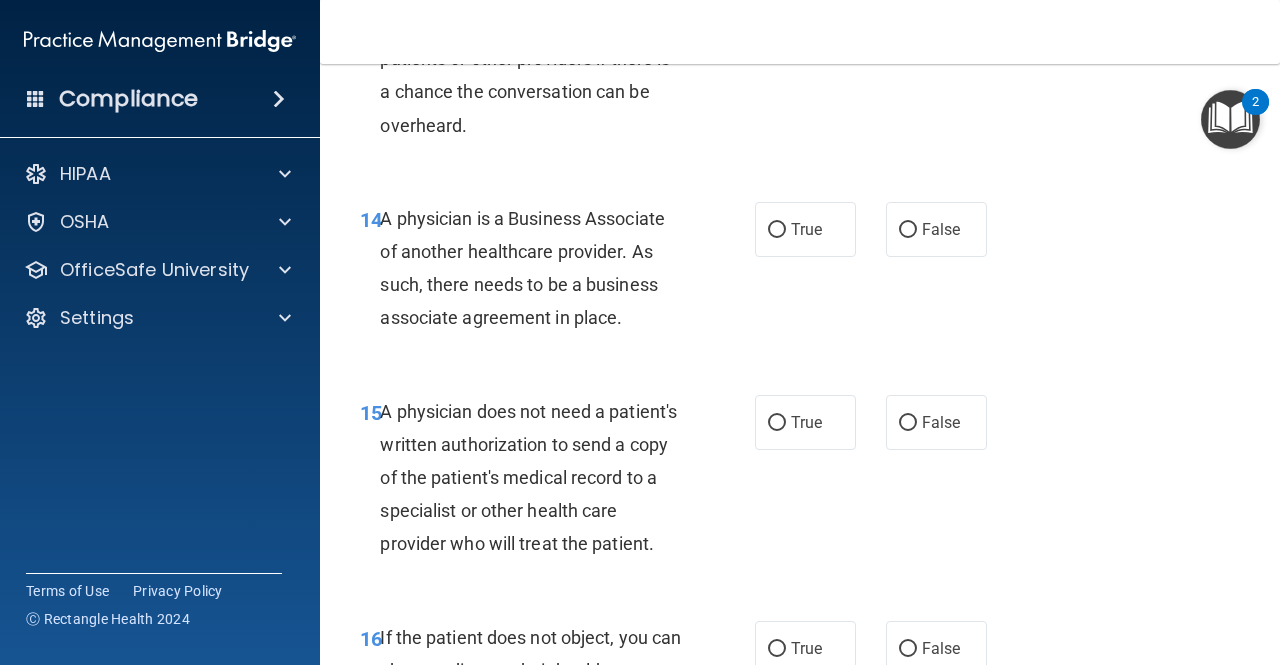 scroll, scrollTop: 2794, scrollLeft: 0, axis: vertical 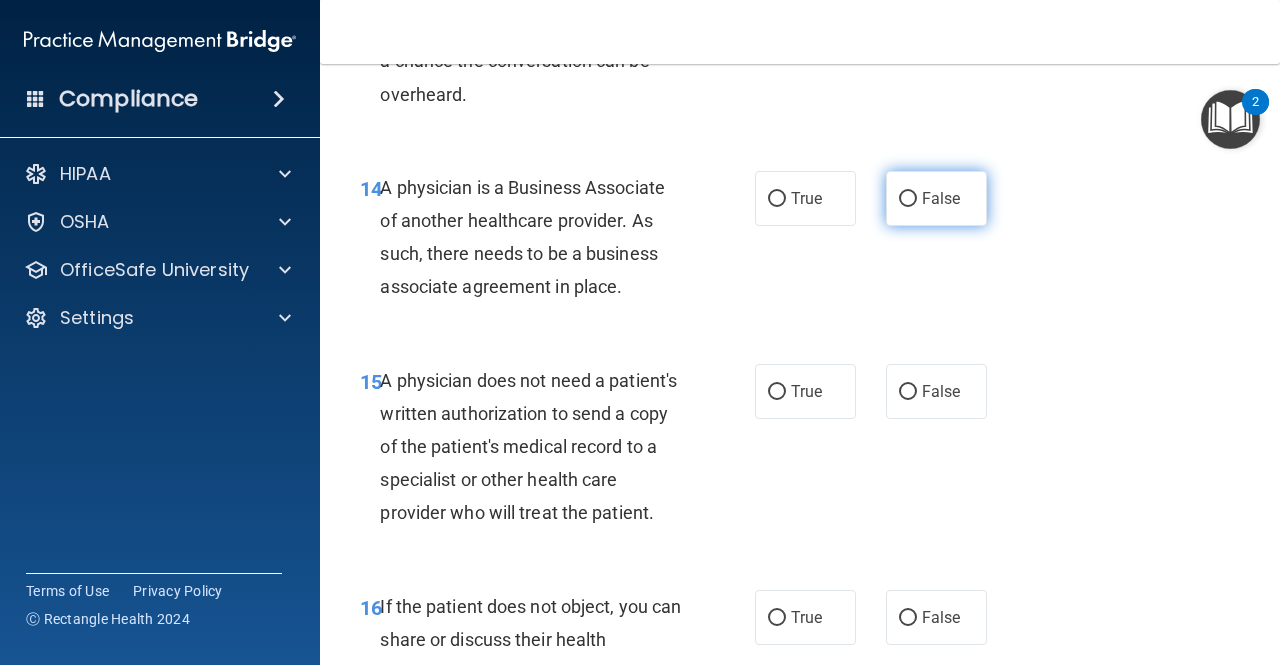 click on "False" at bounding box center (936, 198) 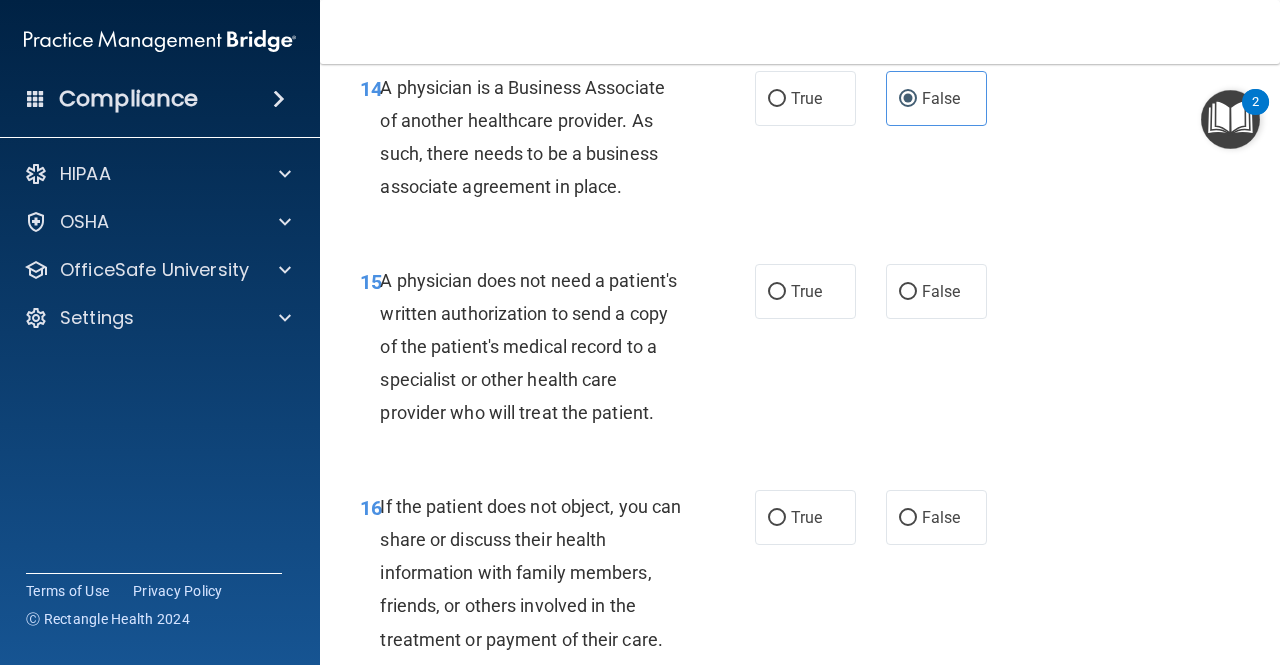 scroll, scrollTop: 2994, scrollLeft: 0, axis: vertical 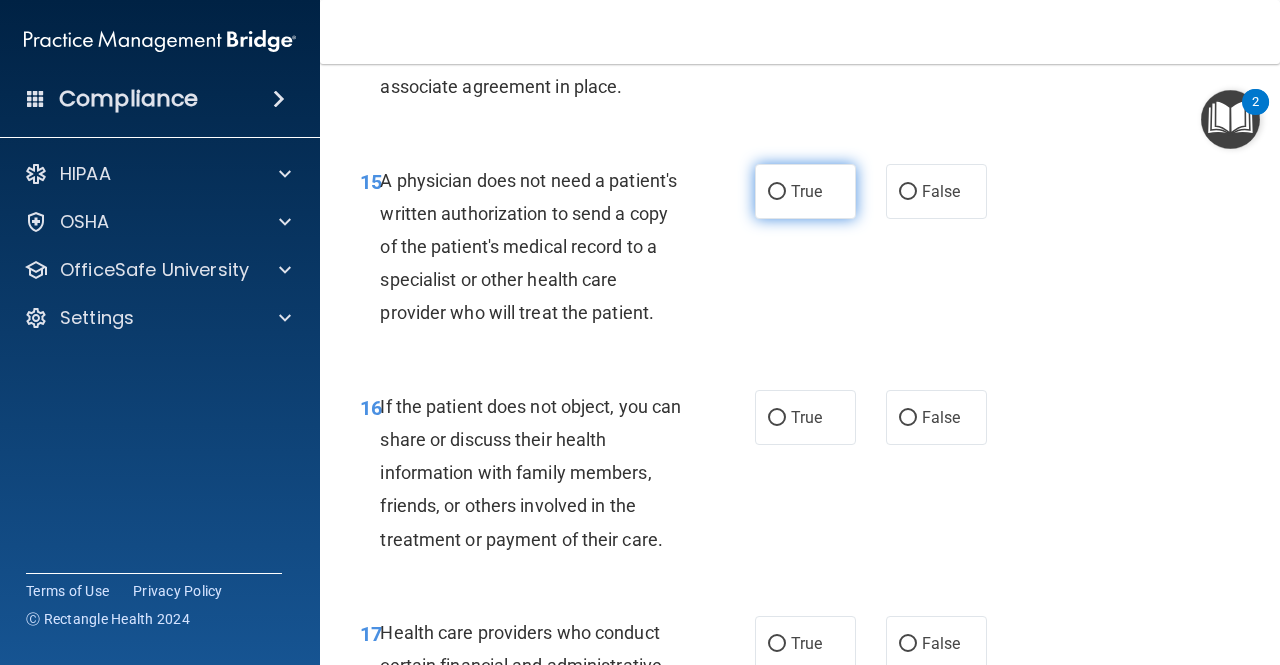 click on "True" at bounding box center [777, 192] 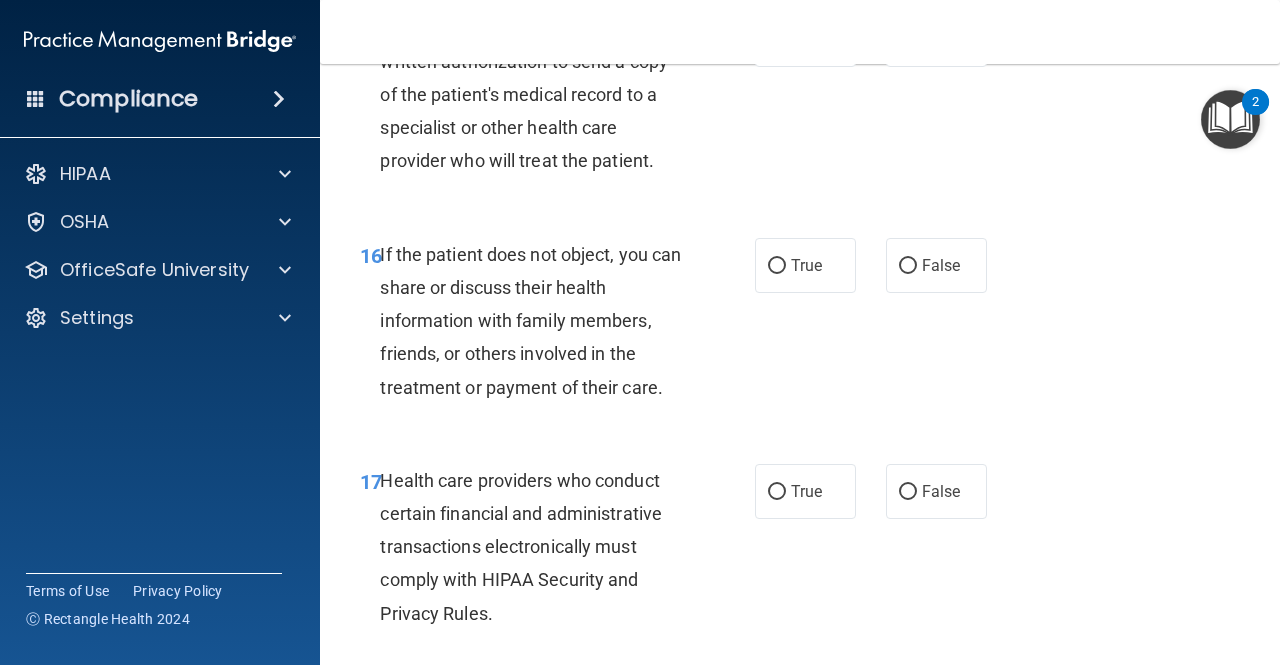 scroll, scrollTop: 3194, scrollLeft: 0, axis: vertical 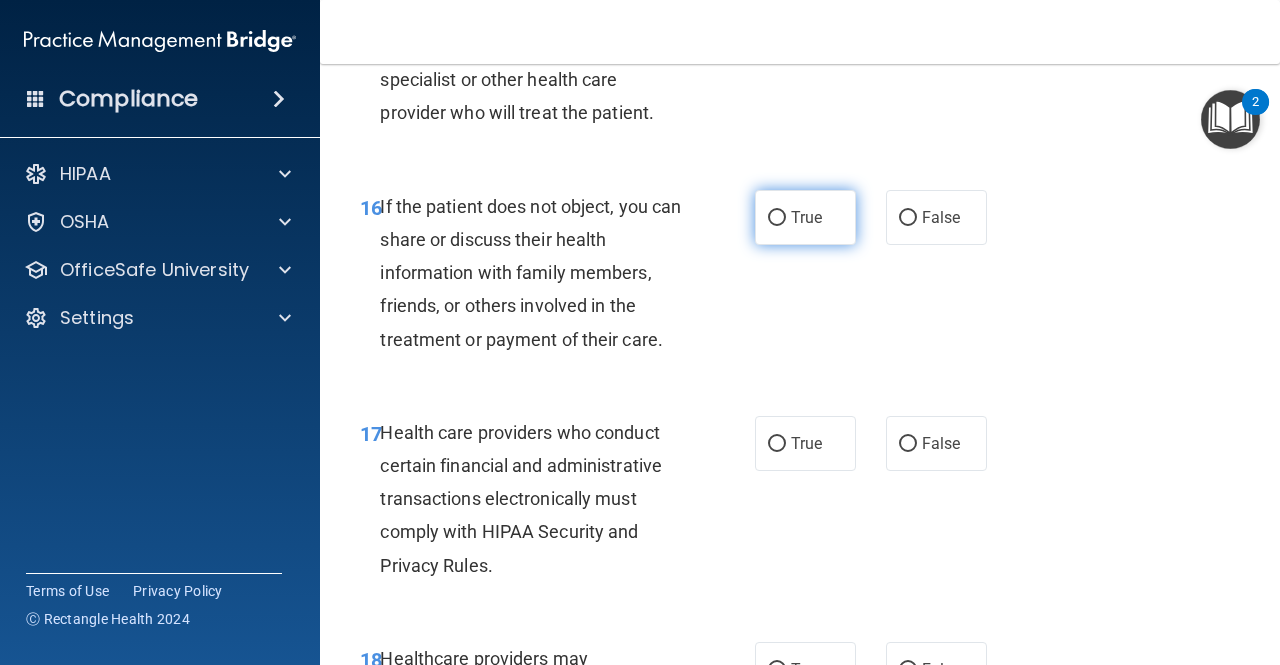 click on "True" at bounding box center [806, 217] 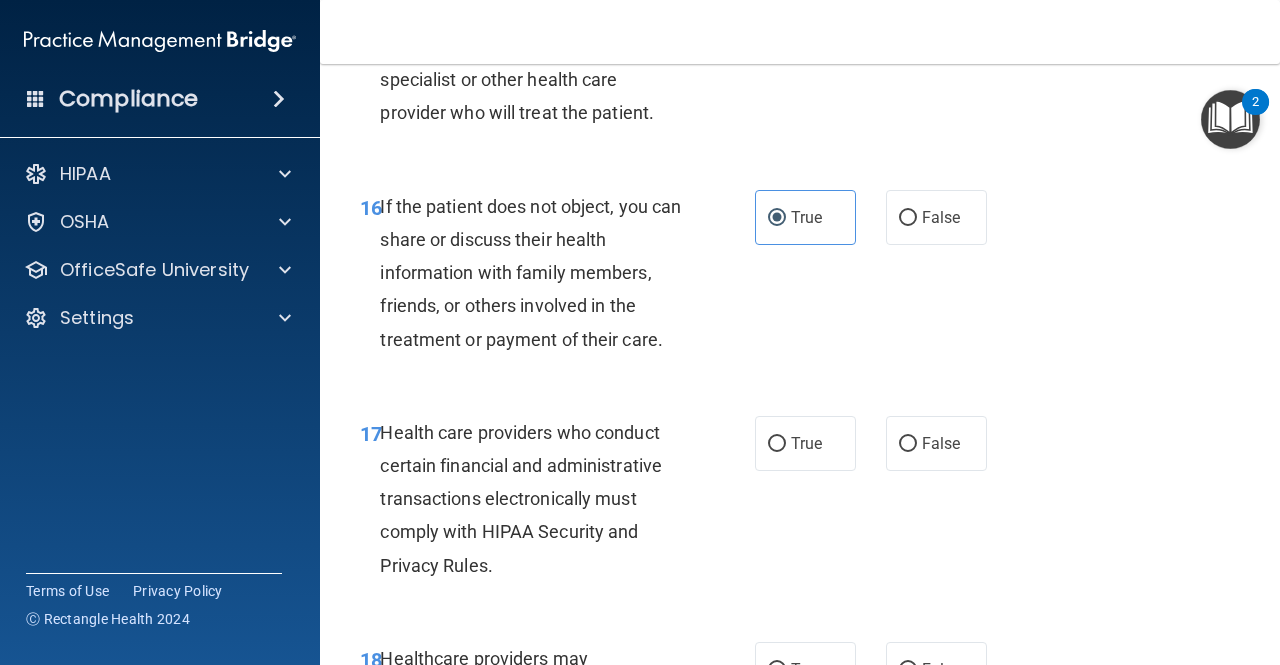scroll, scrollTop: 3394, scrollLeft: 0, axis: vertical 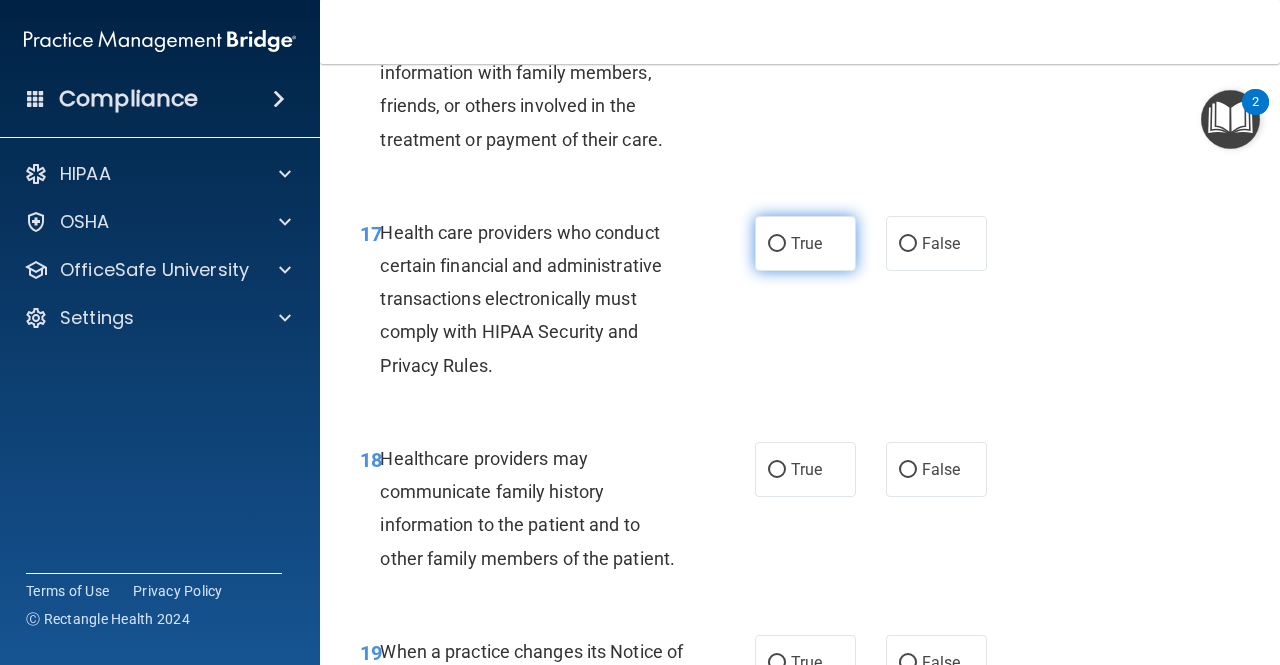 click on "True" at bounding box center (777, 244) 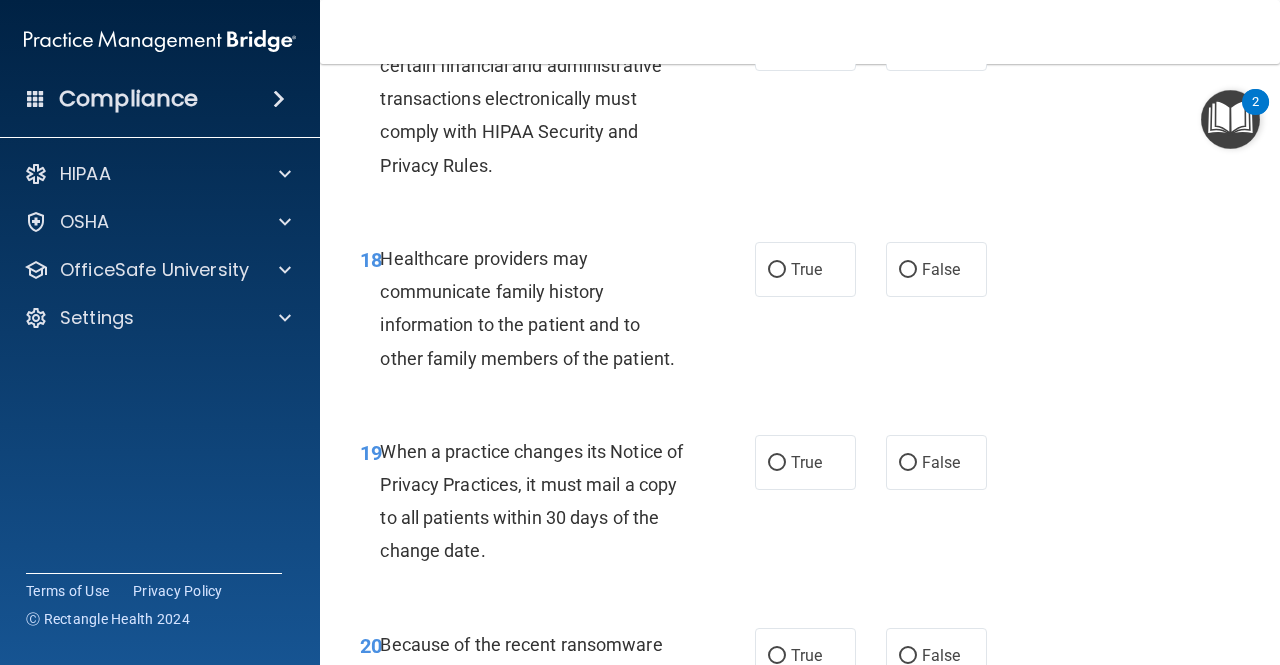 scroll, scrollTop: 3694, scrollLeft: 0, axis: vertical 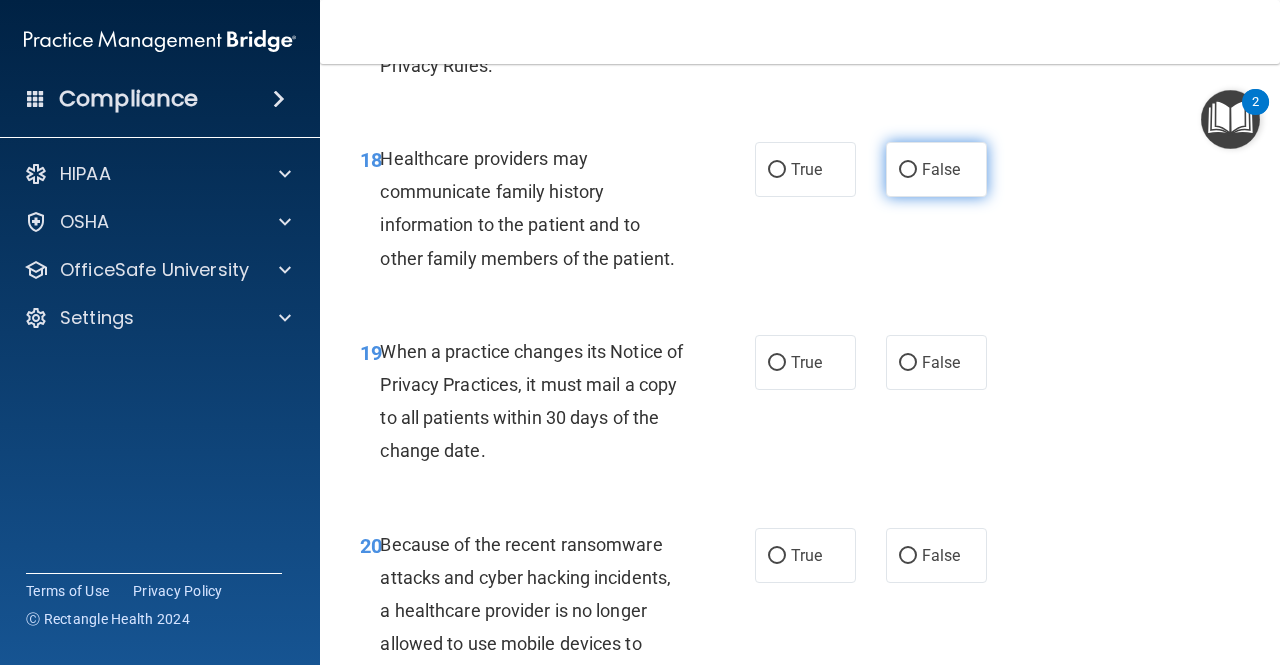 click on "False" at bounding box center (936, 169) 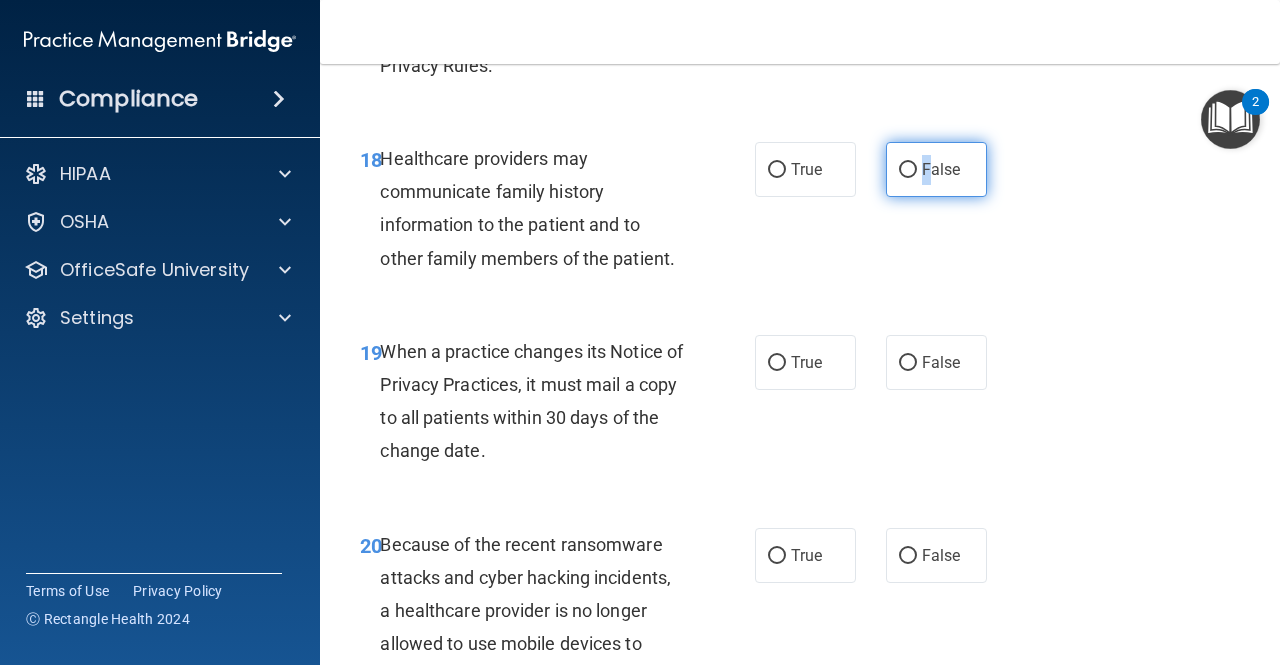 click on "False" at bounding box center [936, 169] 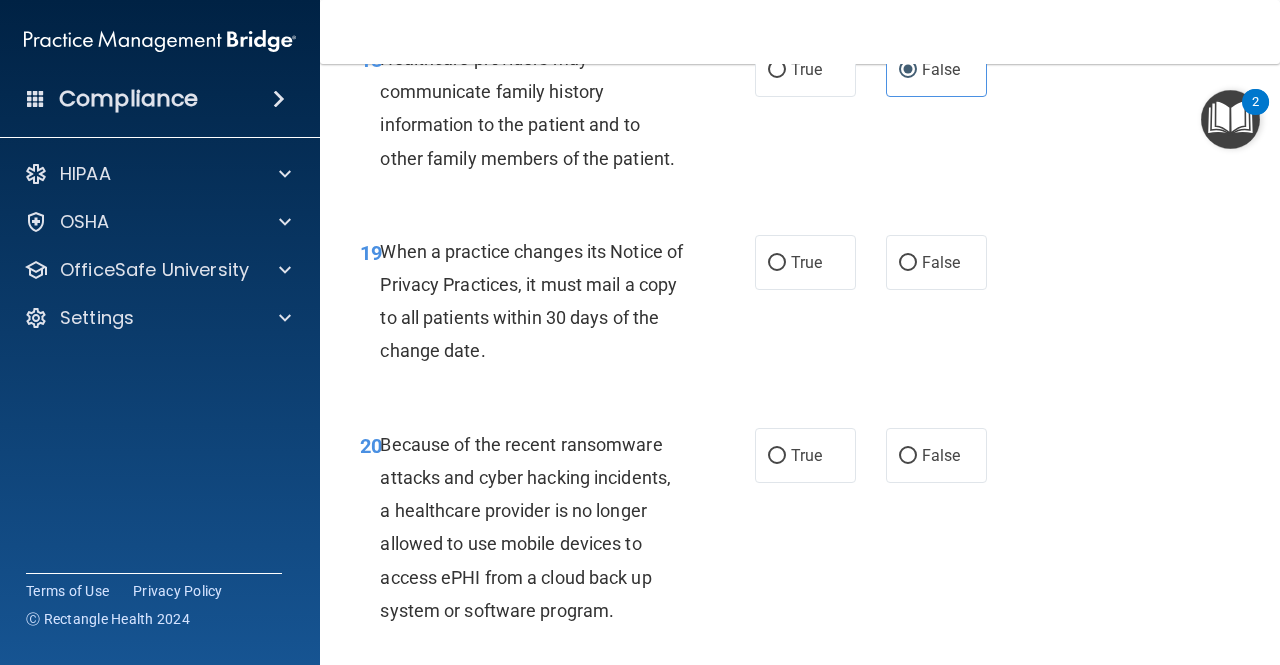 scroll, scrollTop: 3894, scrollLeft: 0, axis: vertical 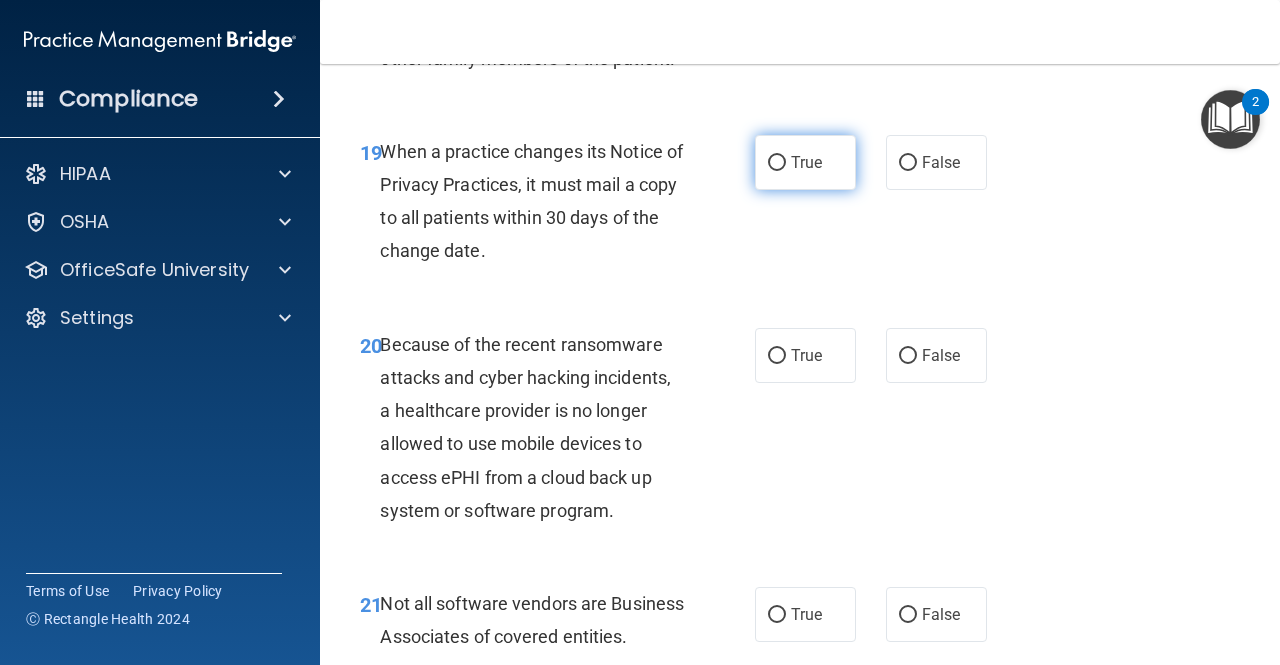 click on "True" at bounding box center [805, 162] 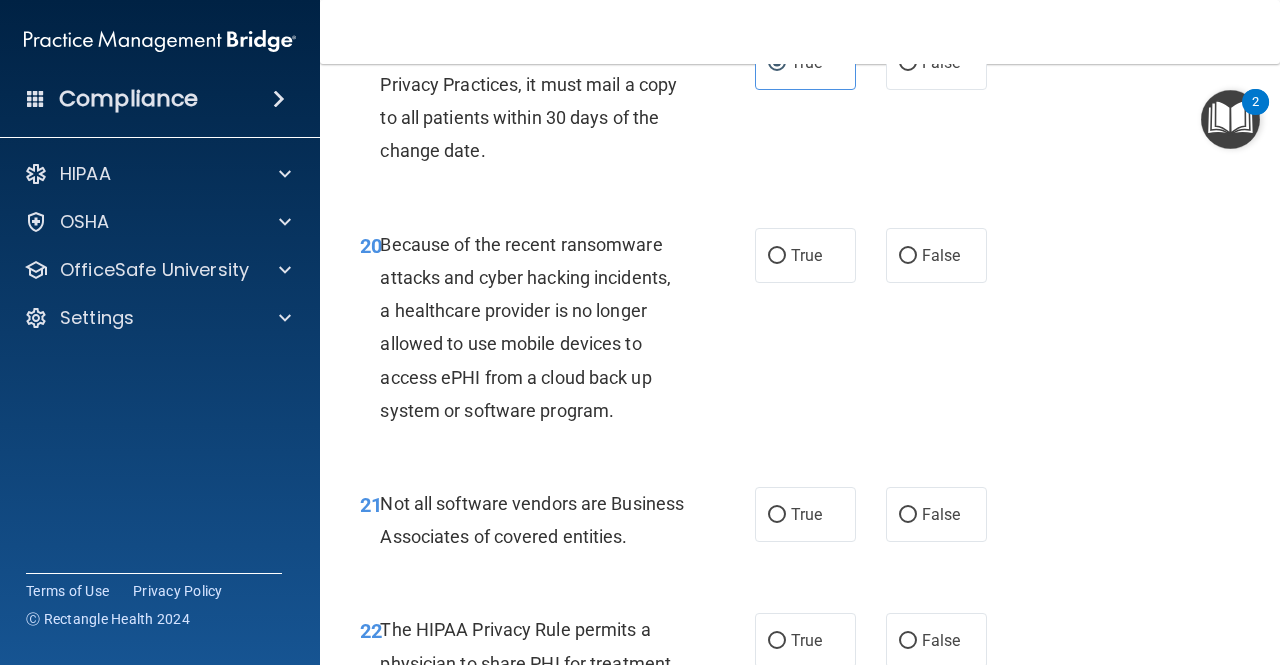 scroll, scrollTop: 4094, scrollLeft: 0, axis: vertical 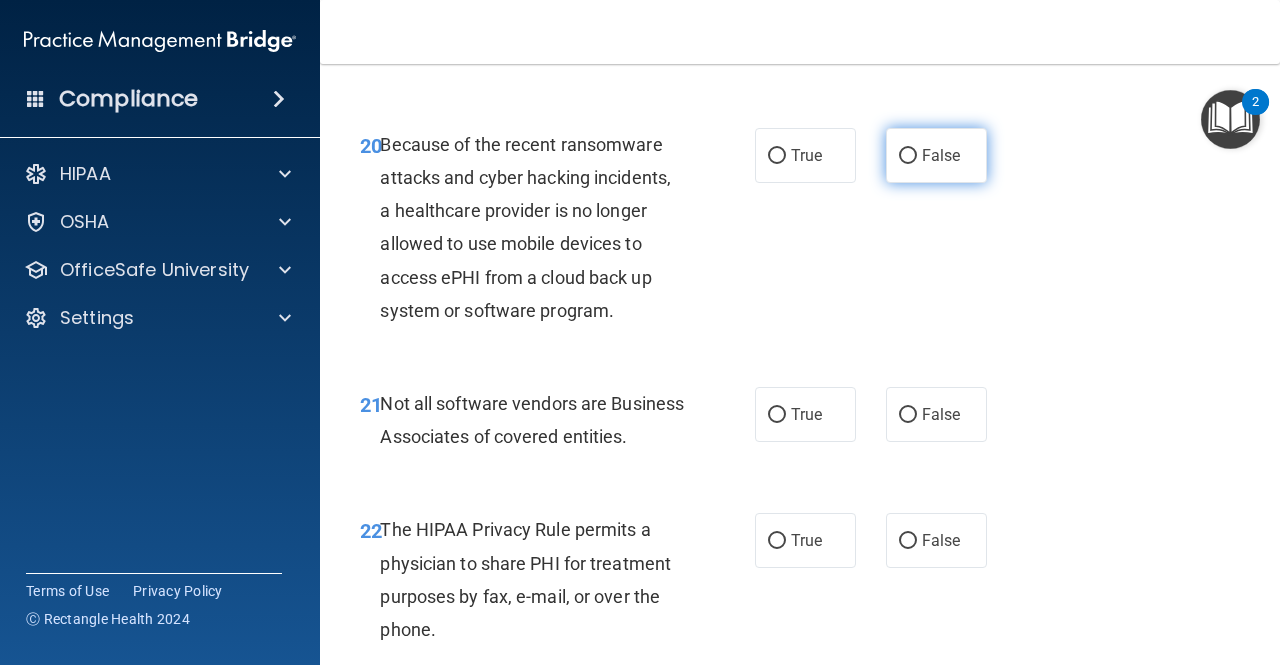 click on "False" at bounding box center [936, 155] 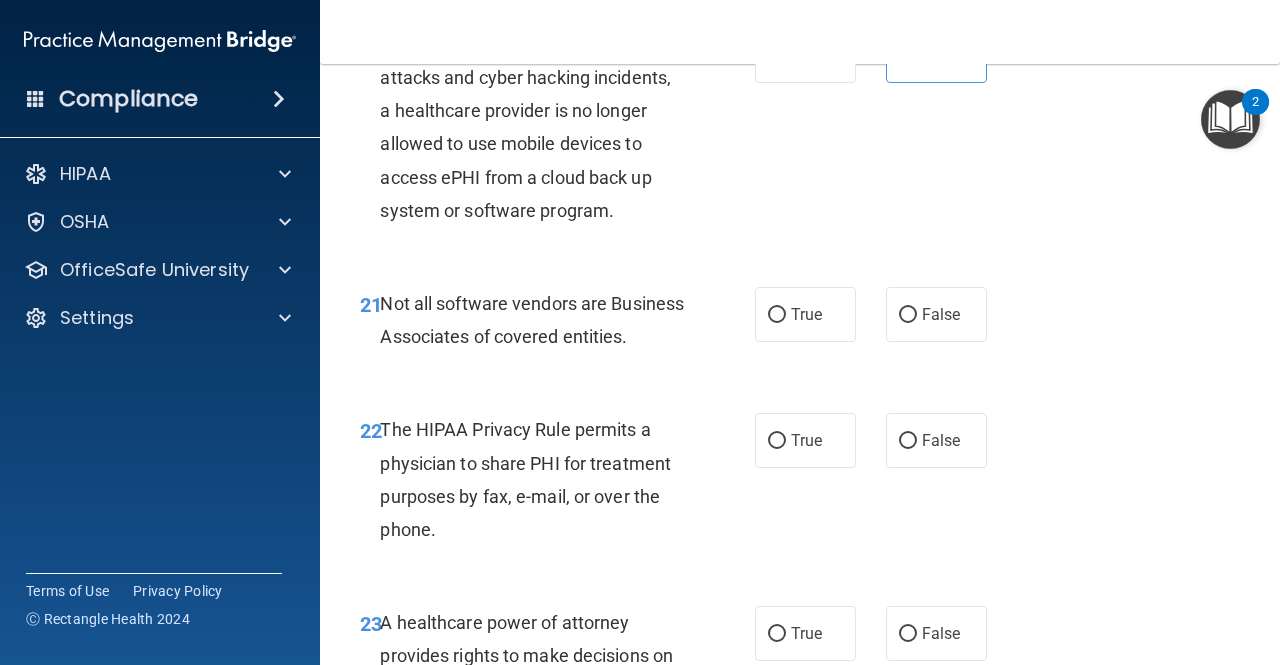 scroll, scrollTop: 4294, scrollLeft: 0, axis: vertical 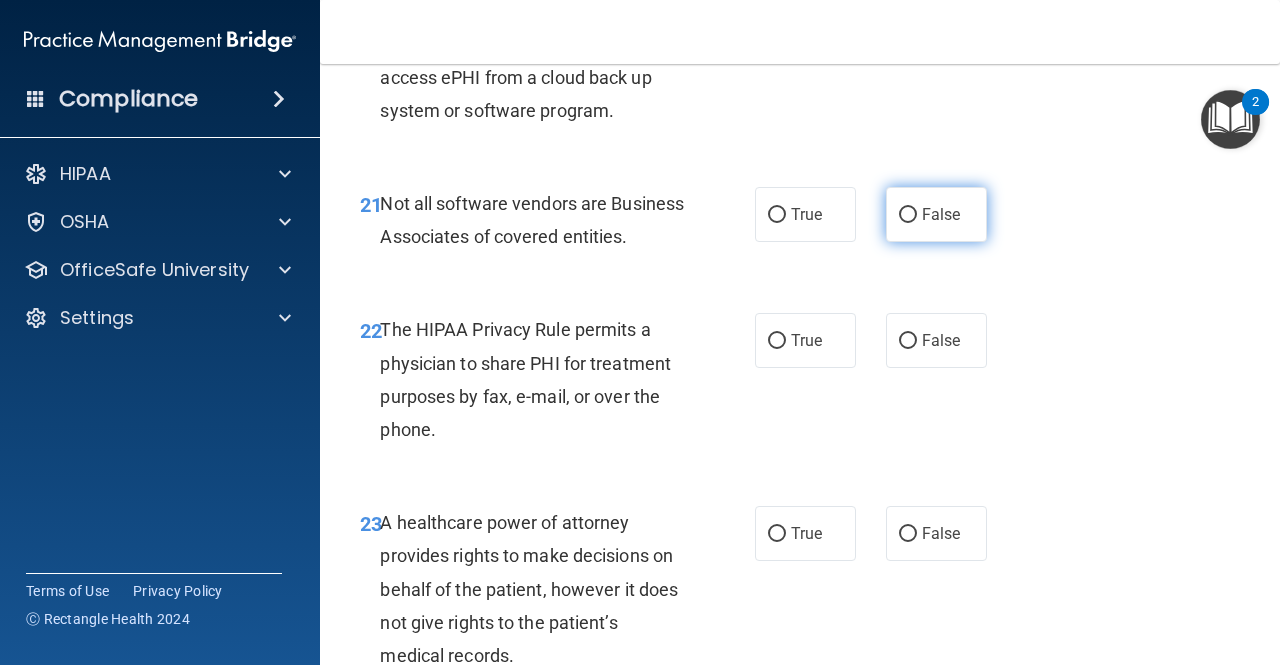 click on "False" at bounding box center [908, 215] 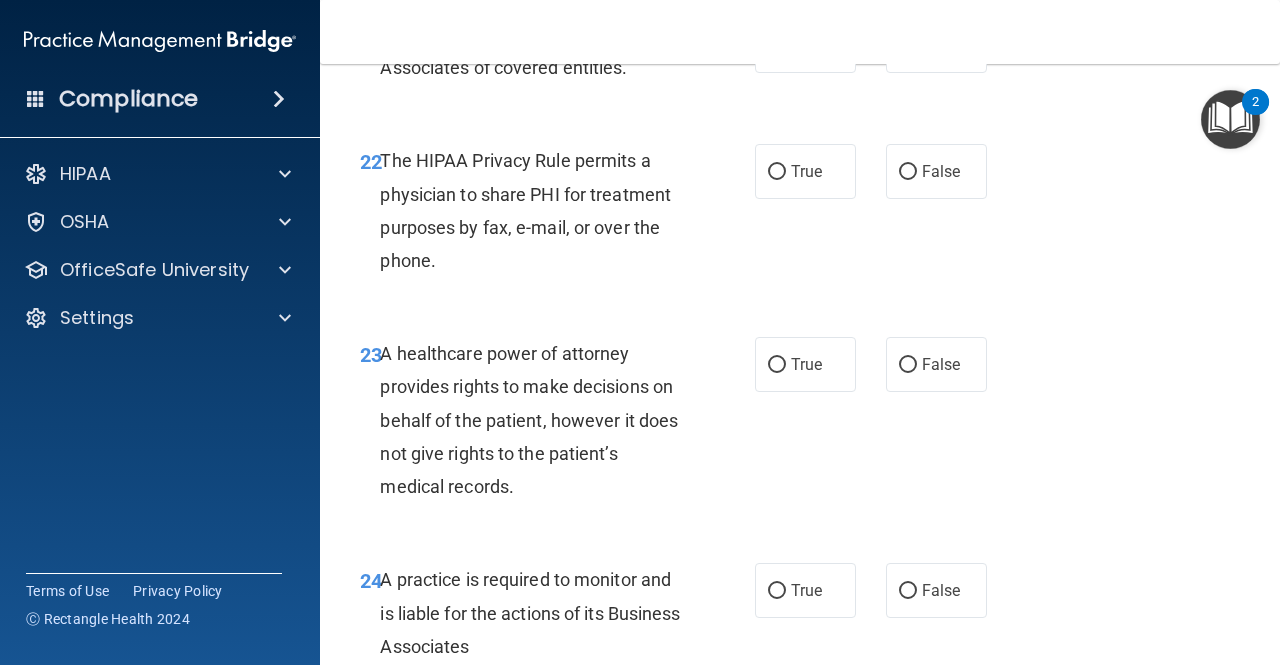 scroll, scrollTop: 4494, scrollLeft: 0, axis: vertical 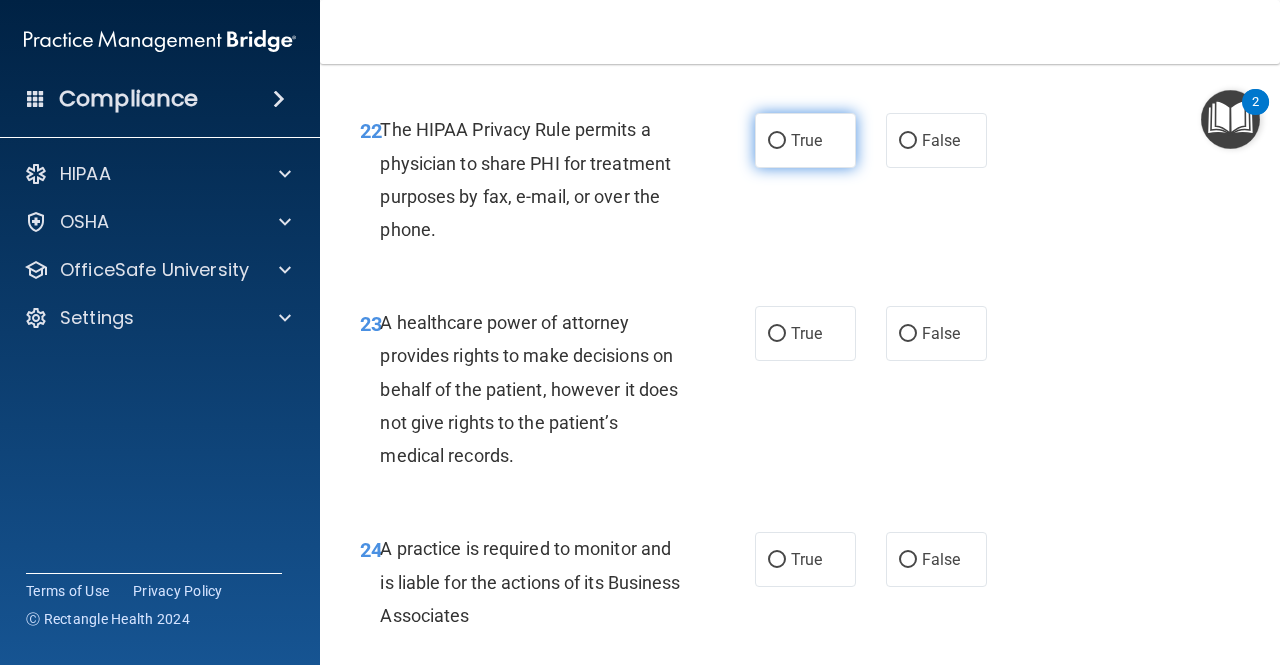 click on "True" at bounding box center (805, 140) 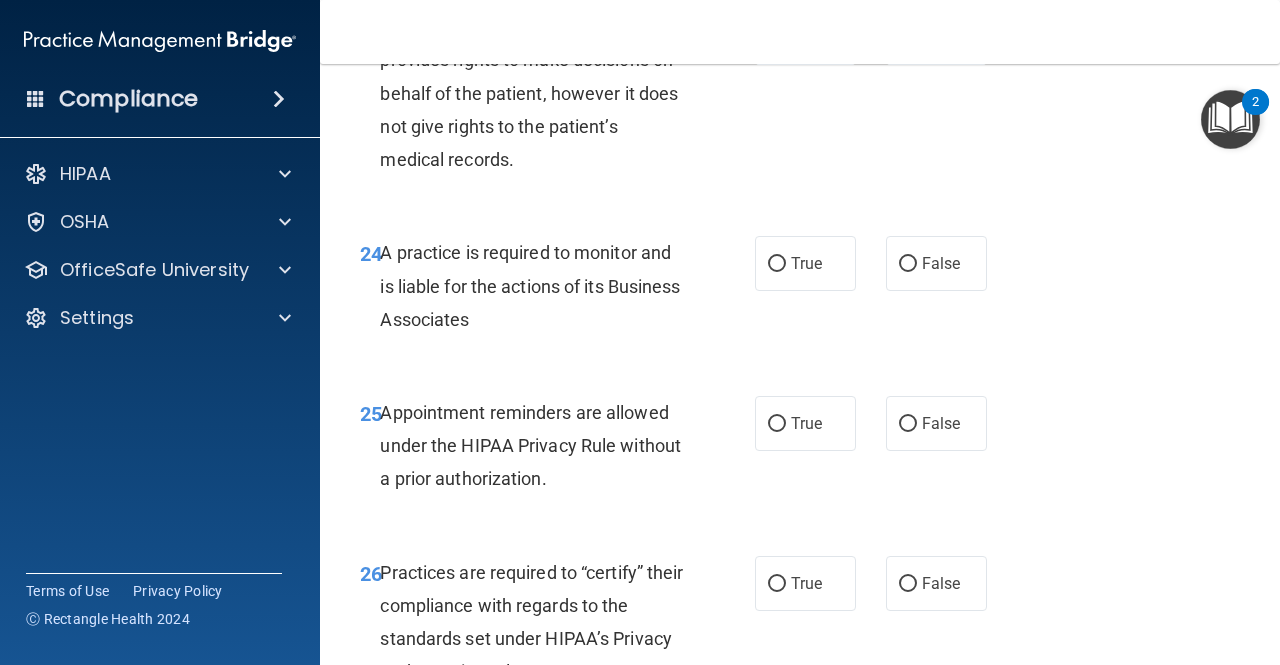 scroll, scrollTop: 4794, scrollLeft: 0, axis: vertical 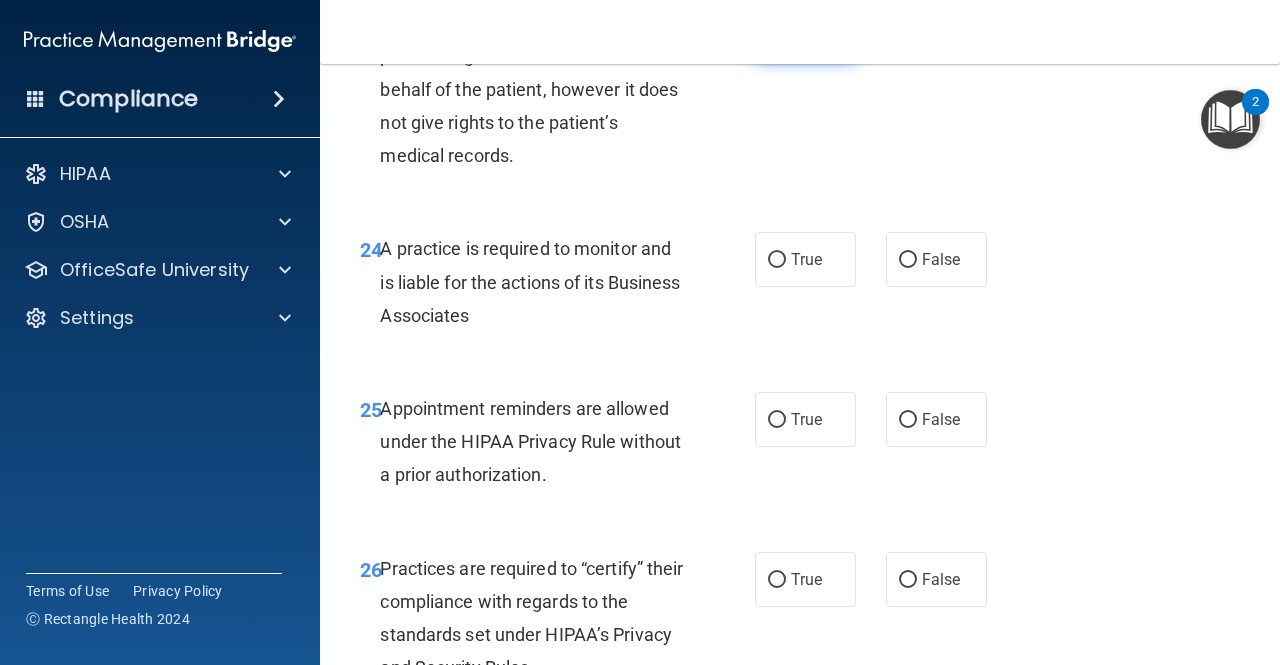 click on "True" at bounding box center [806, 33] 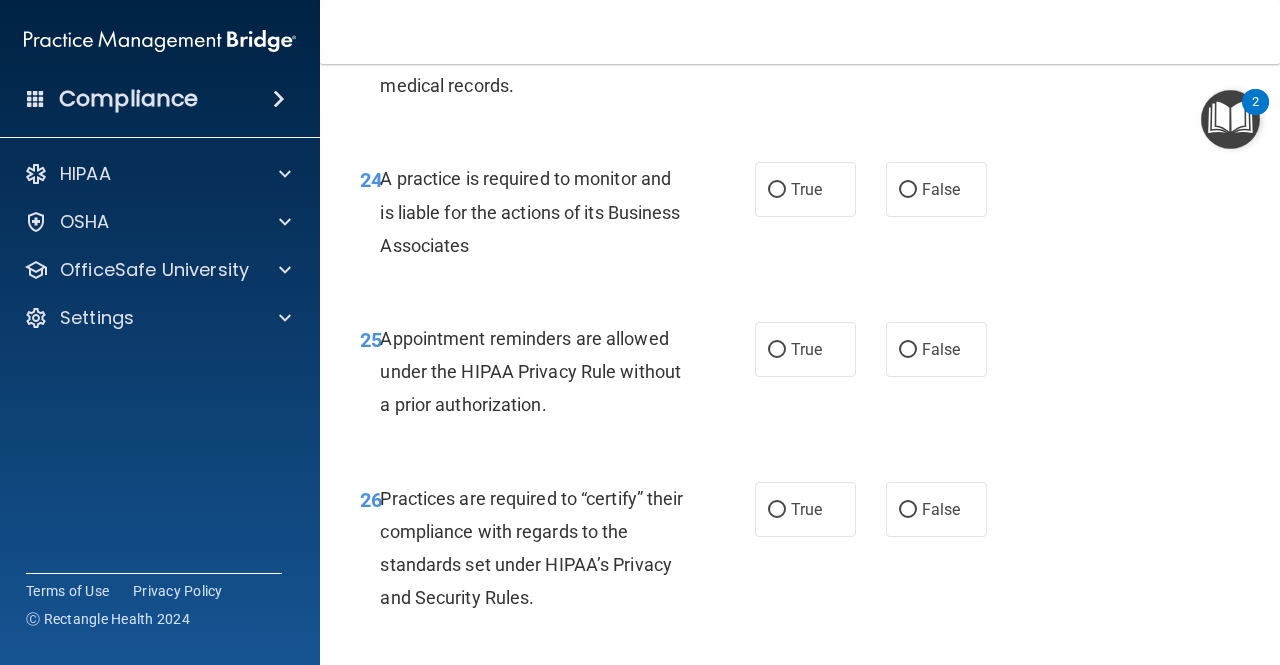 scroll, scrollTop: 4894, scrollLeft: 0, axis: vertical 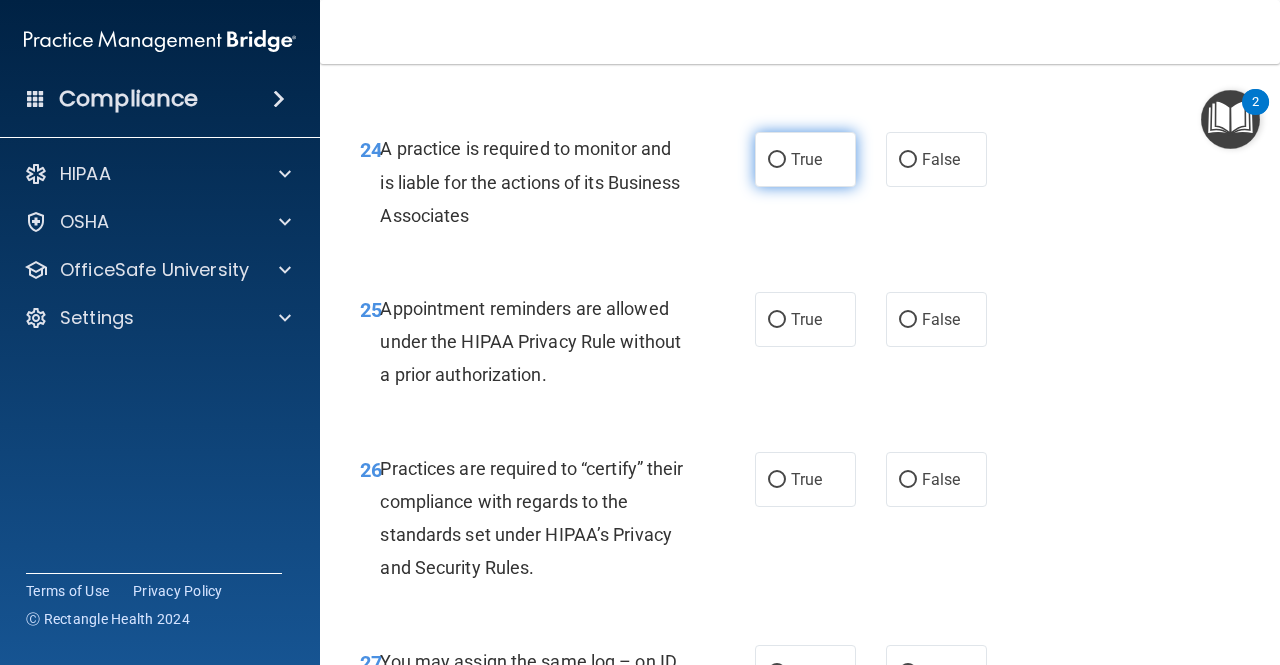 click on "True" at bounding box center (806, 159) 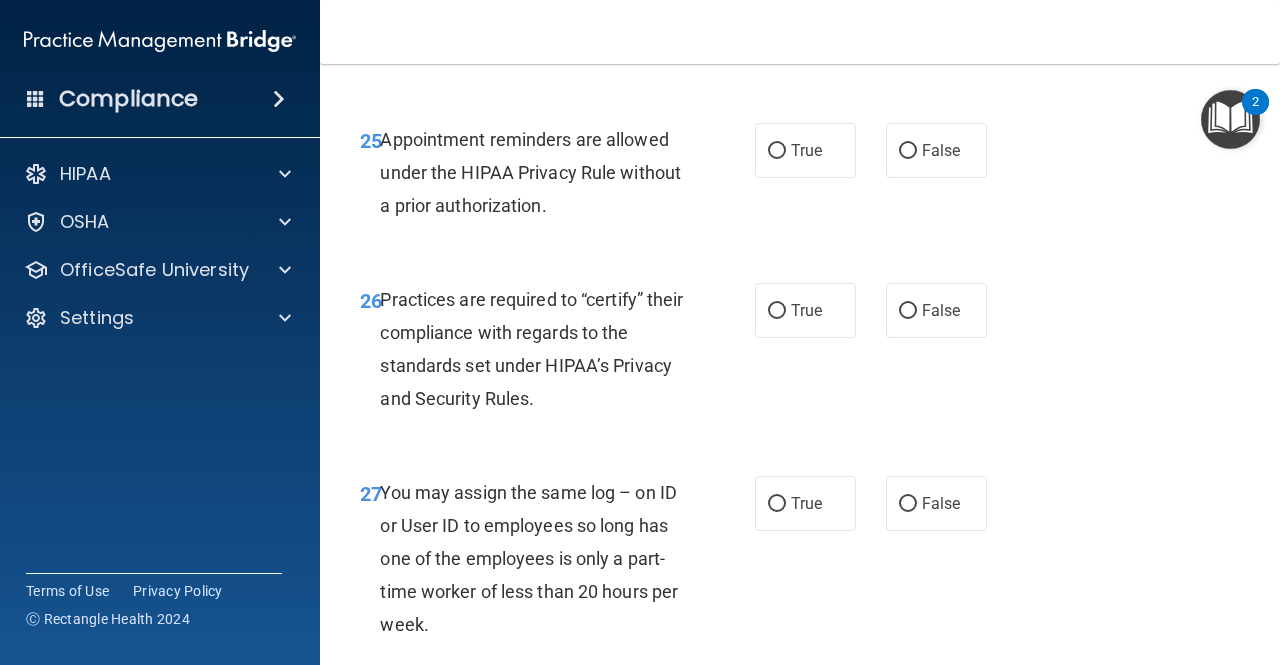 scroll, scrollTop: 5094, scrollLeft: 0, axis: vertical 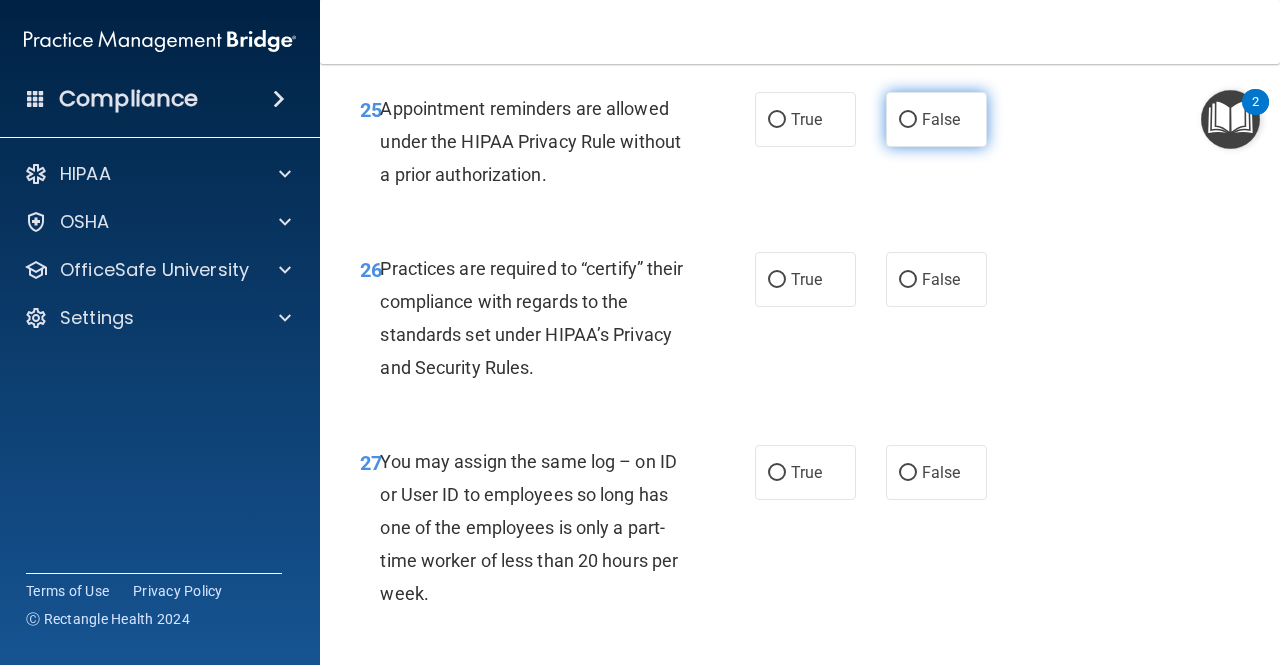 click on "False" at bounding box center [908, 120] 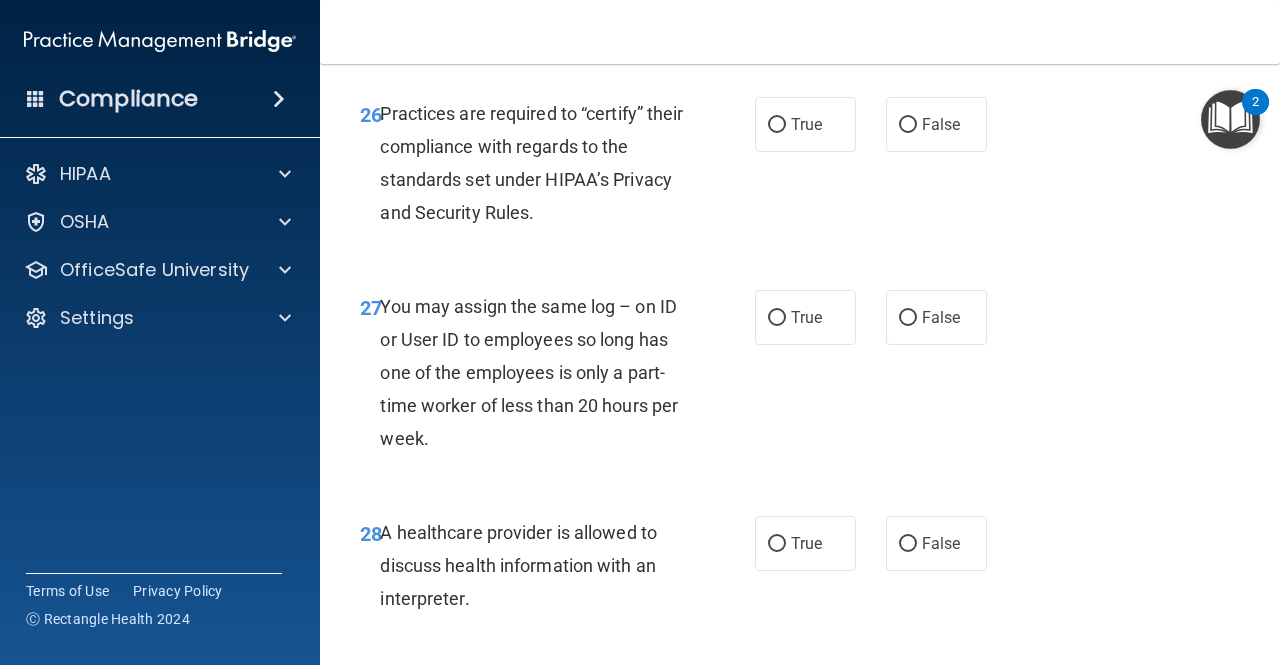 scroll, scrollTop: 5294, scrollLeft: 0, axis: vertical 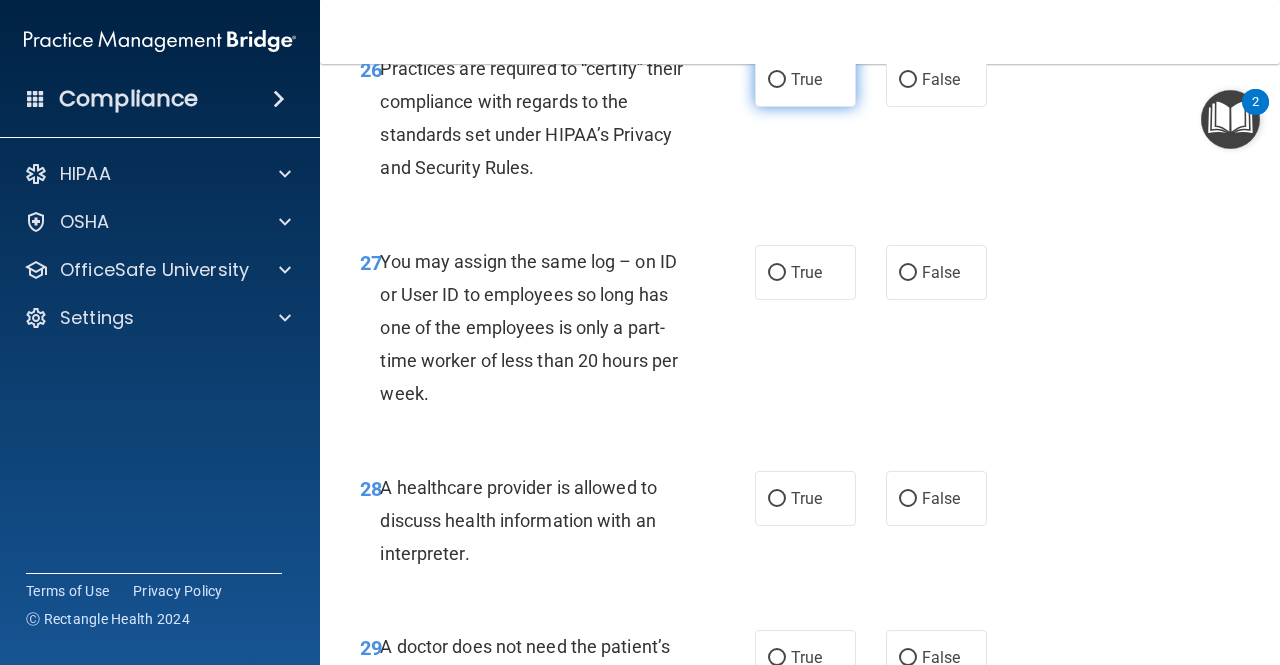click on "True" at bounding box center (777, 80) 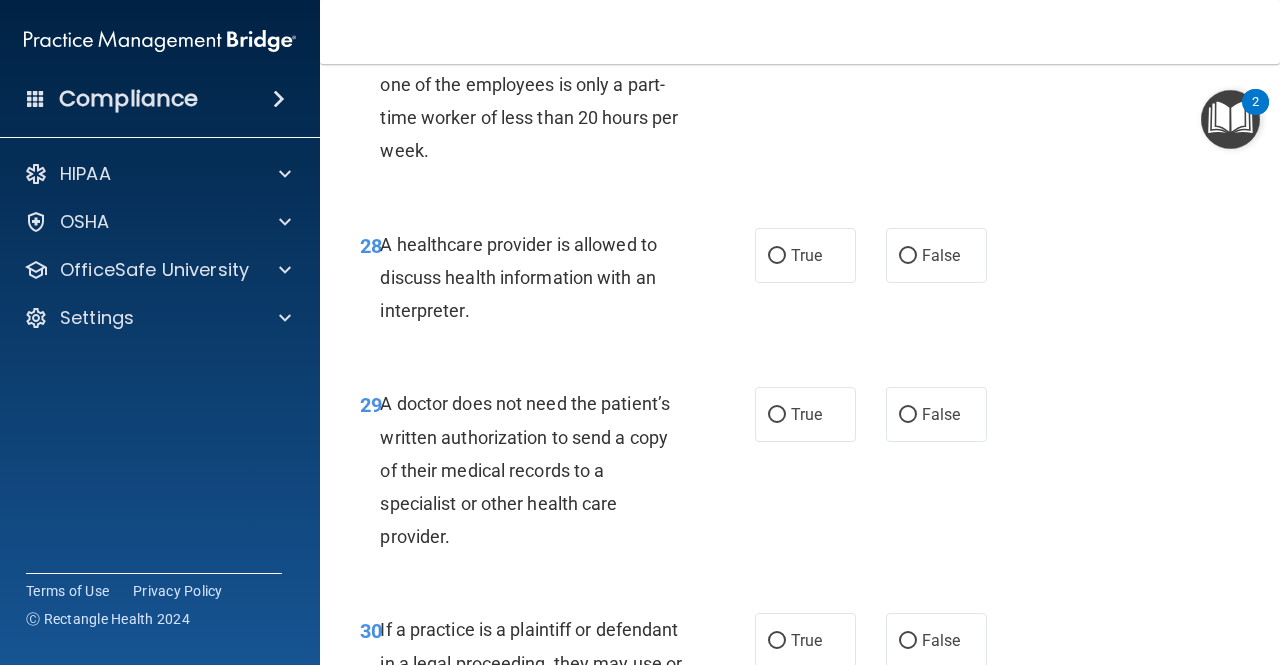 scroll, scrollTop: 5494, scrollLeft: 0, axis: vertical 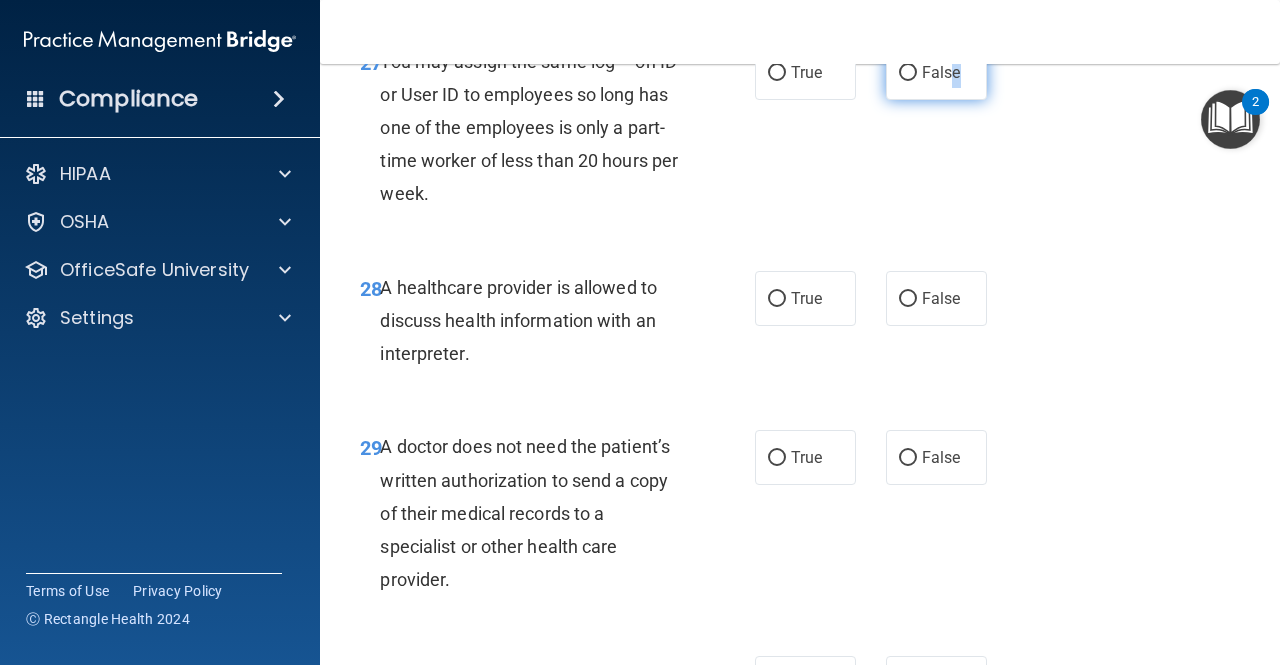 click on "False" at bounding box center [941, 72] 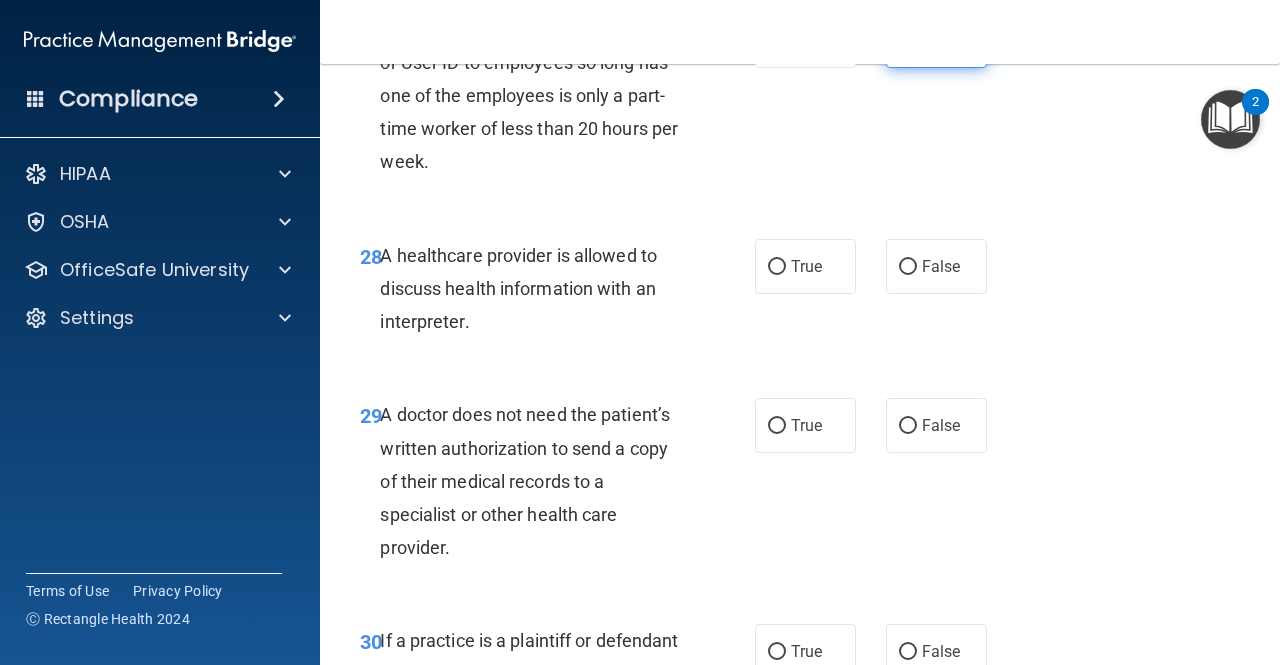 scroll, scrollTop: 5494, scrollLeft: 0, axis: vertical 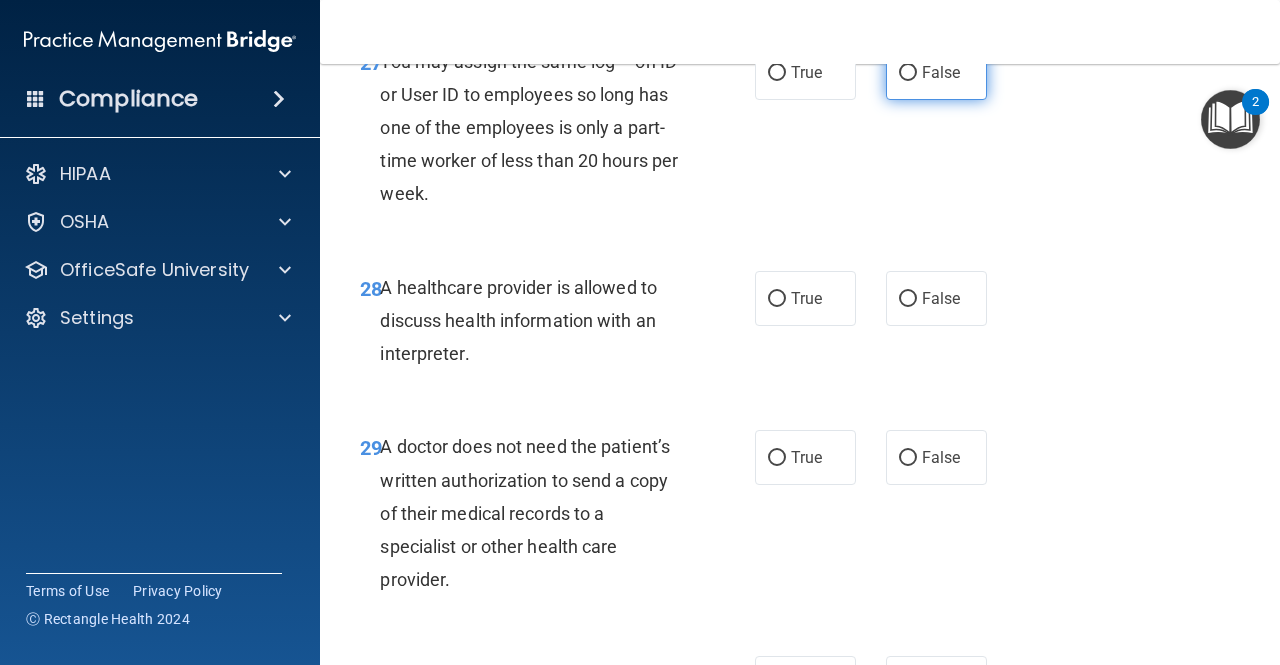 click on "False" at bounding box center (936, 72) 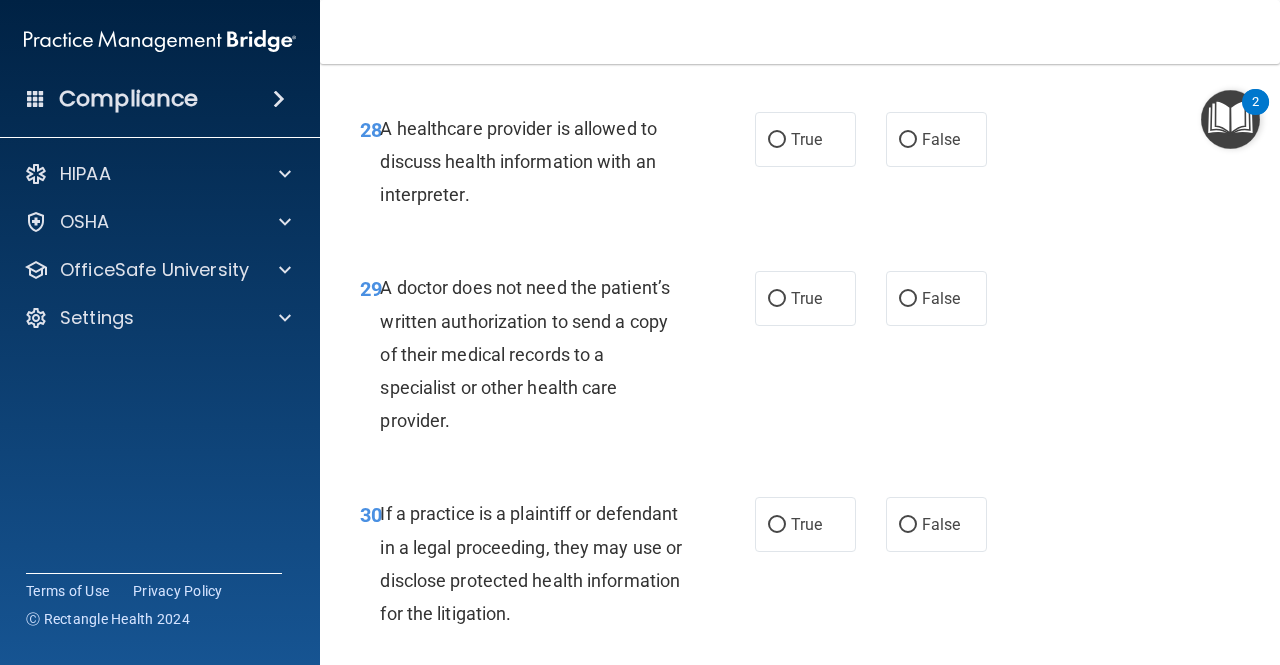 scroll, scrollTop: 5694, scrollLeft: 0, axis: vertical 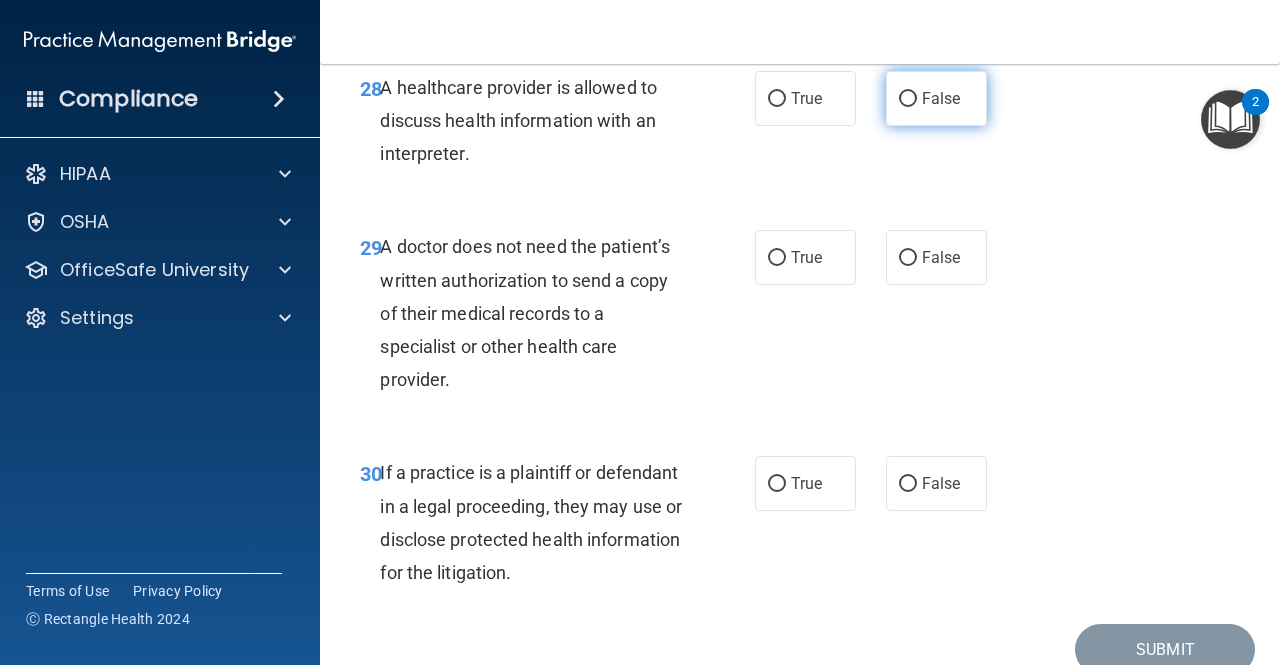 click on "False" at bounding box center (941, 98) 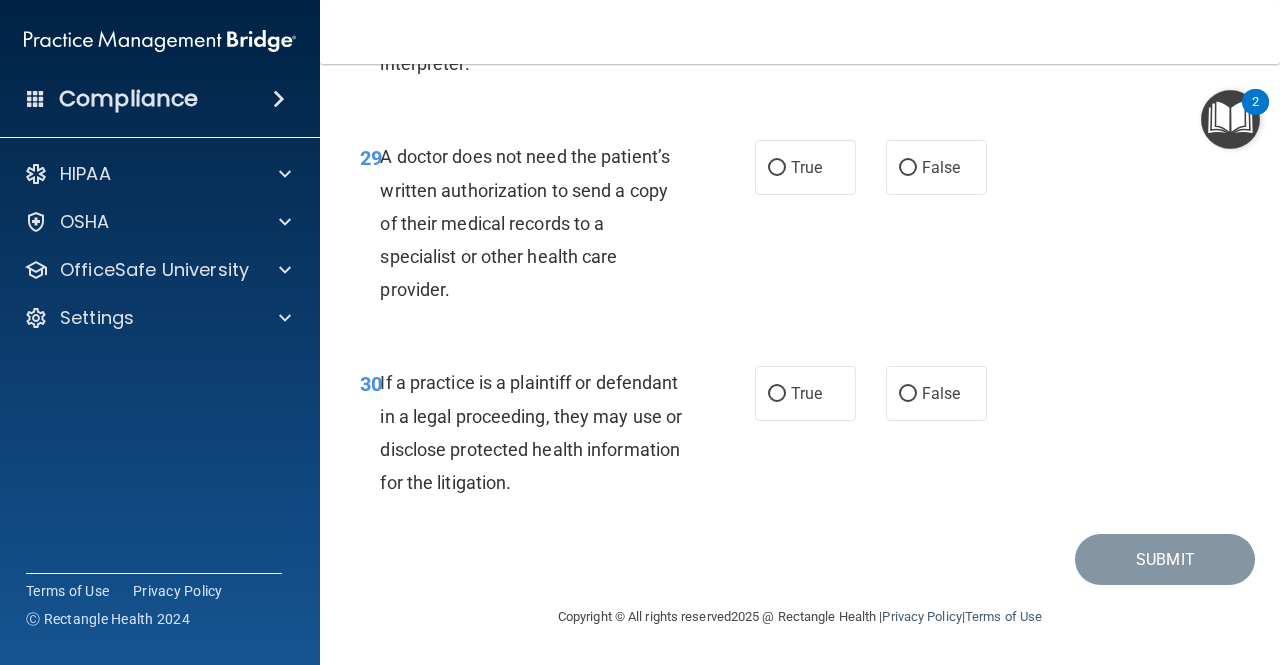scroll, scrollTop: 5849, scrollLeft: 0, axis: vertical 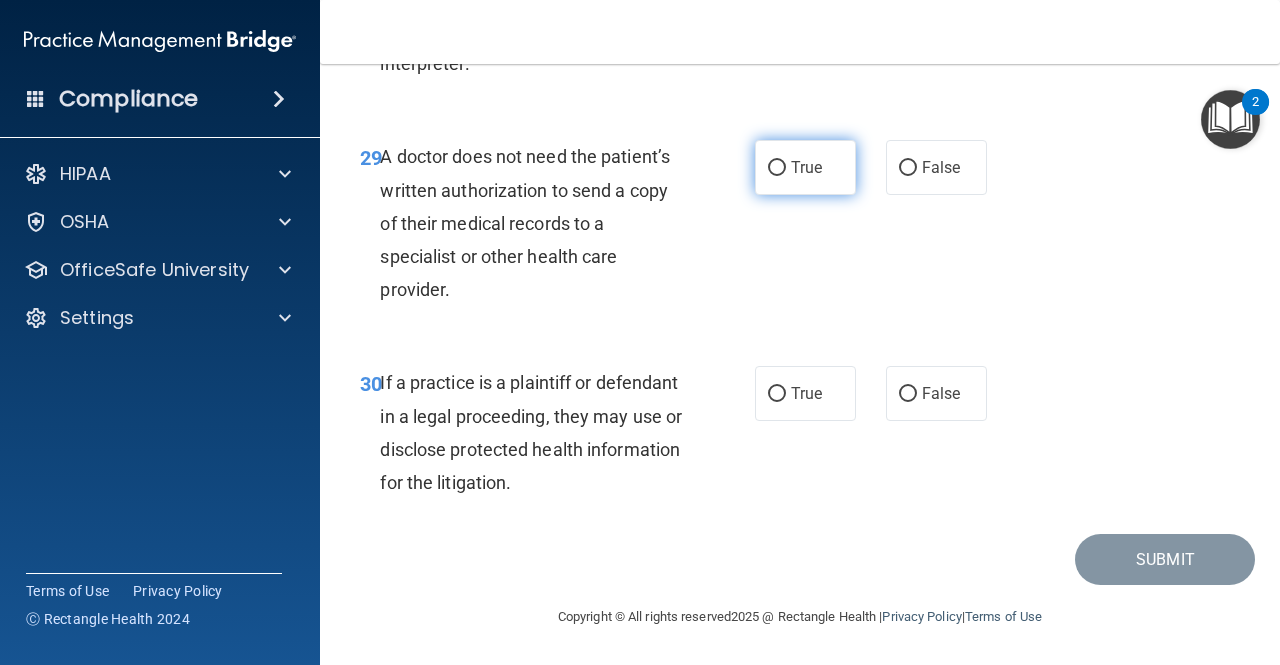 click on "True" at bounding box center [777, 168] 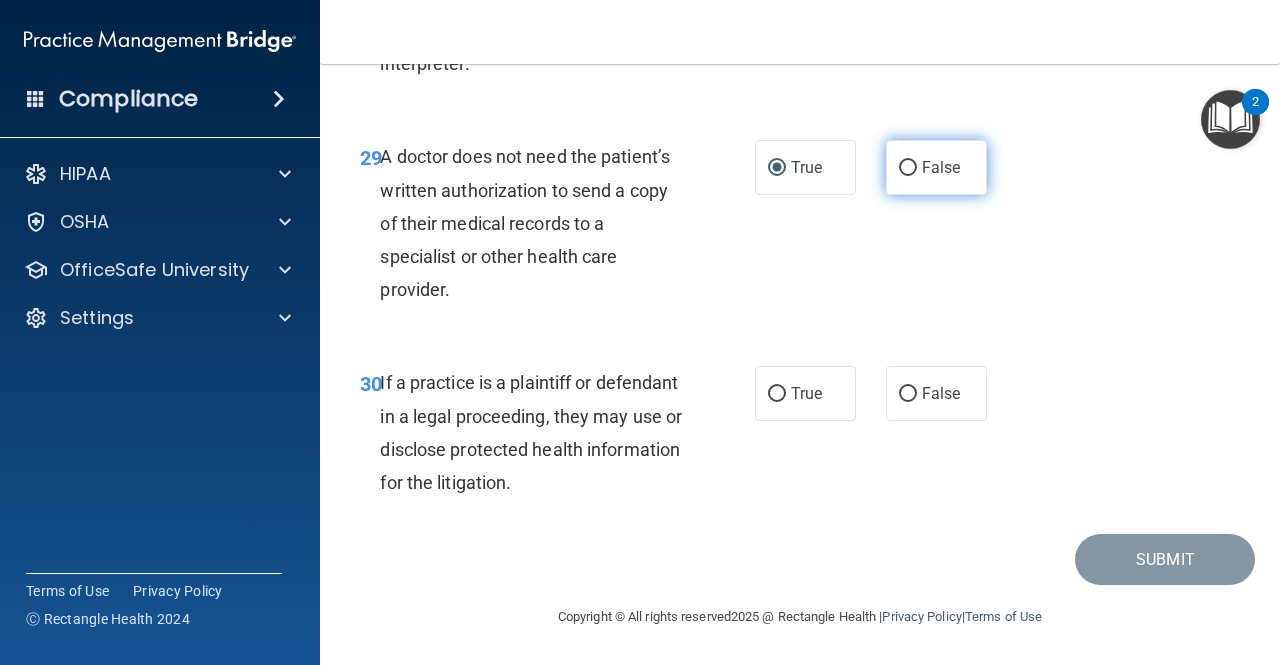 click on "False" at bounding box center (936, 167) 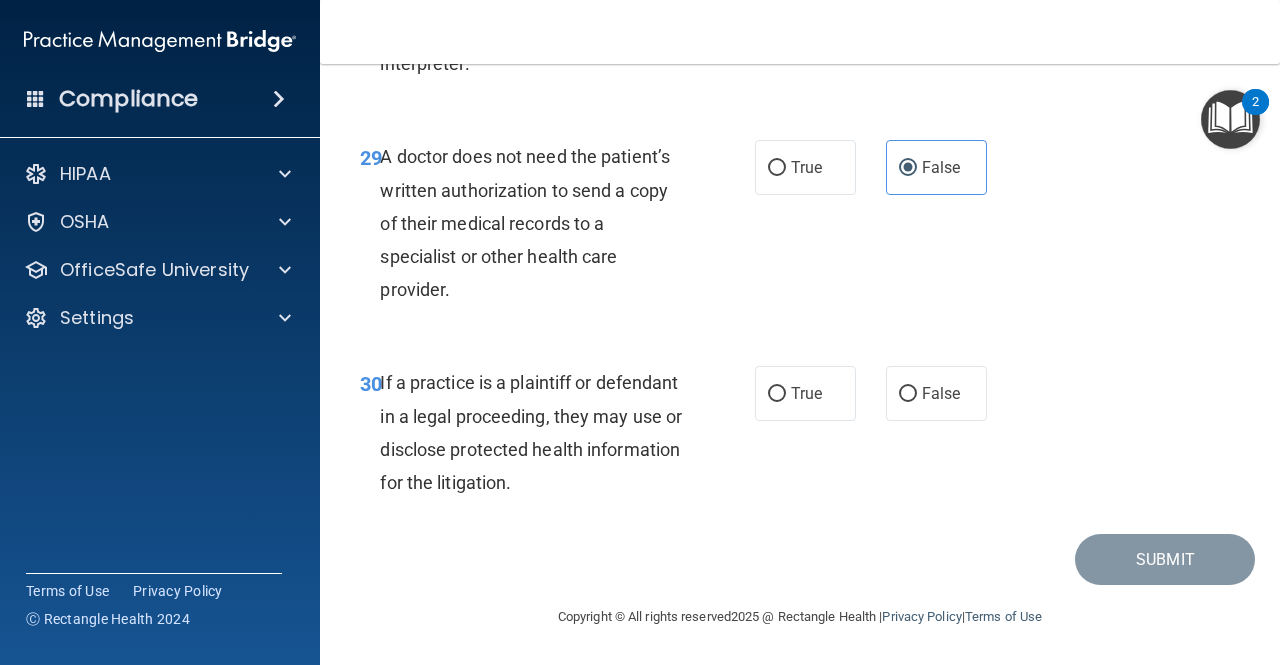 drag, startPoint x: 465, startPoint y: 287, endPoint x: 382, endPoint y: 151, distance: 159.3267 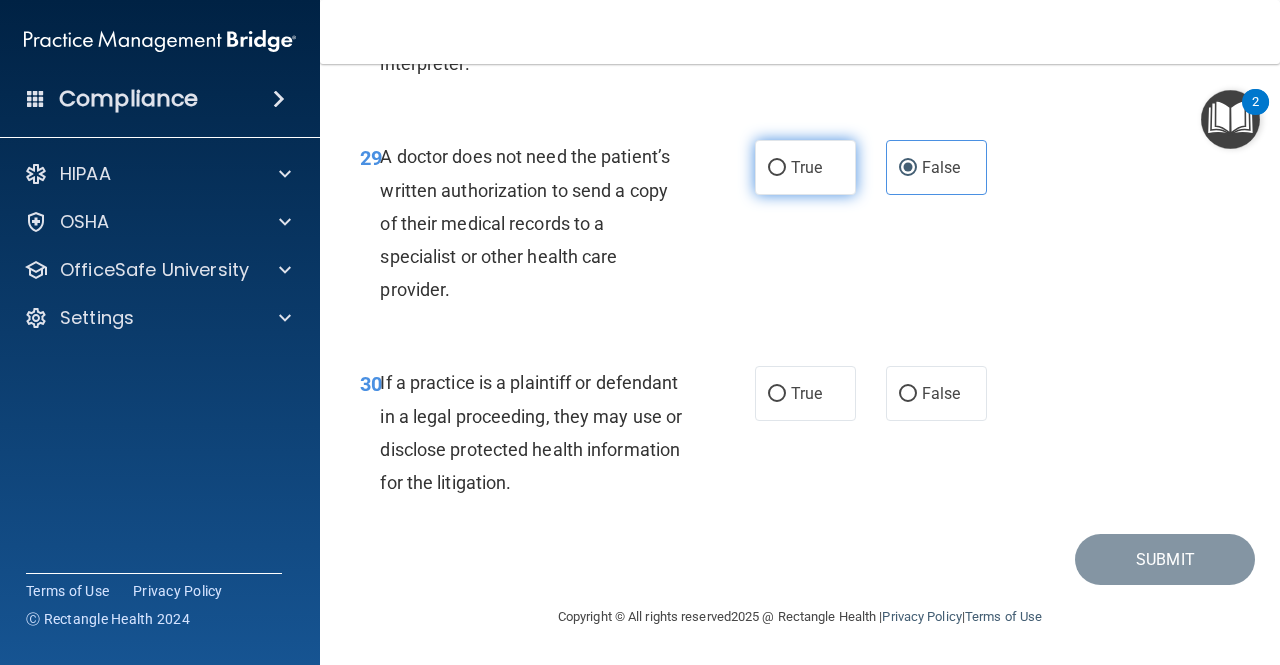 click on "True" at bounding box center [777, 168] 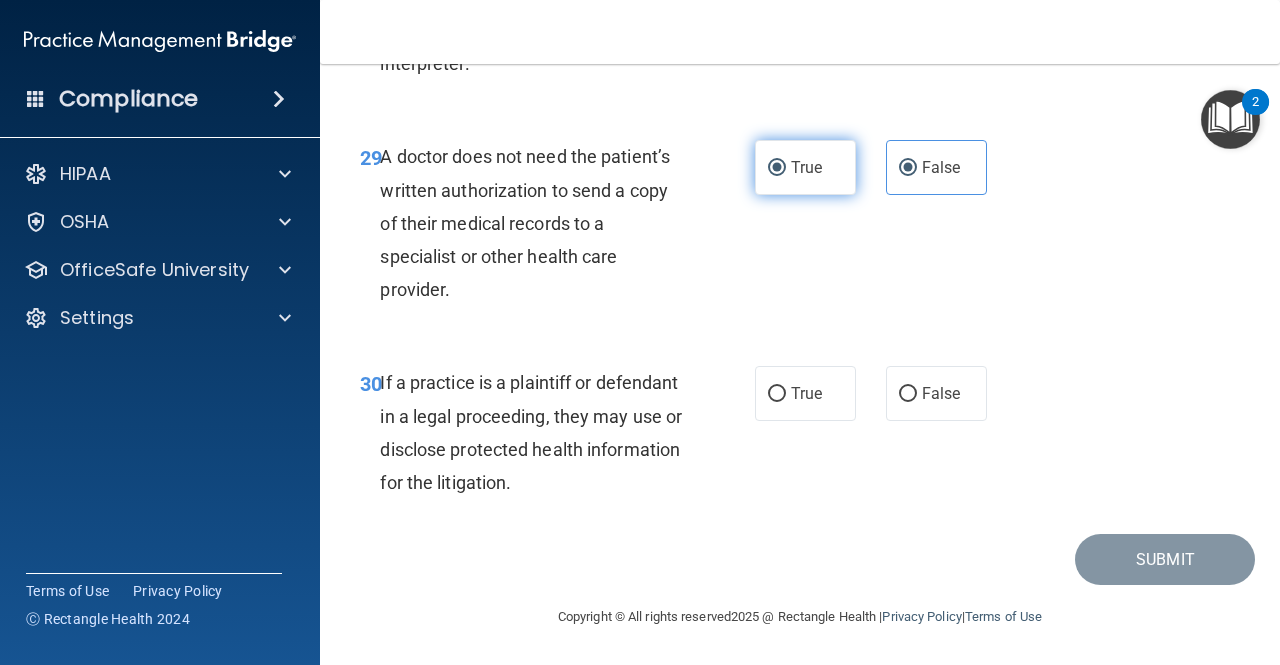 radio on "false" 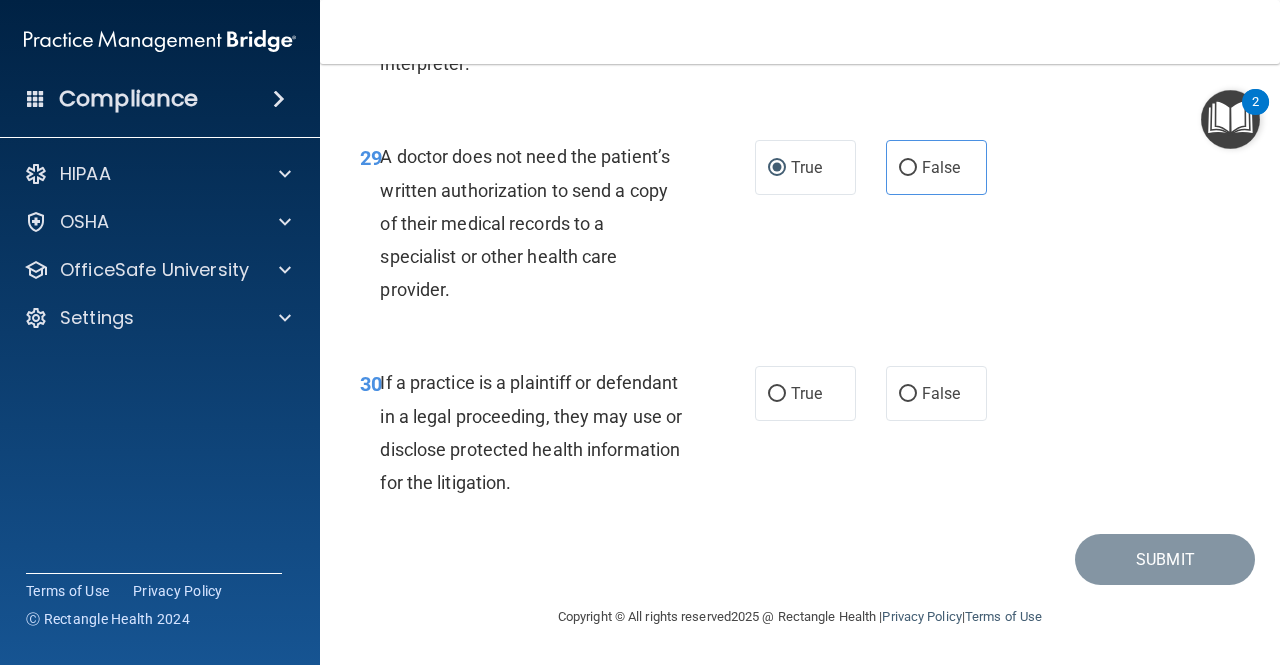 click on "29        A doctor does not need the patient’s written authorization to send a copy of their medical records to a specialist or other health care provider." at bounding box center [557, 228] 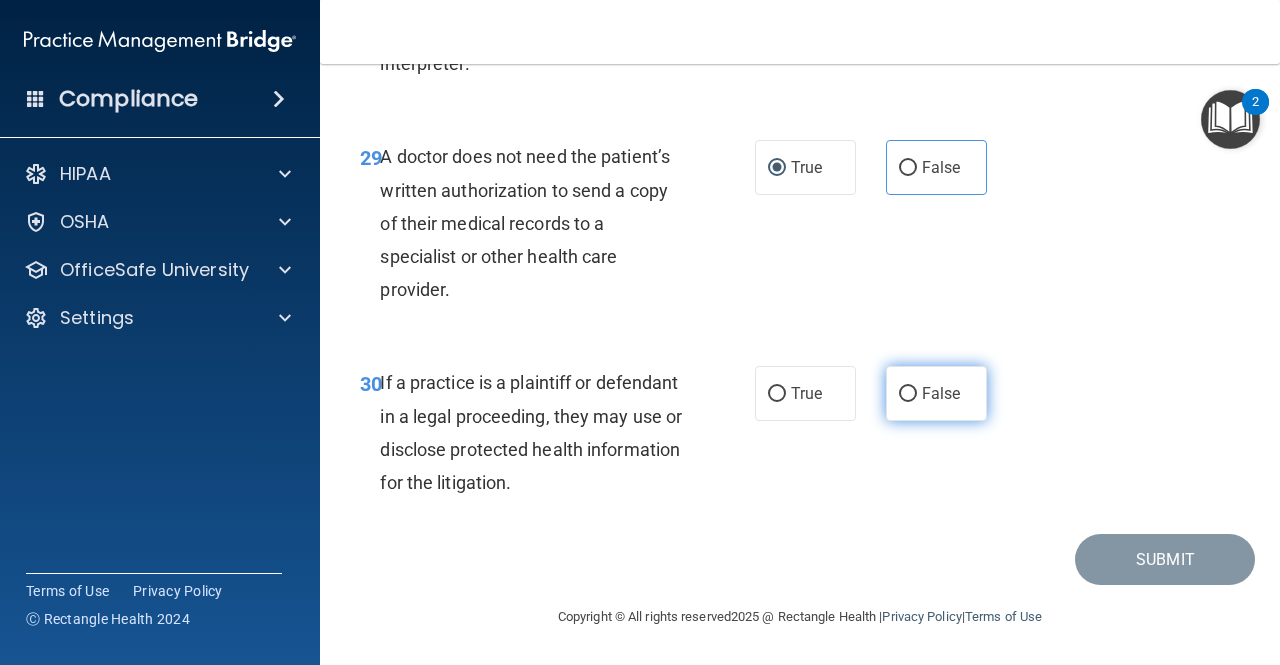 click on "False" at bounding box center (941, 393) 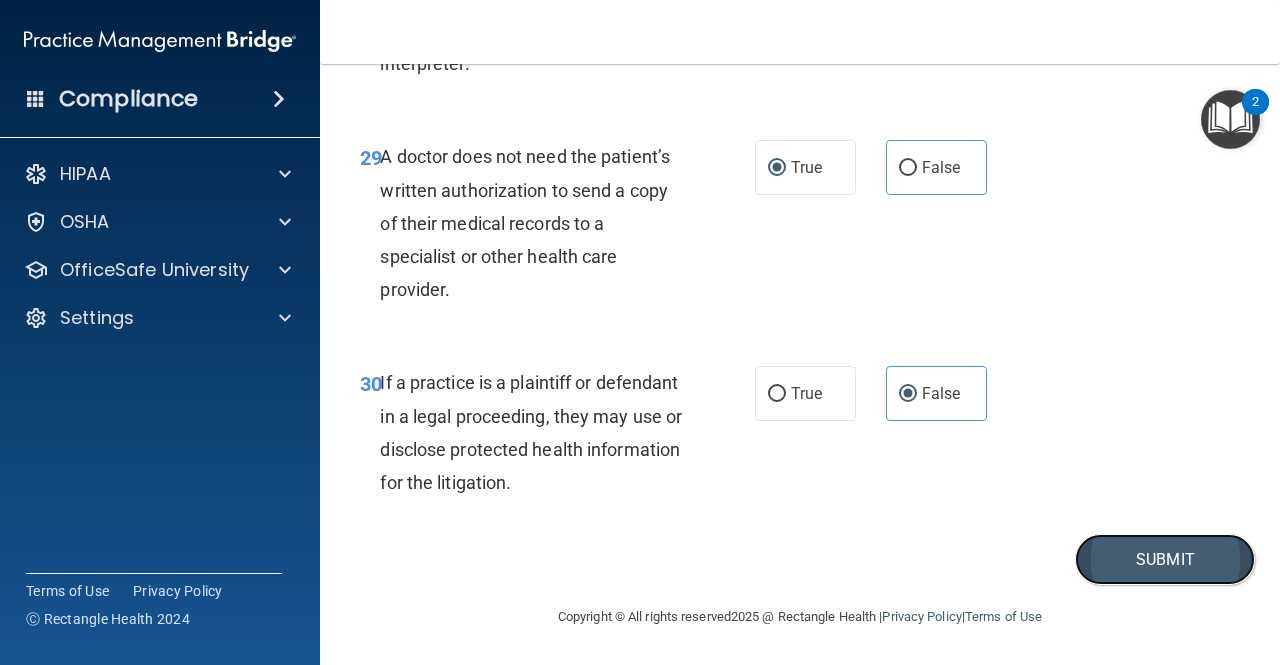 click on "Submit" at bounding box center (1165, 559) 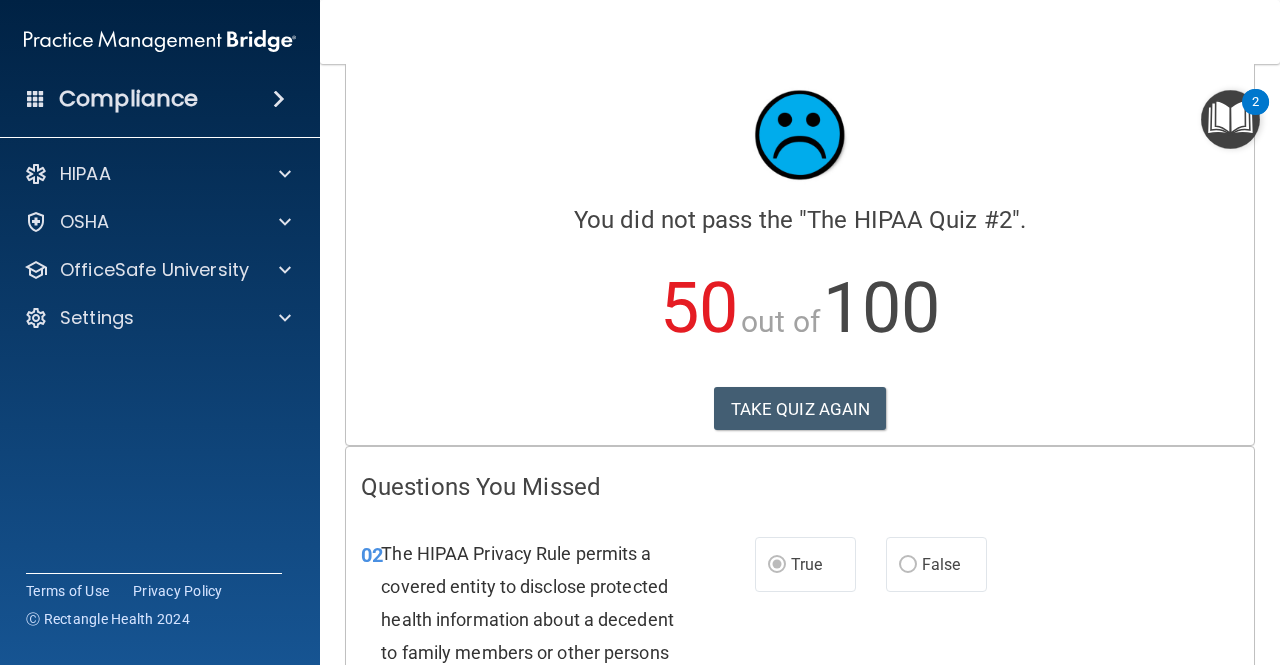scroll, scrollTop: 0, scrollLeft: 0, axis: both 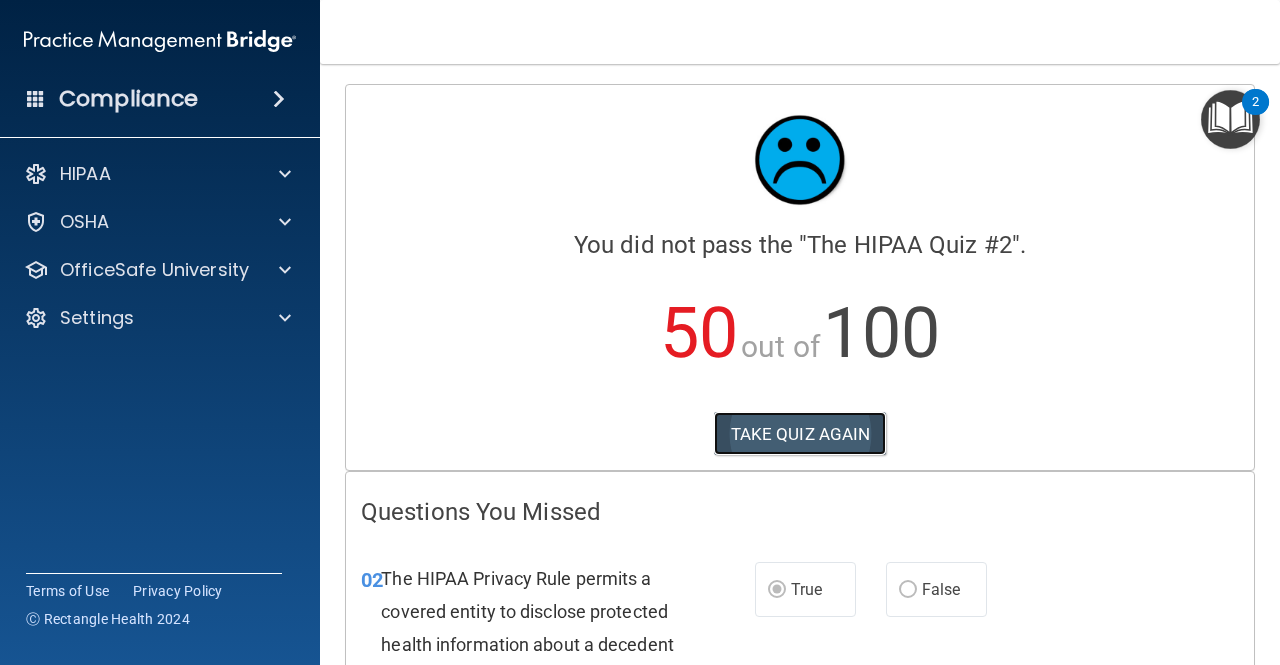 click on "TAKE QUIZ AGAIN" at bounding box center [800, 434] 